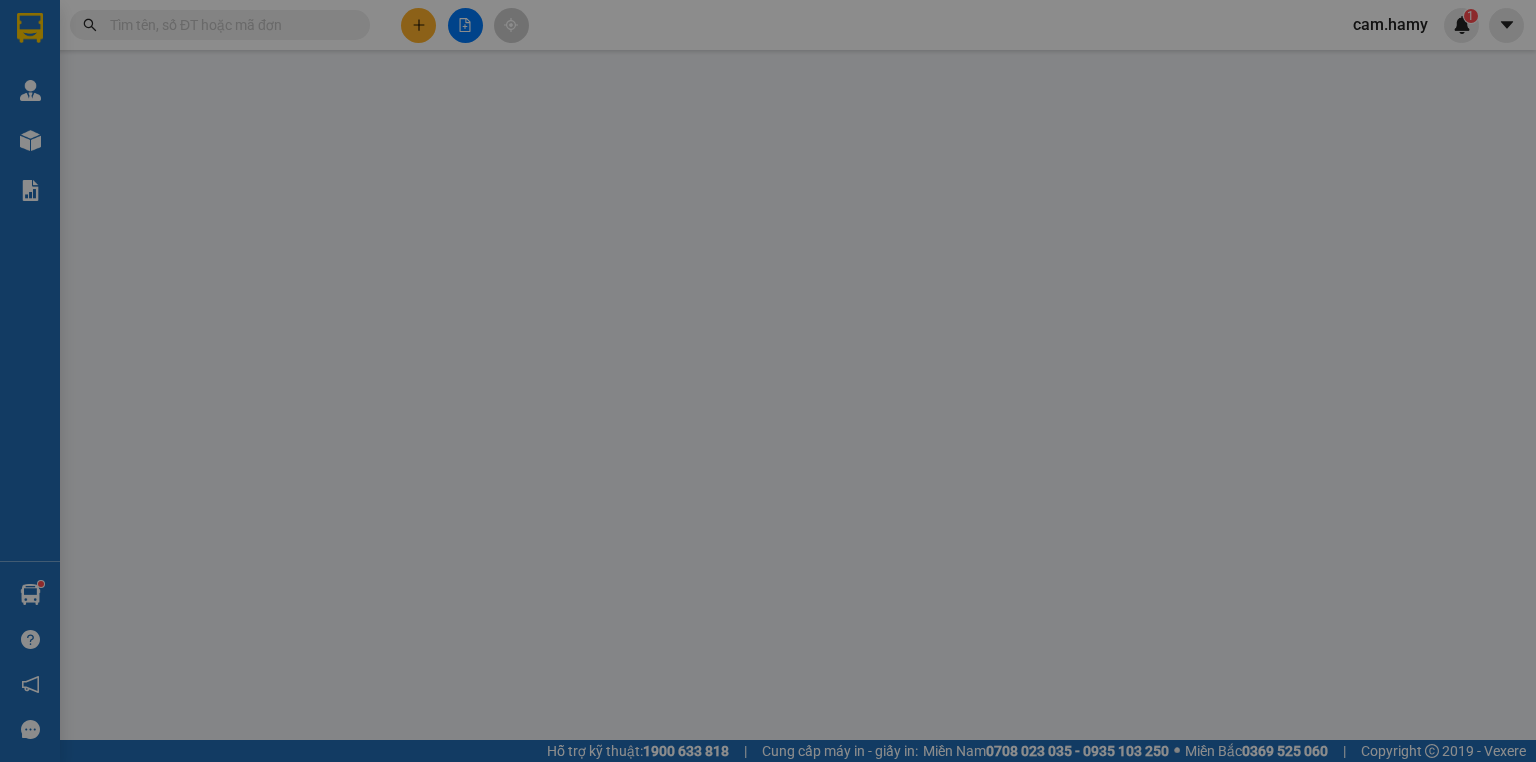 scroll, scrollTop: 0, scrollLeft: 0, axis: both 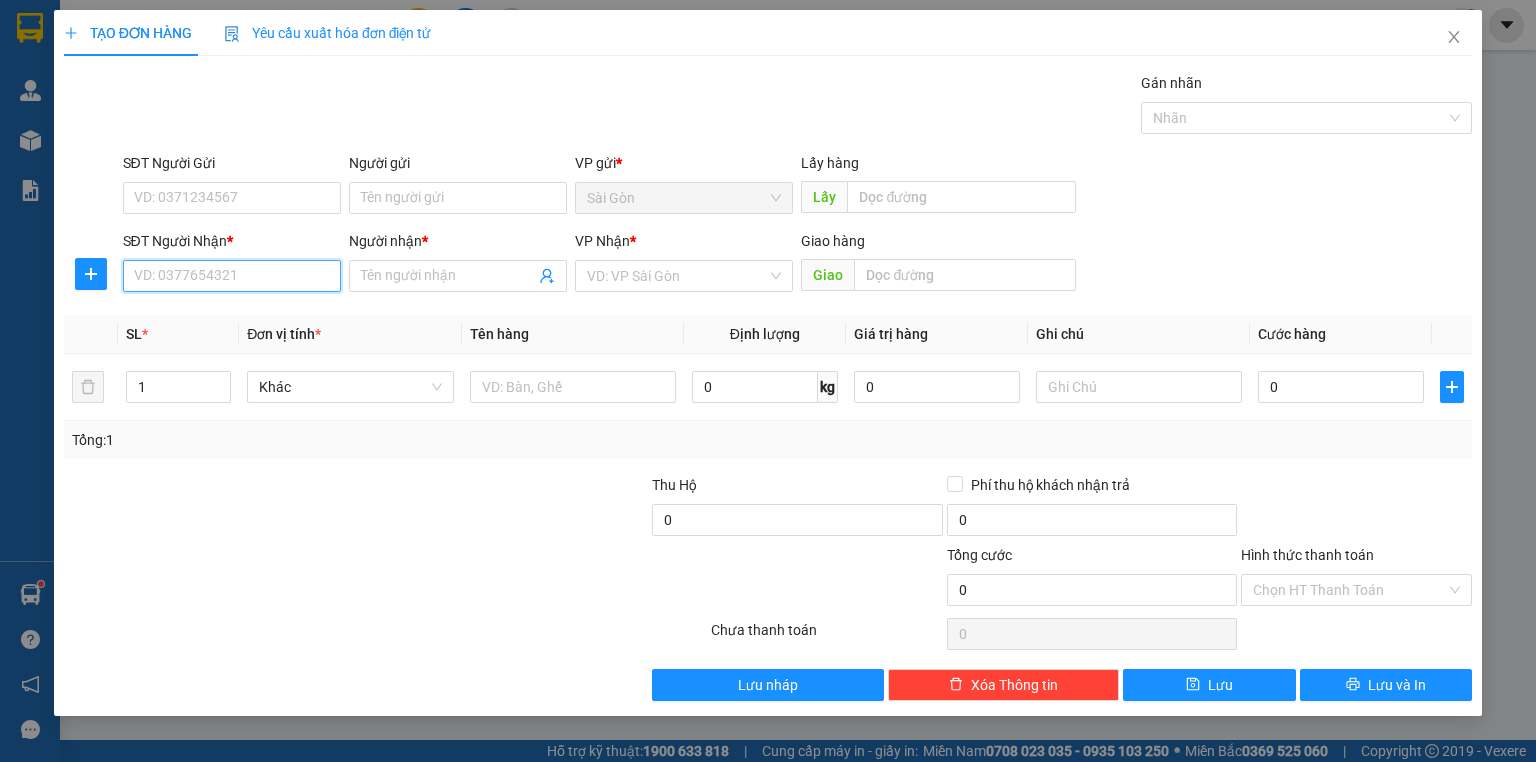 click on "SĐT Người Nhận  *" at bounding box center [232, 276] 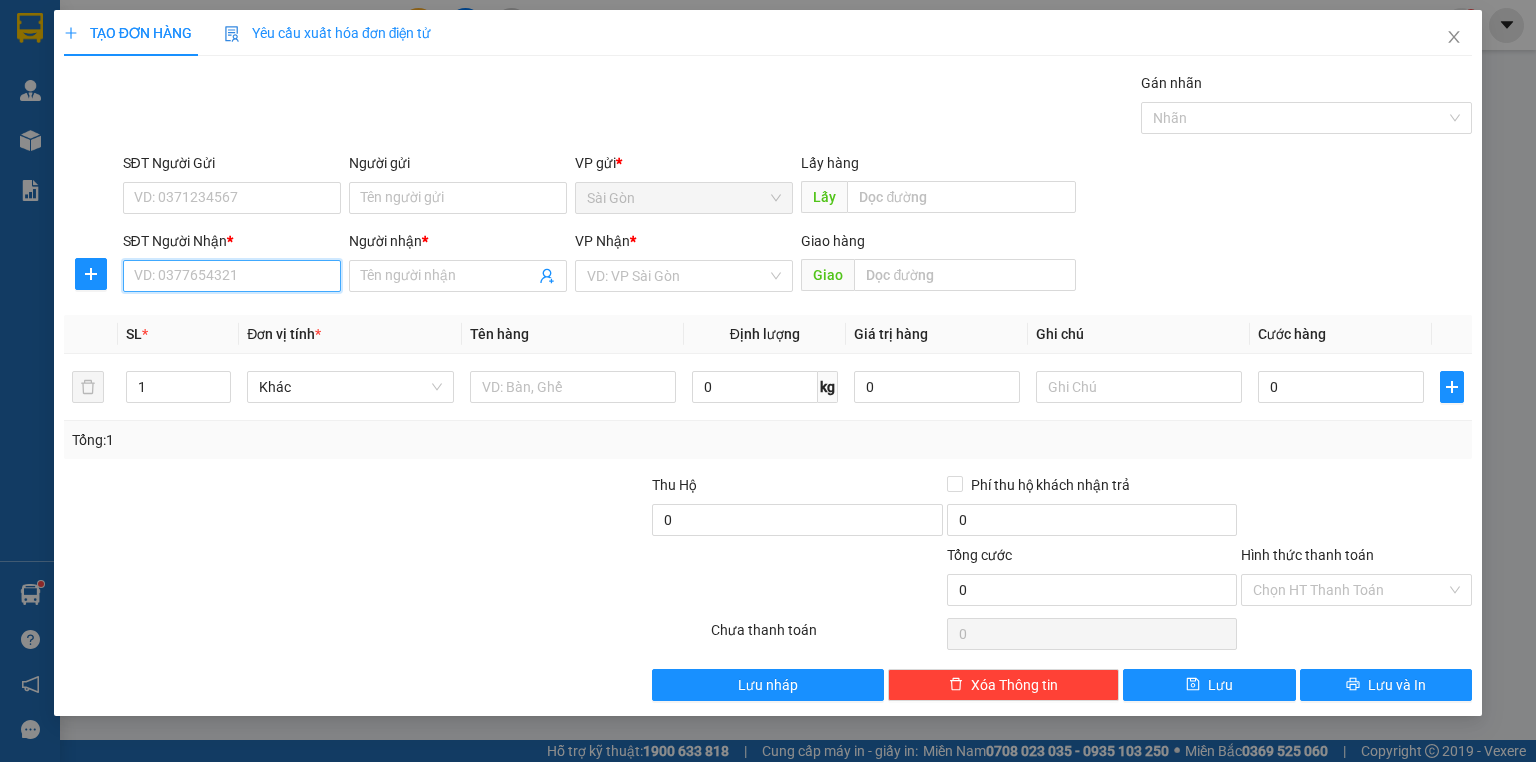 click on "SĐT Người Nhận  *" at bounding box center [232, 276] 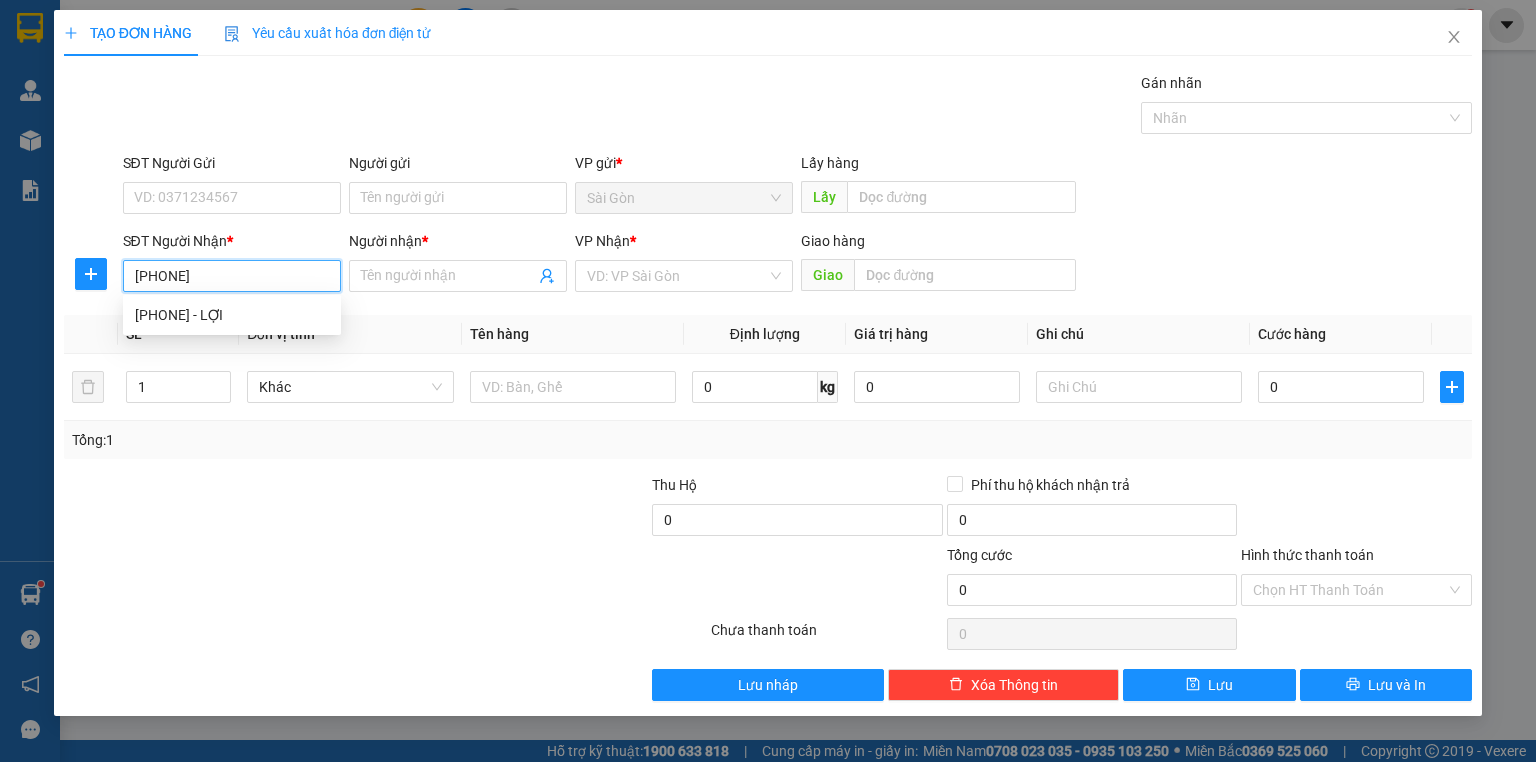 type on "[PHONE]" 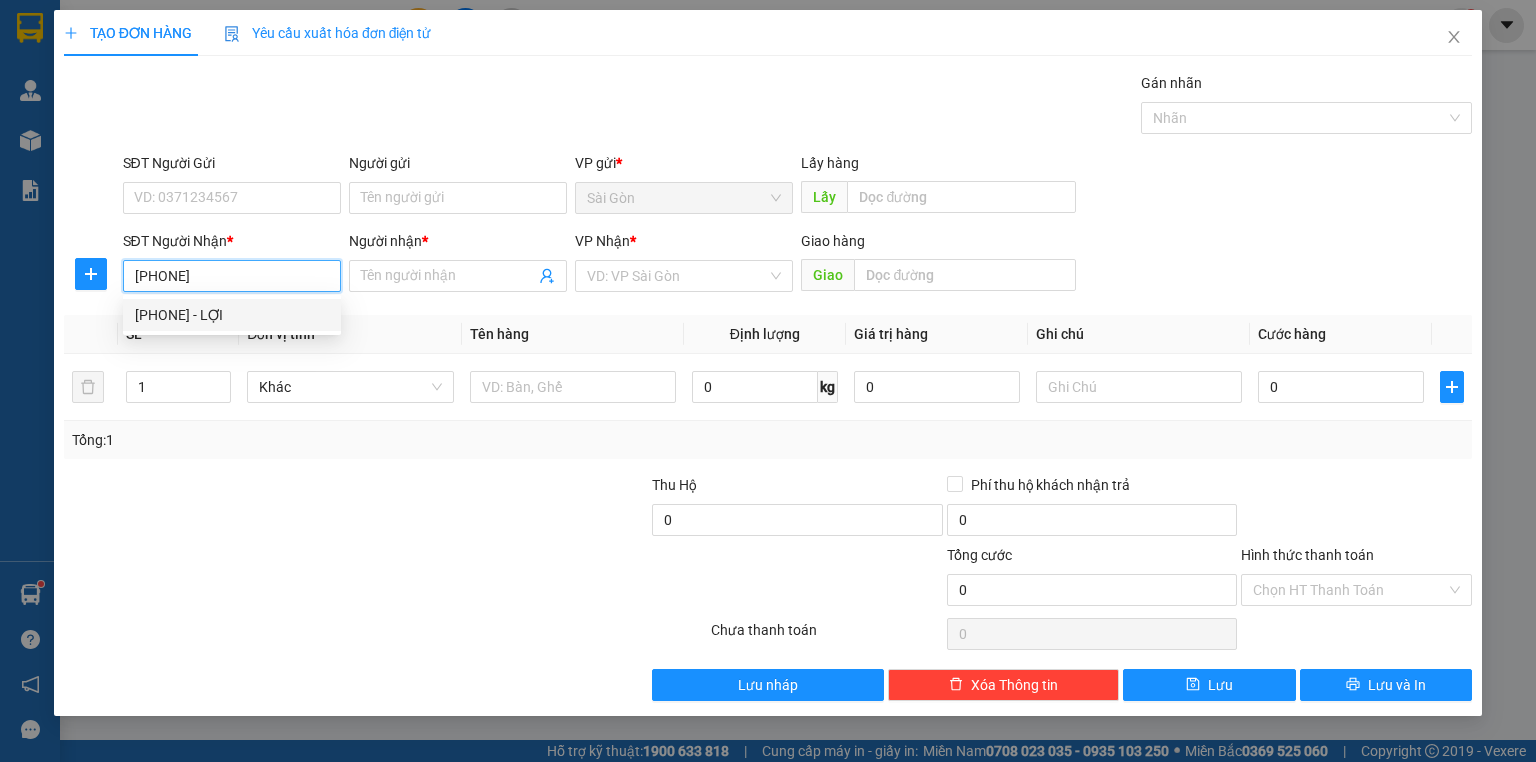 click on "[PHONE] - LỢI" at bounding box center [232, 315] 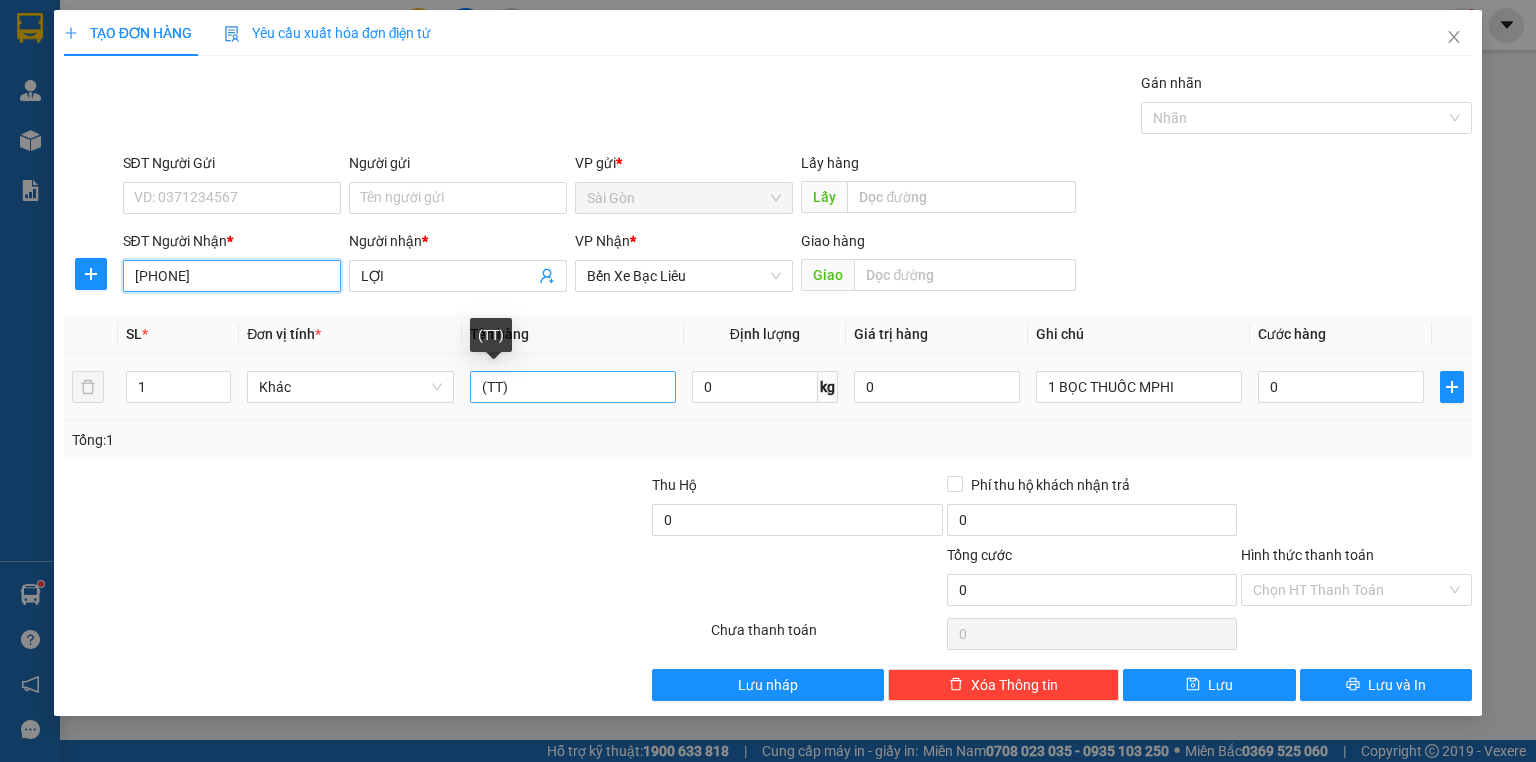 type on "[PHONE]" 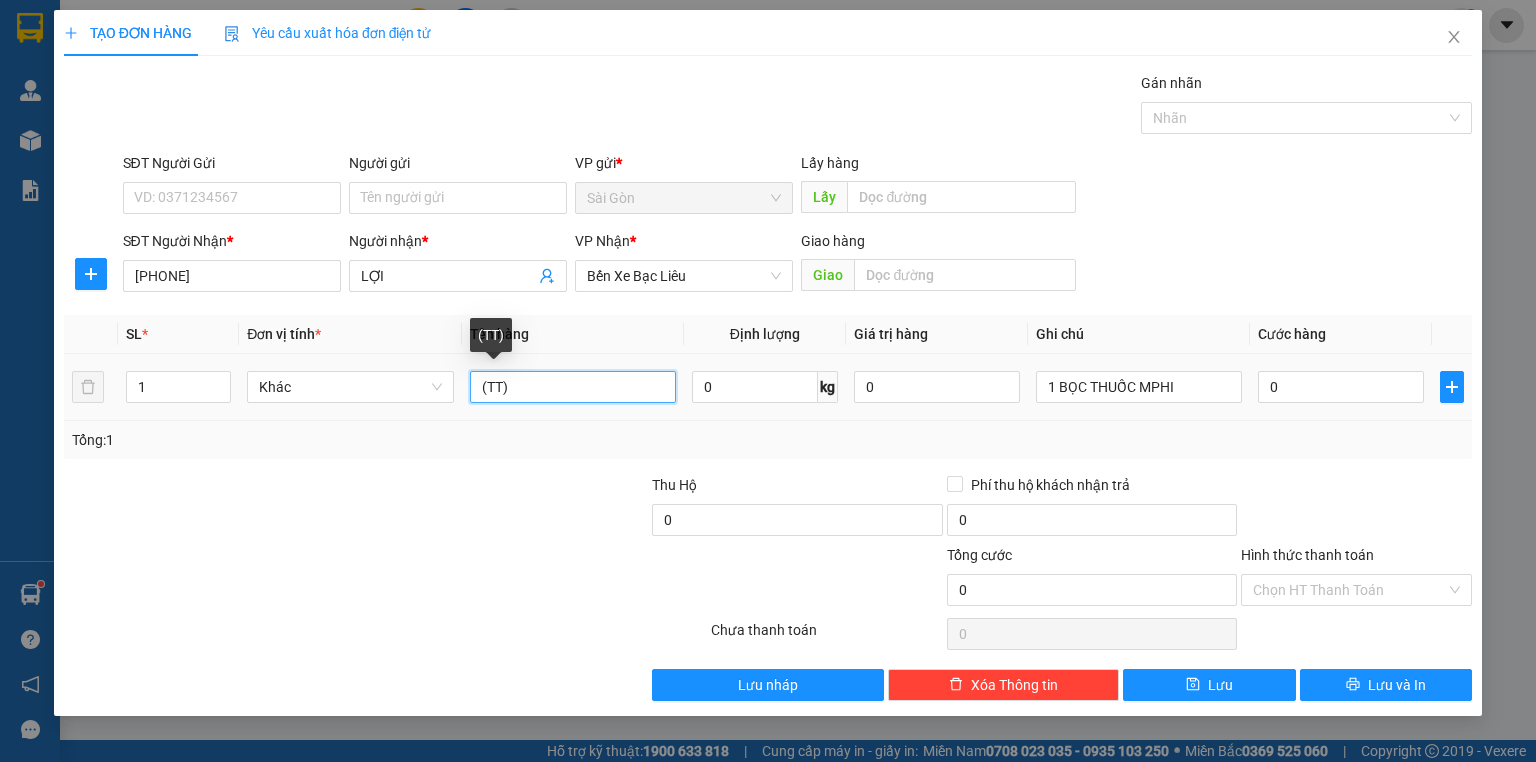 click on "(TT)" at bounding box center (573, 387) 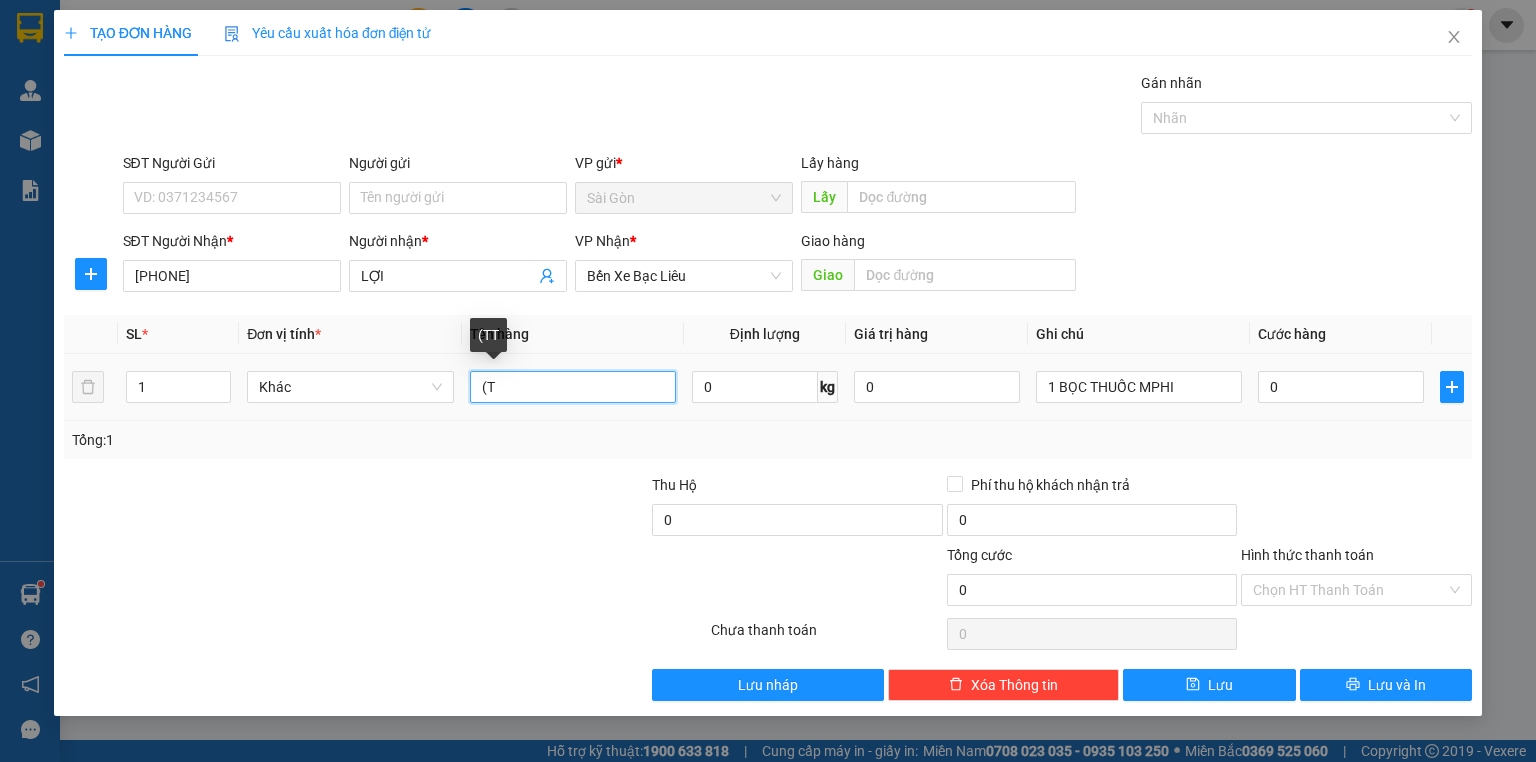 type on "(" 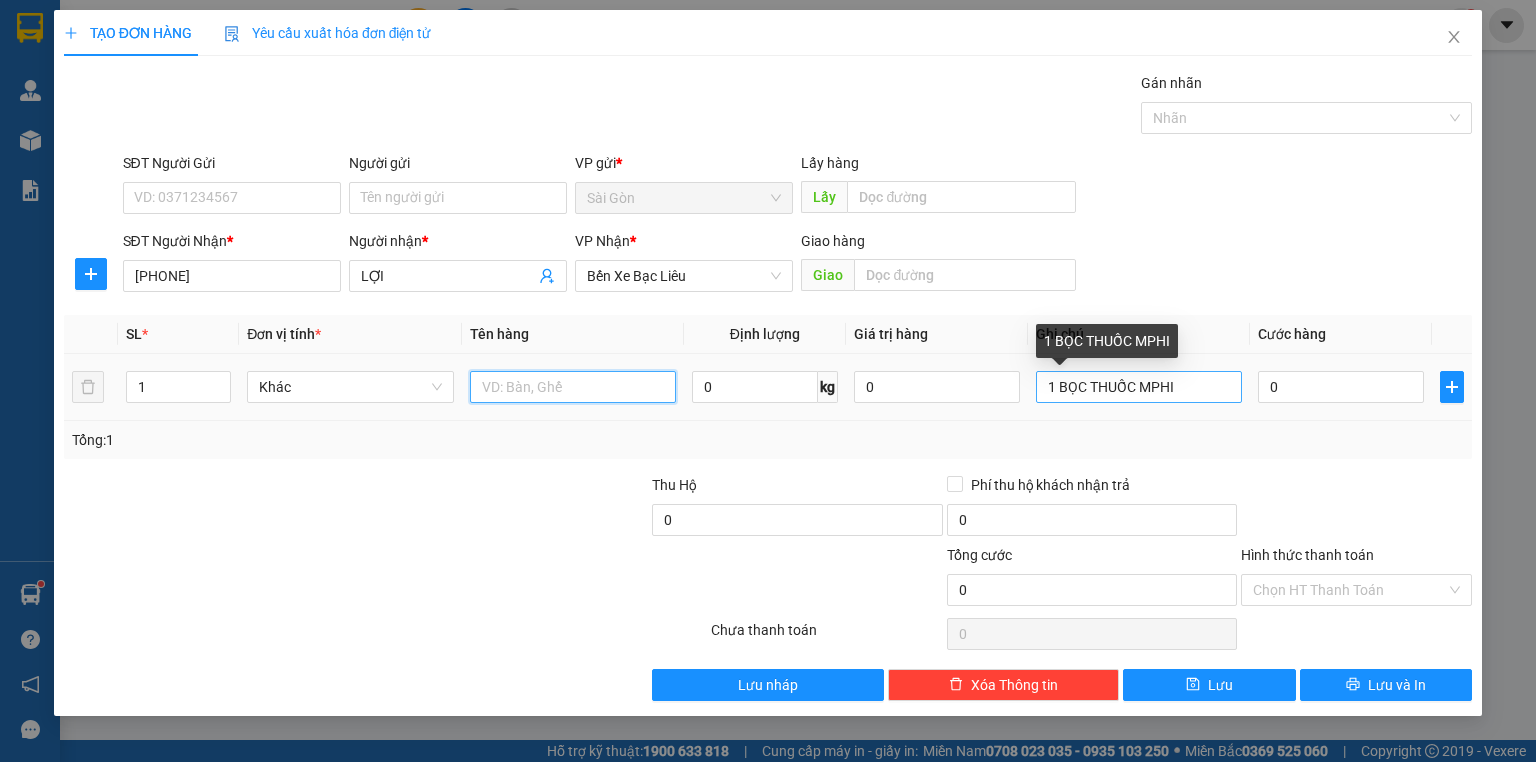 type 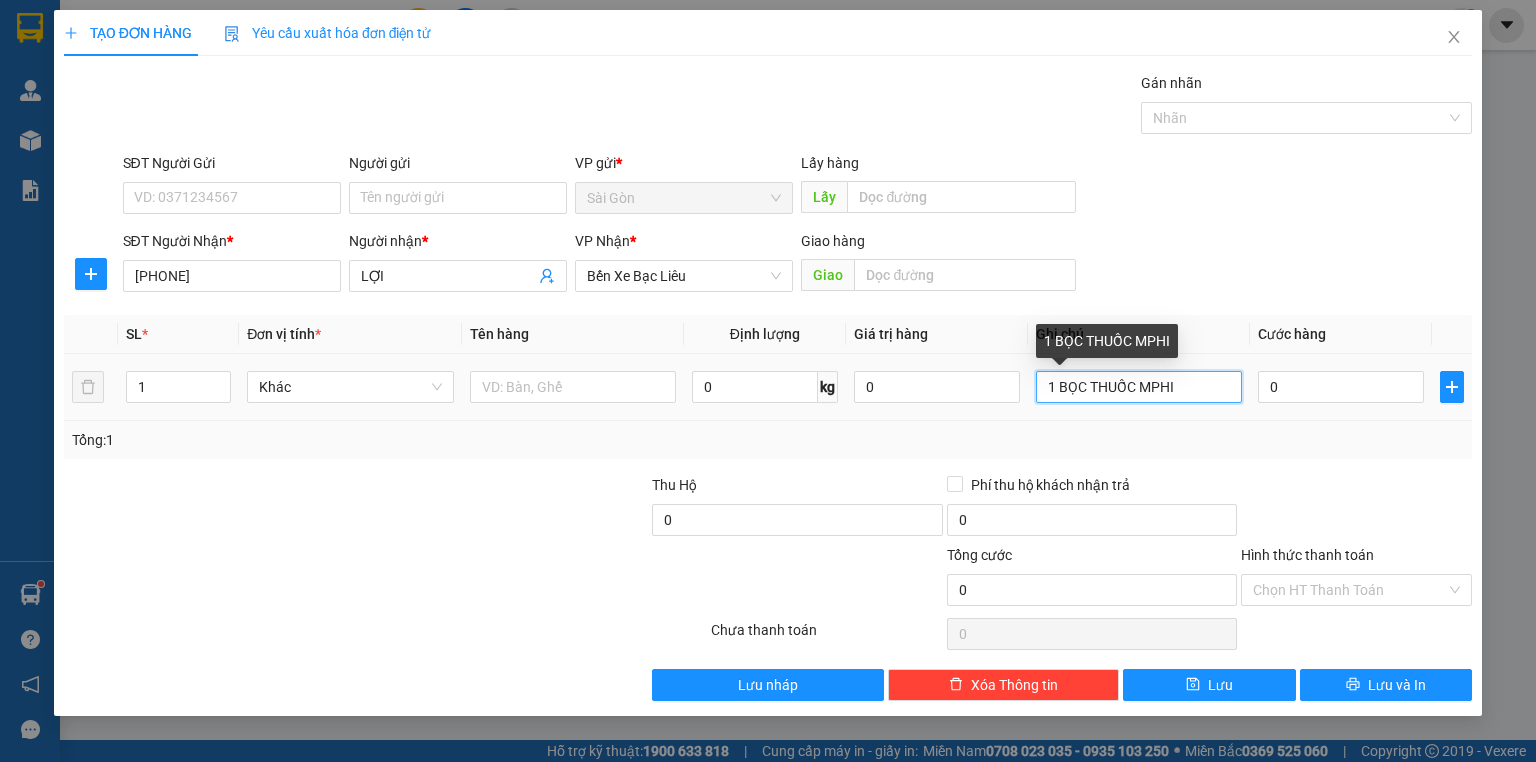 click on "1 BỌC THUỐC MPHI" at bounding box center (1139, 387) 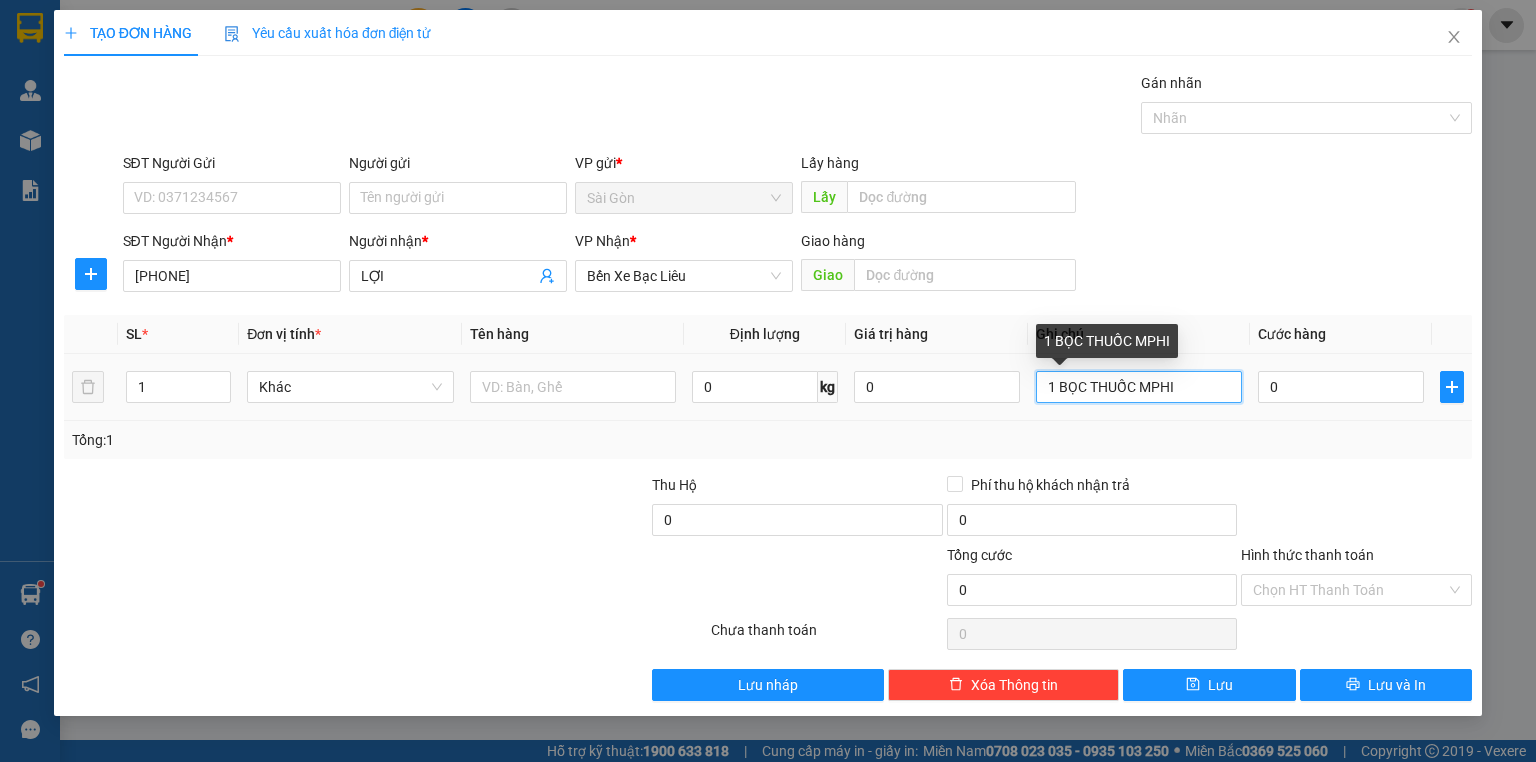 click on "1 BỌC THUỐC MPHI" at bounding box center (1139, 387) 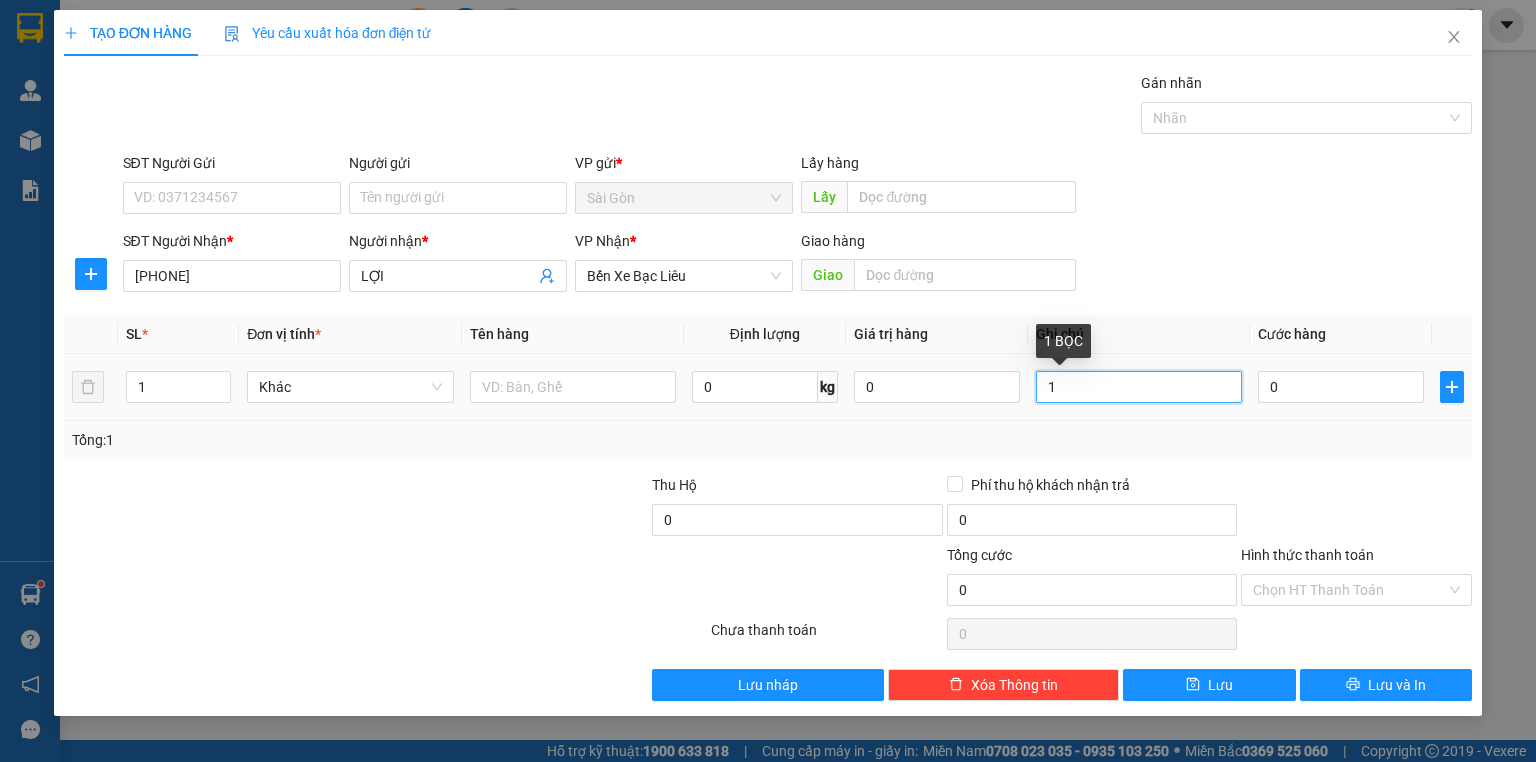type on "1" 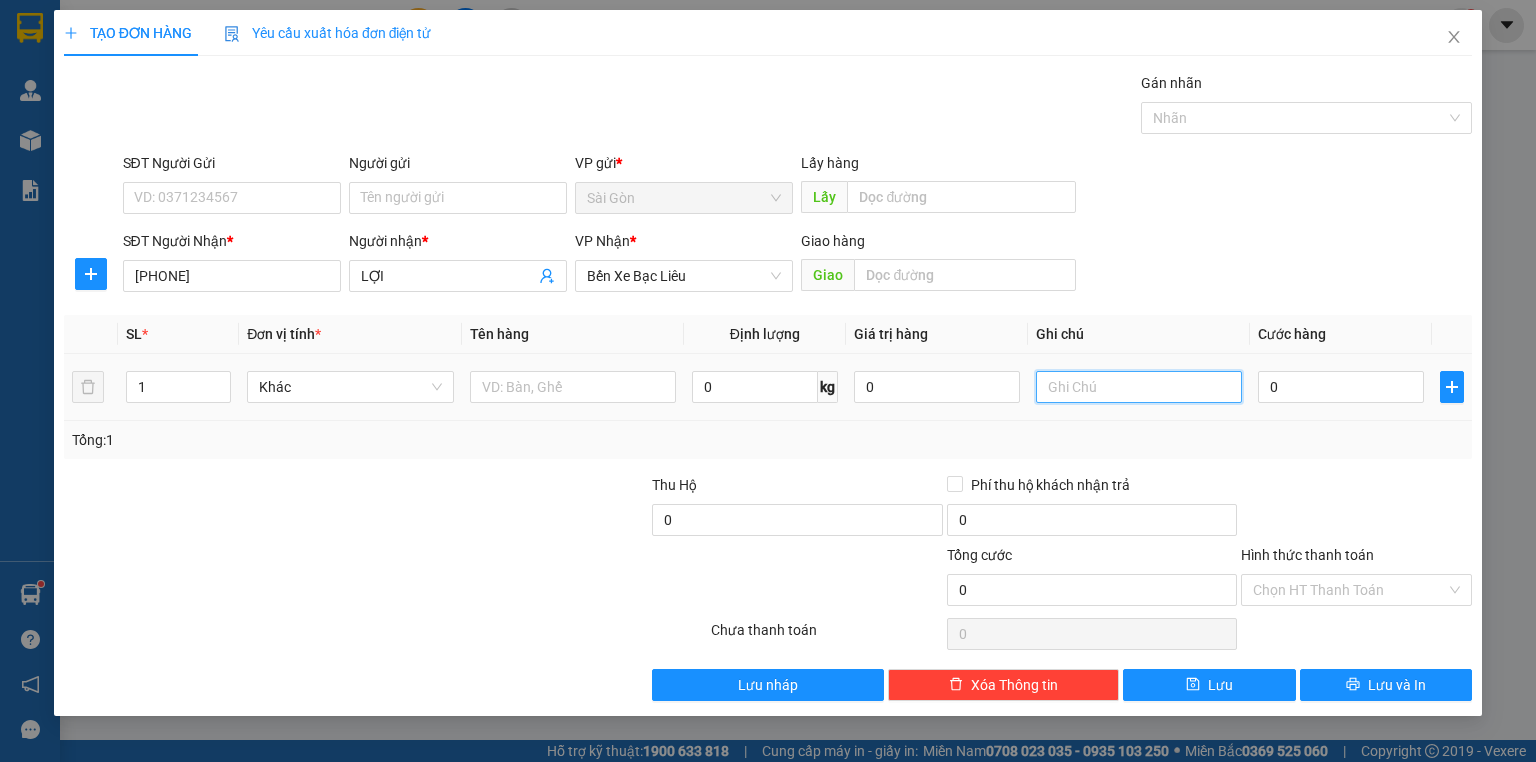 click at bounding box center [1139, 387] 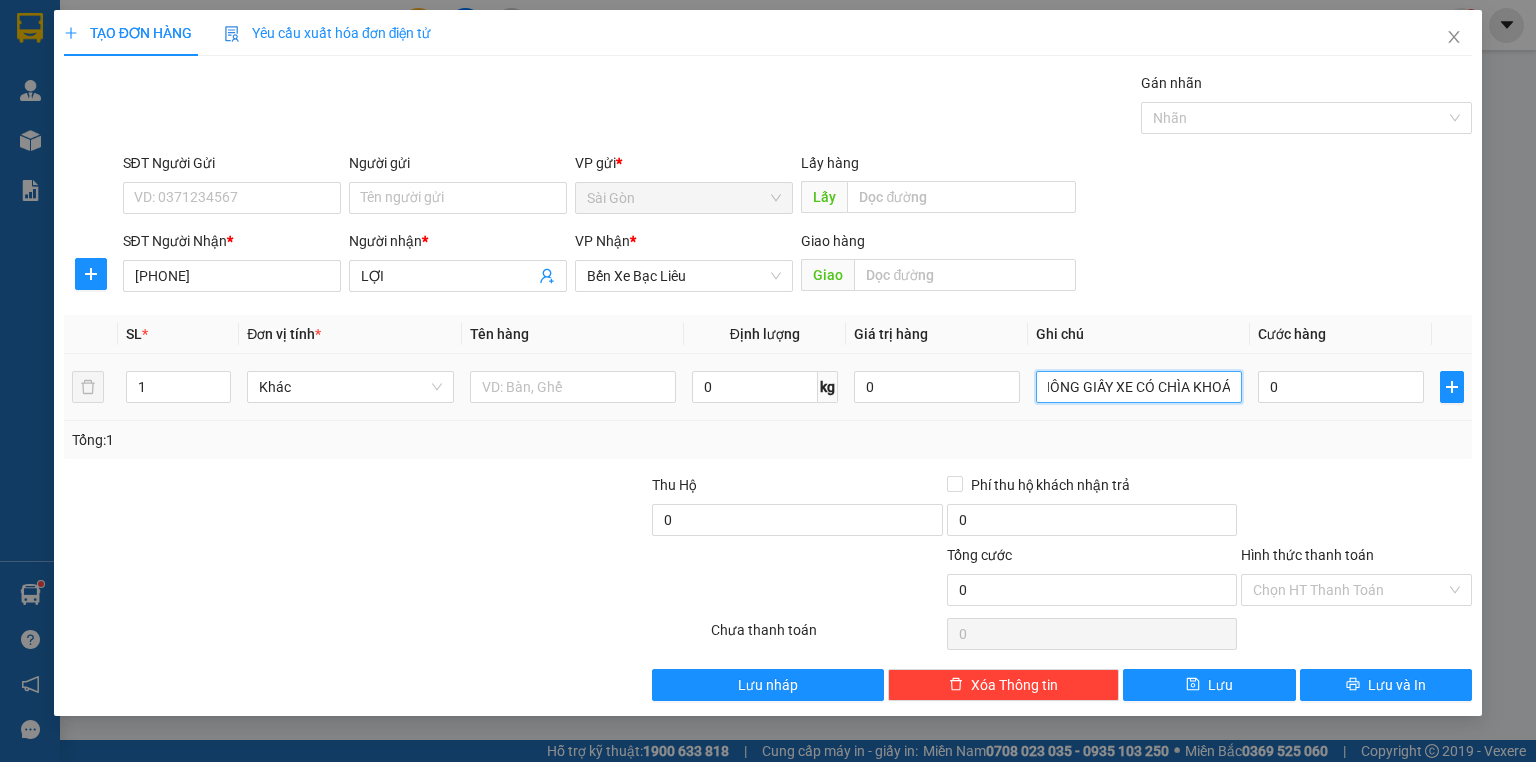 scroll, scrollTop: 0, scrollLeft: 48, axis: horizontal 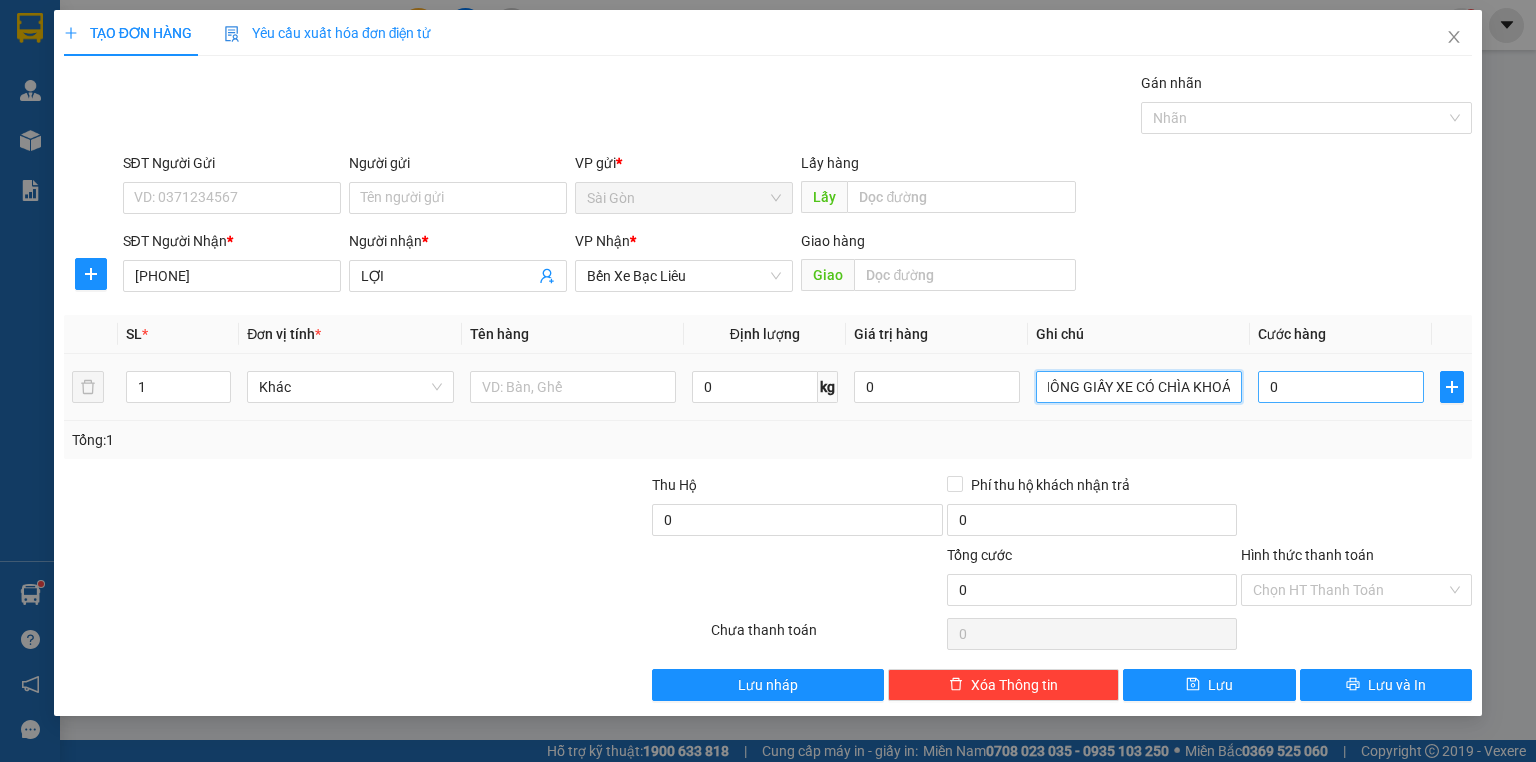 type on "1 XE KHÔNG GIẤY XE CÓ CHÌA KHOÁ" 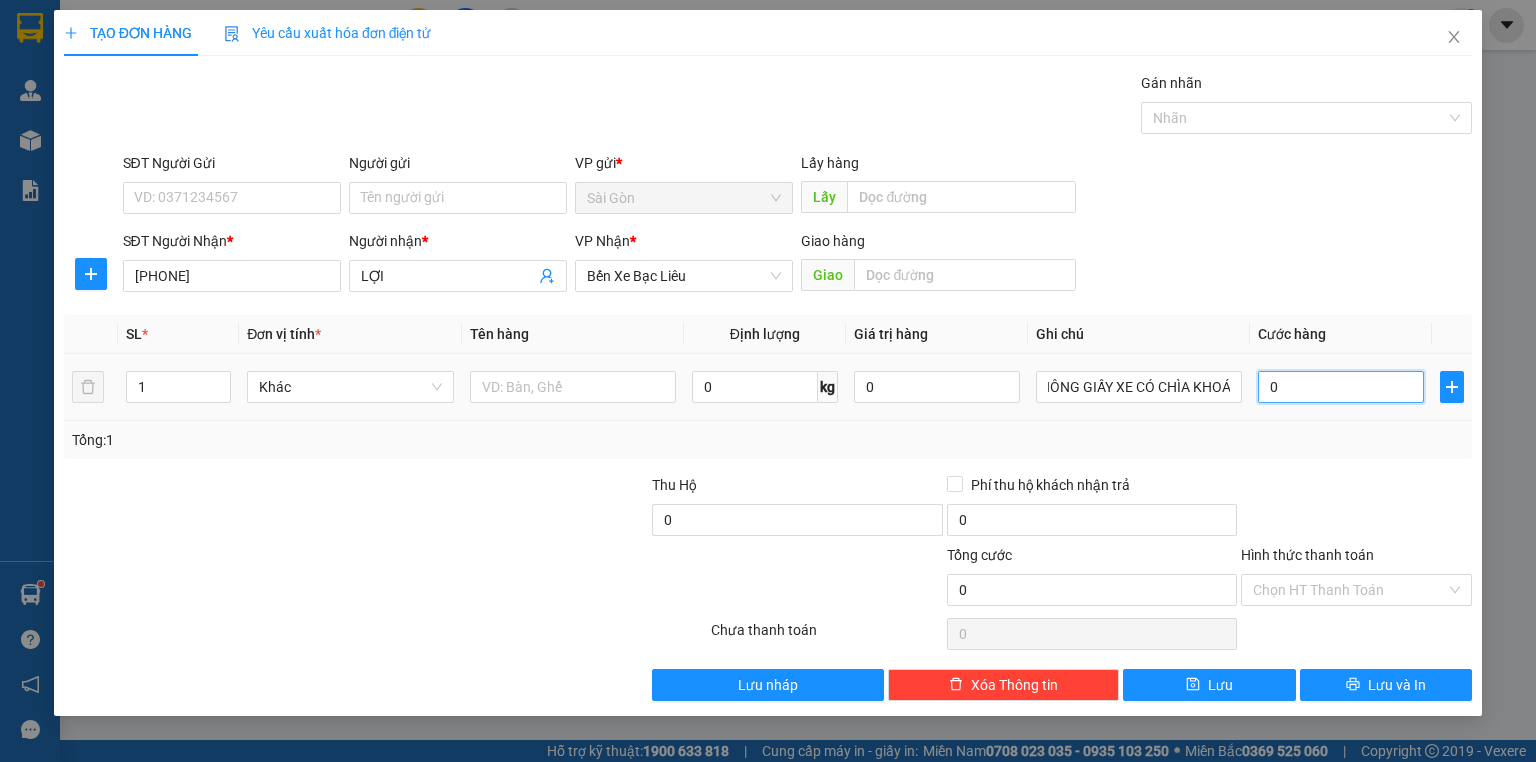 scroll, scrollTop: 0, scrollLeft: 0, axis: both 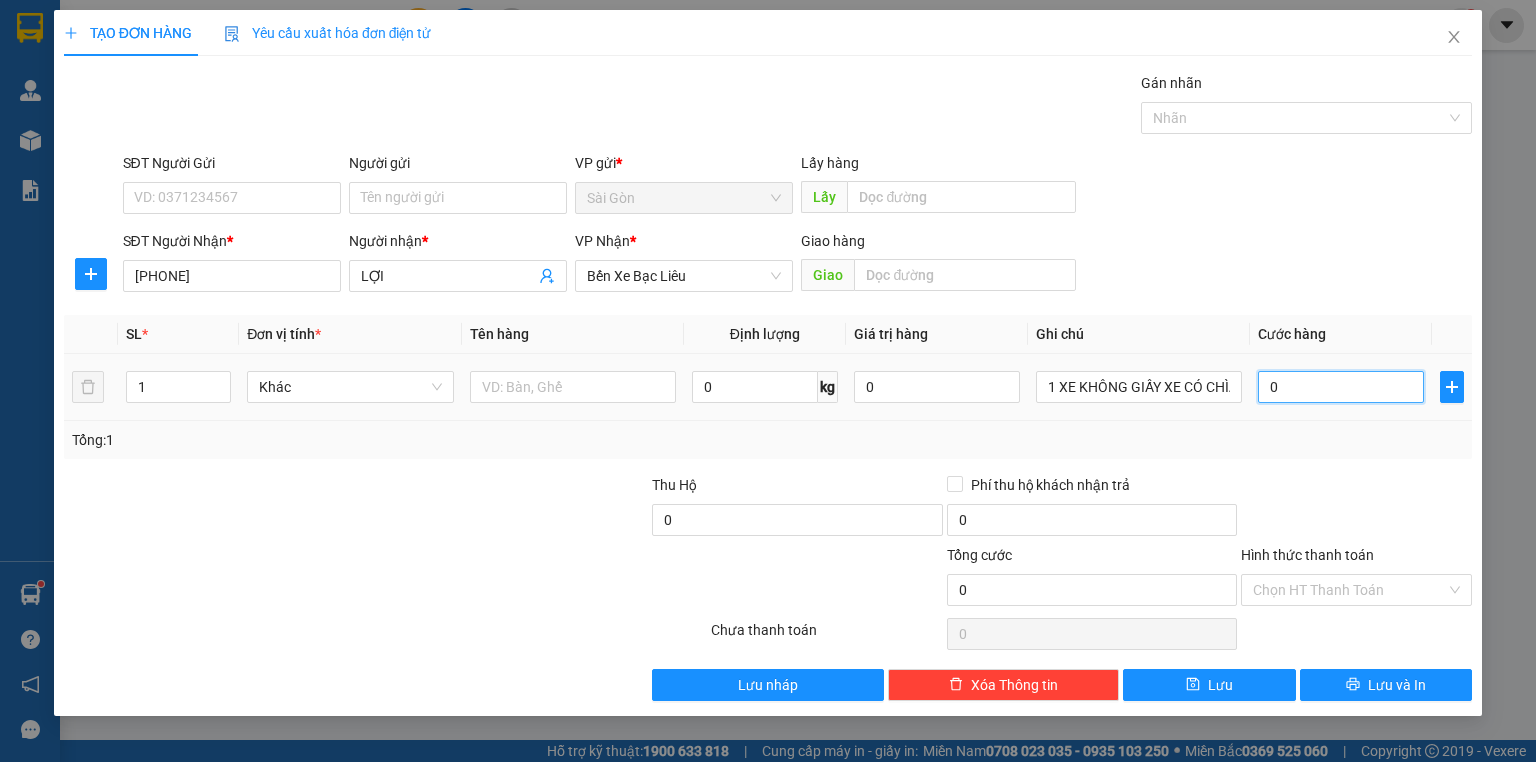 click on "0" at bounding box center (1341, 387) 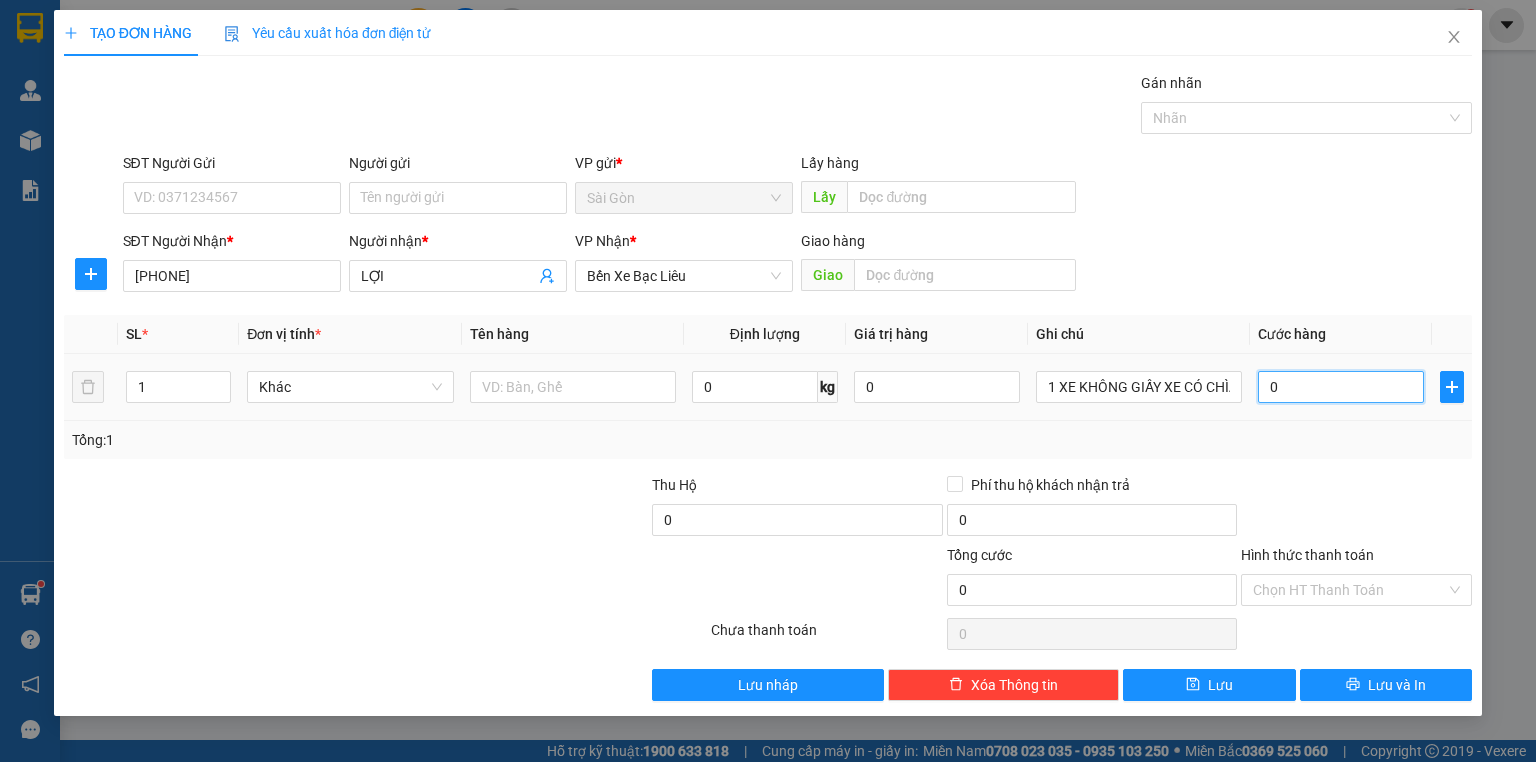 click on "0" at bounding box center (1341, 387) 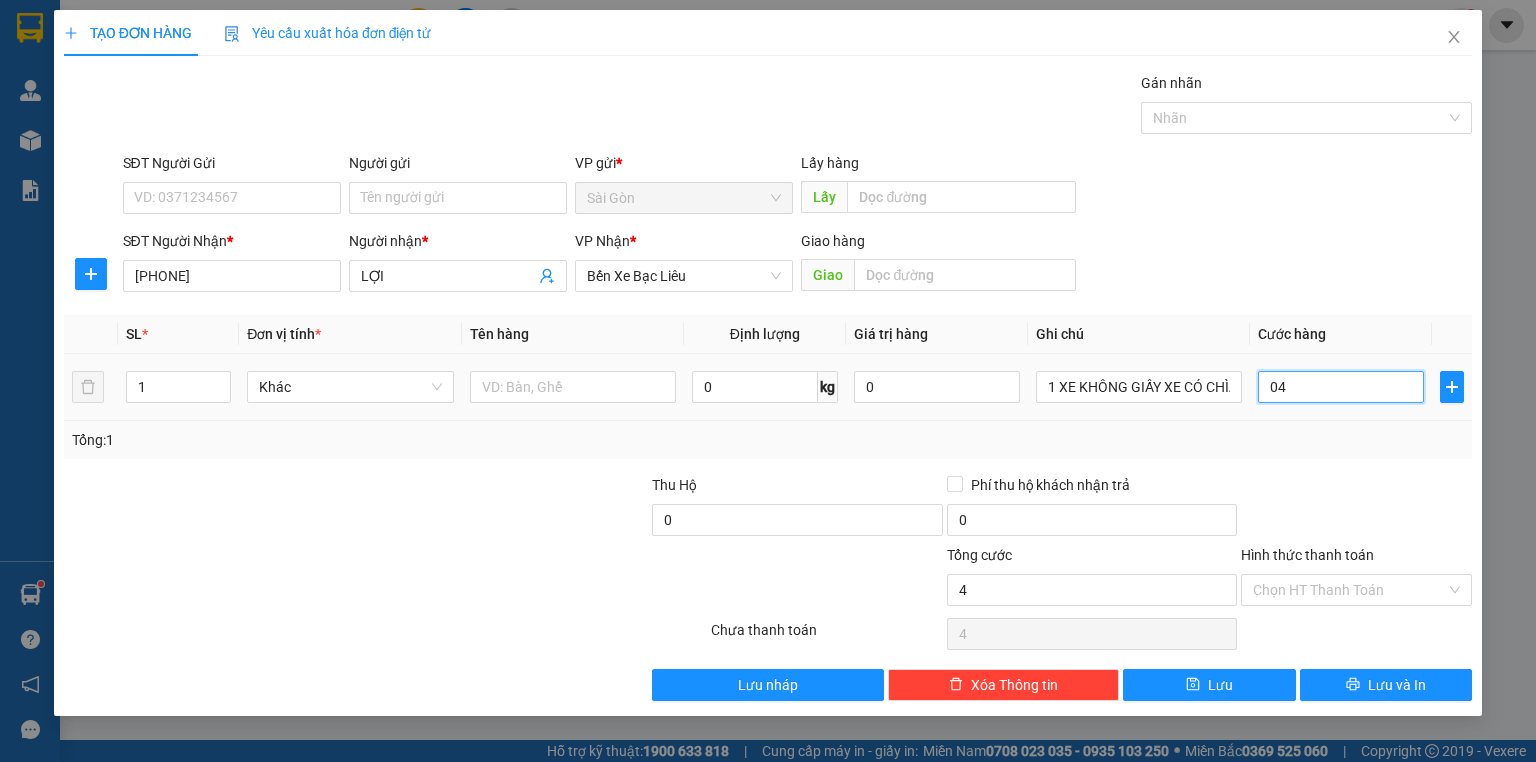 type on "40" 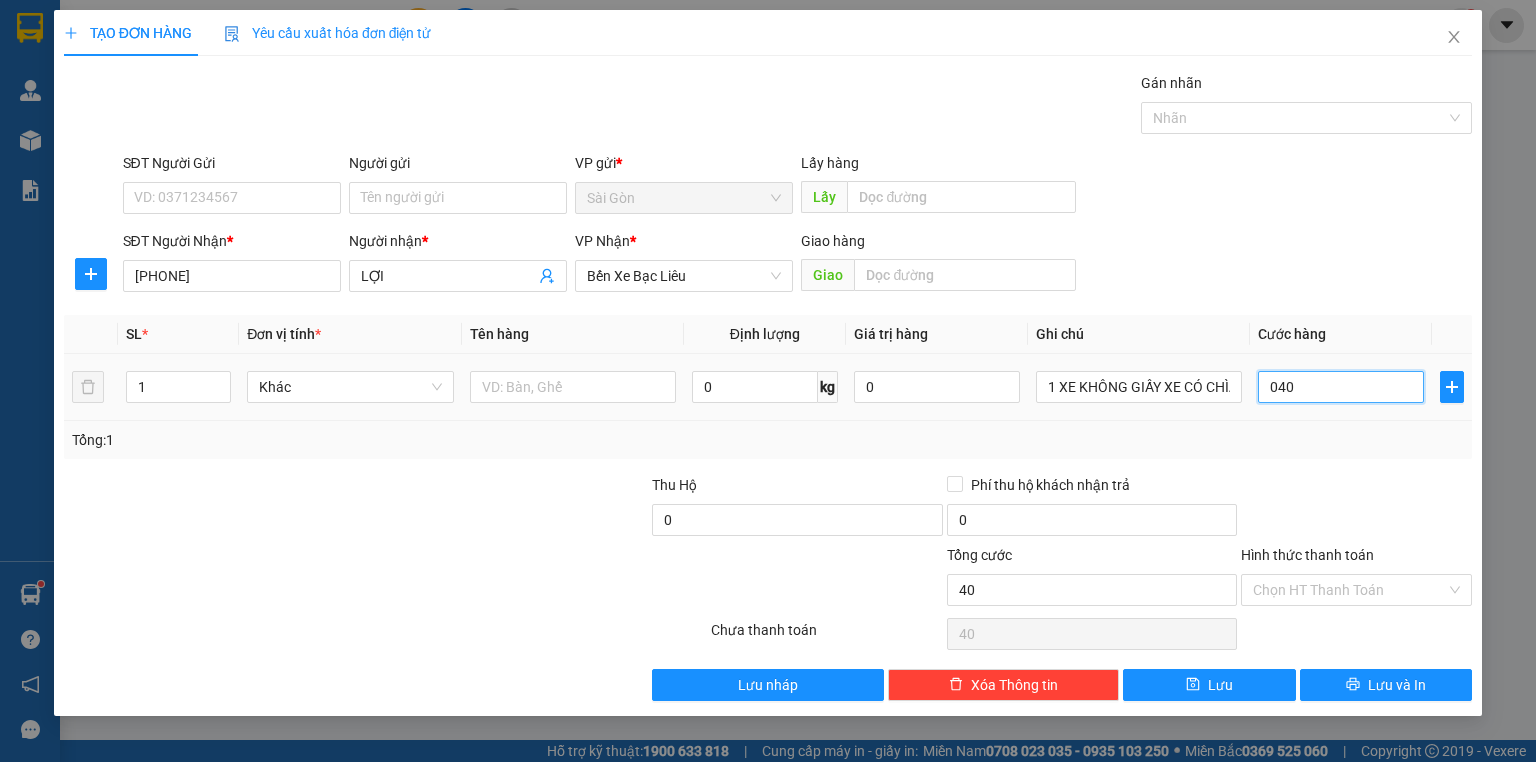 type on "400" 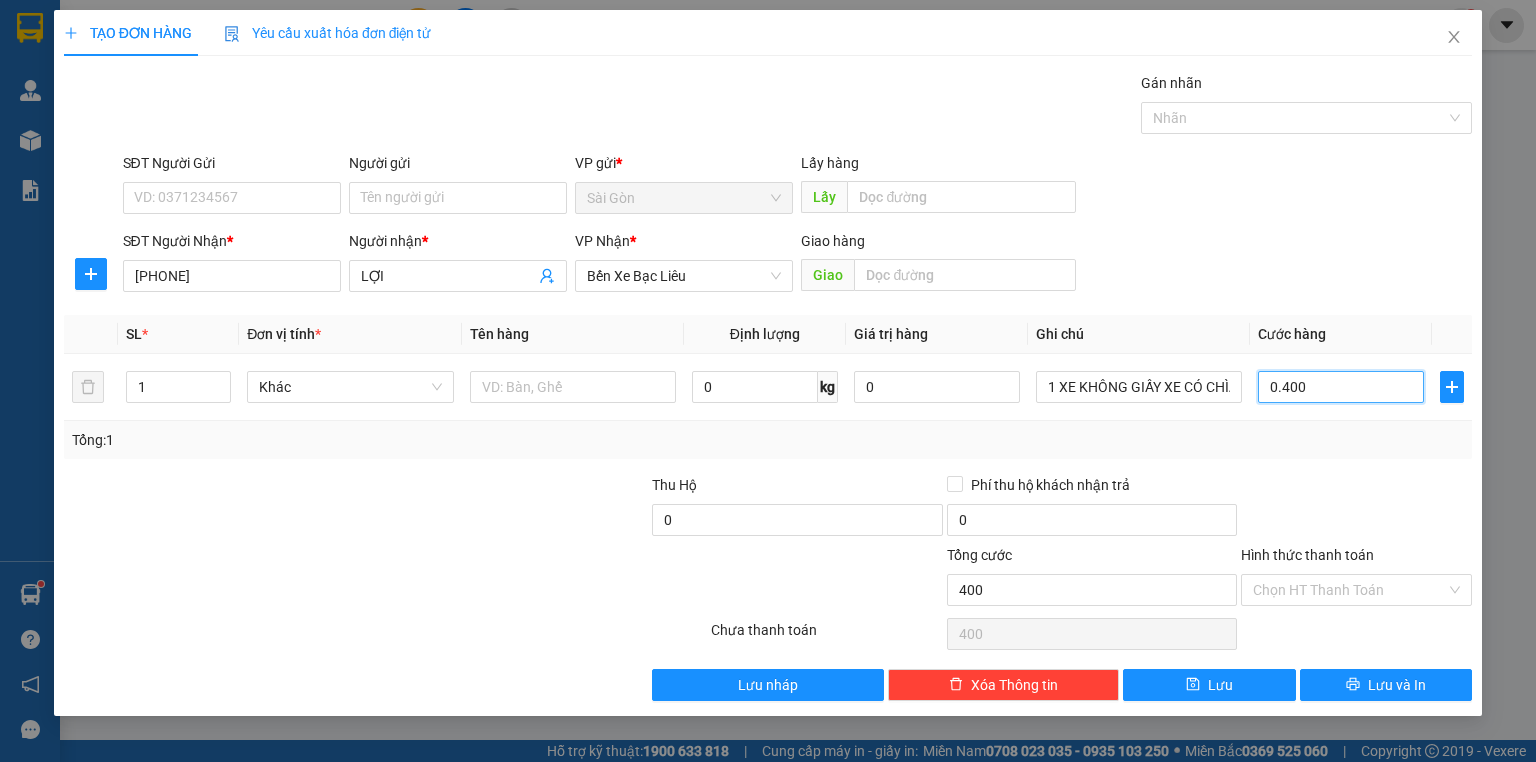 type on "0.400" 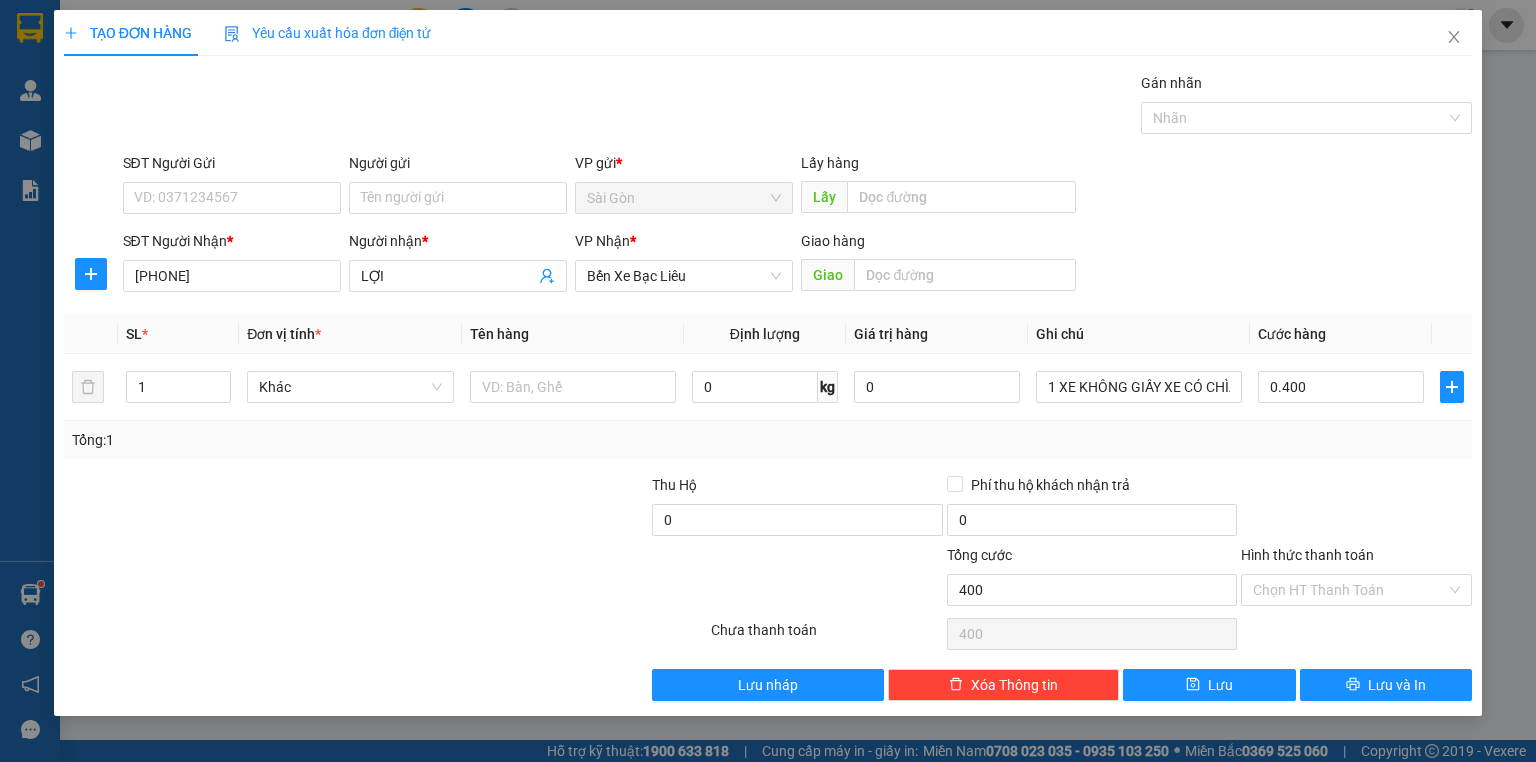 type on "400.000" 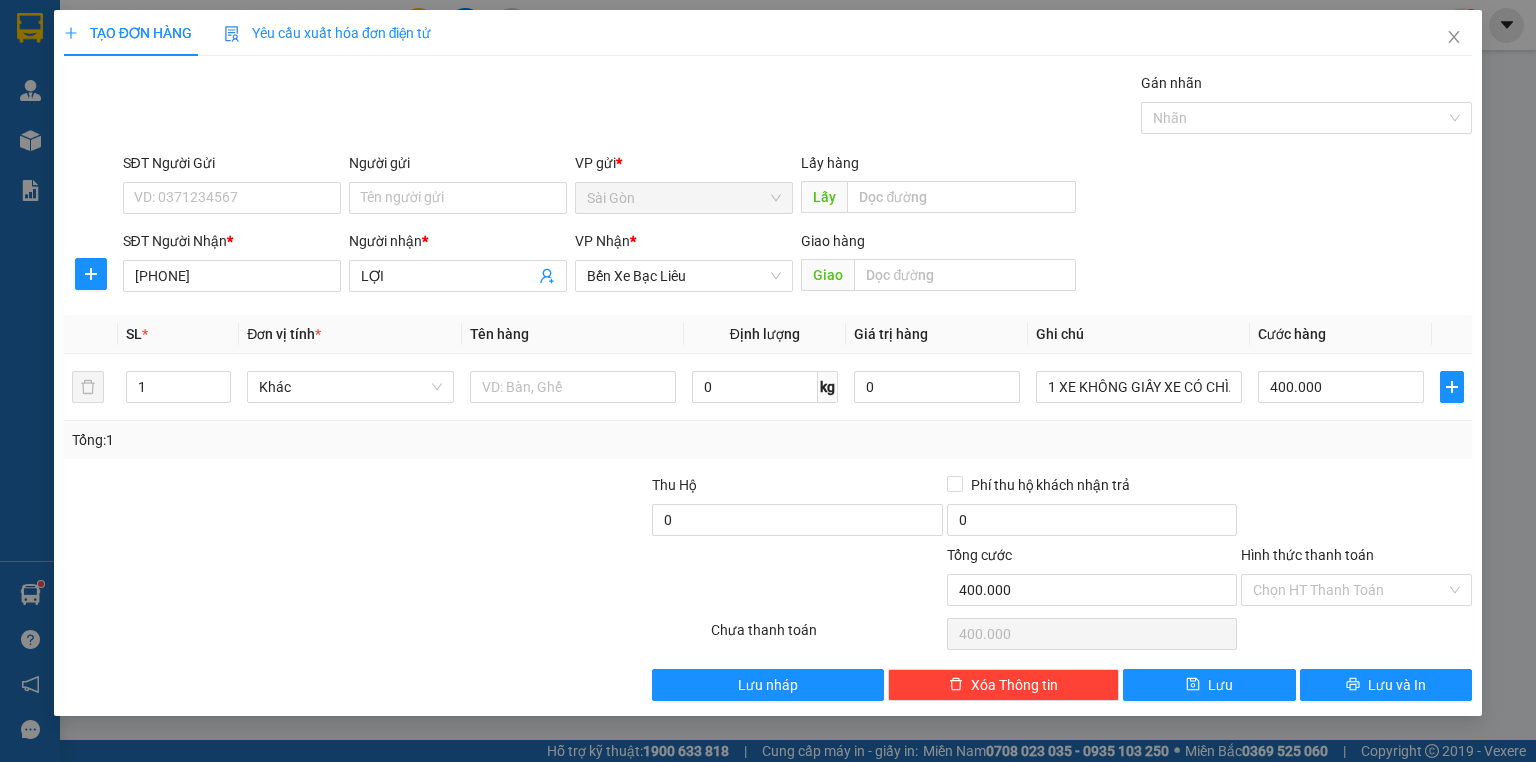 click at bounding box center (1356, 509) 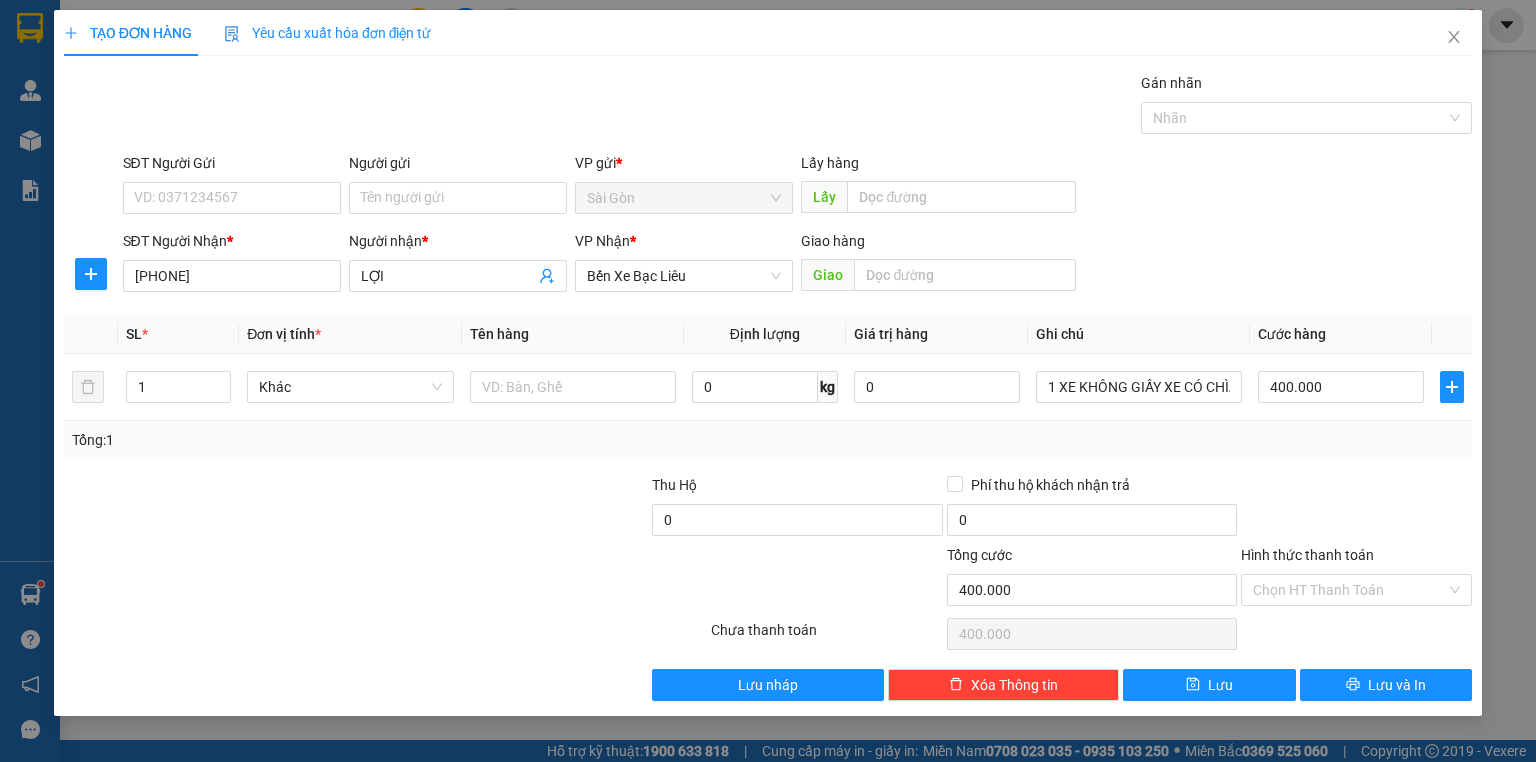 click on "Hình thức thanh toán" at bounding box center [1307, 555] 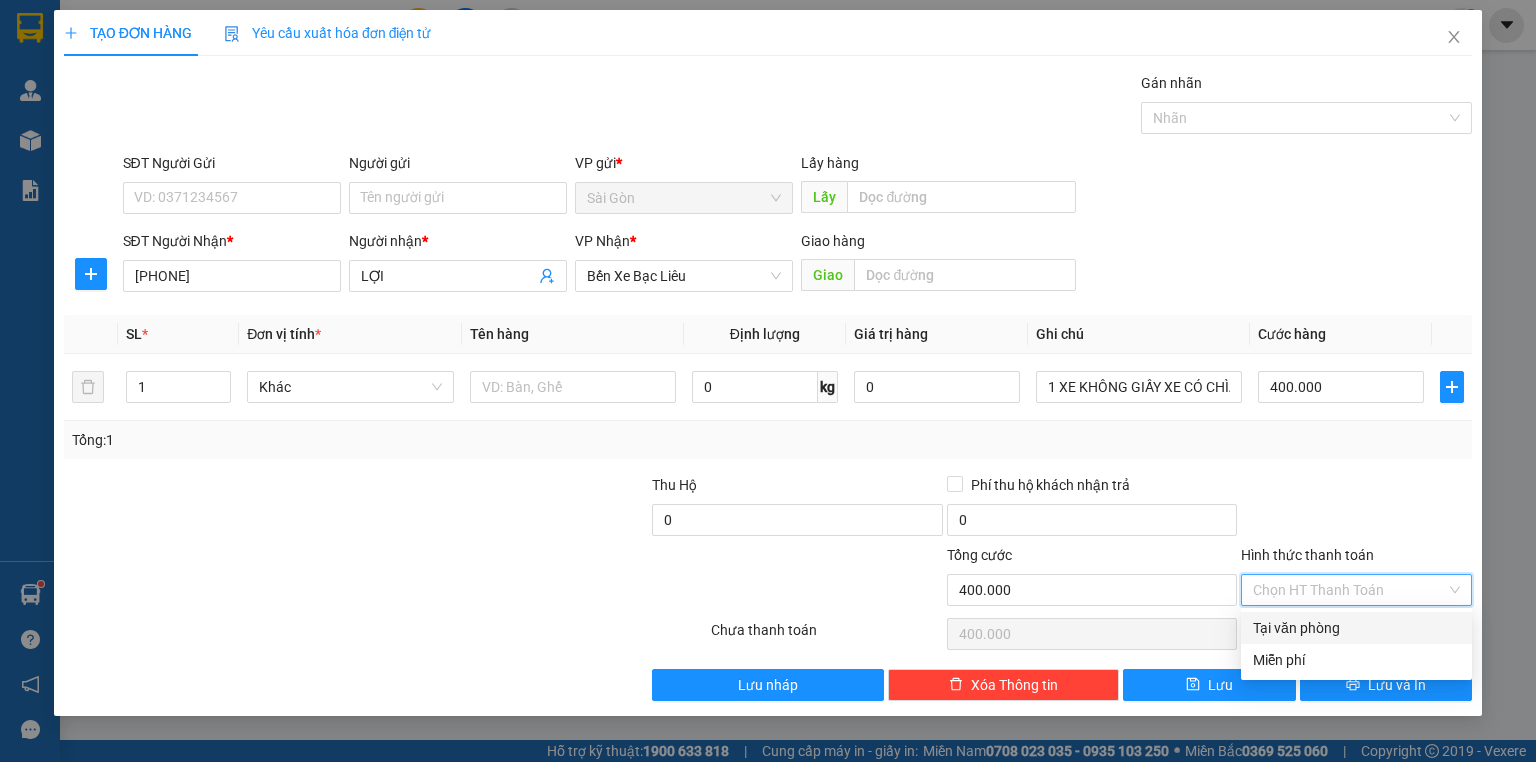 click on "Tại văn phòng" at bounding box center (1356, 628) 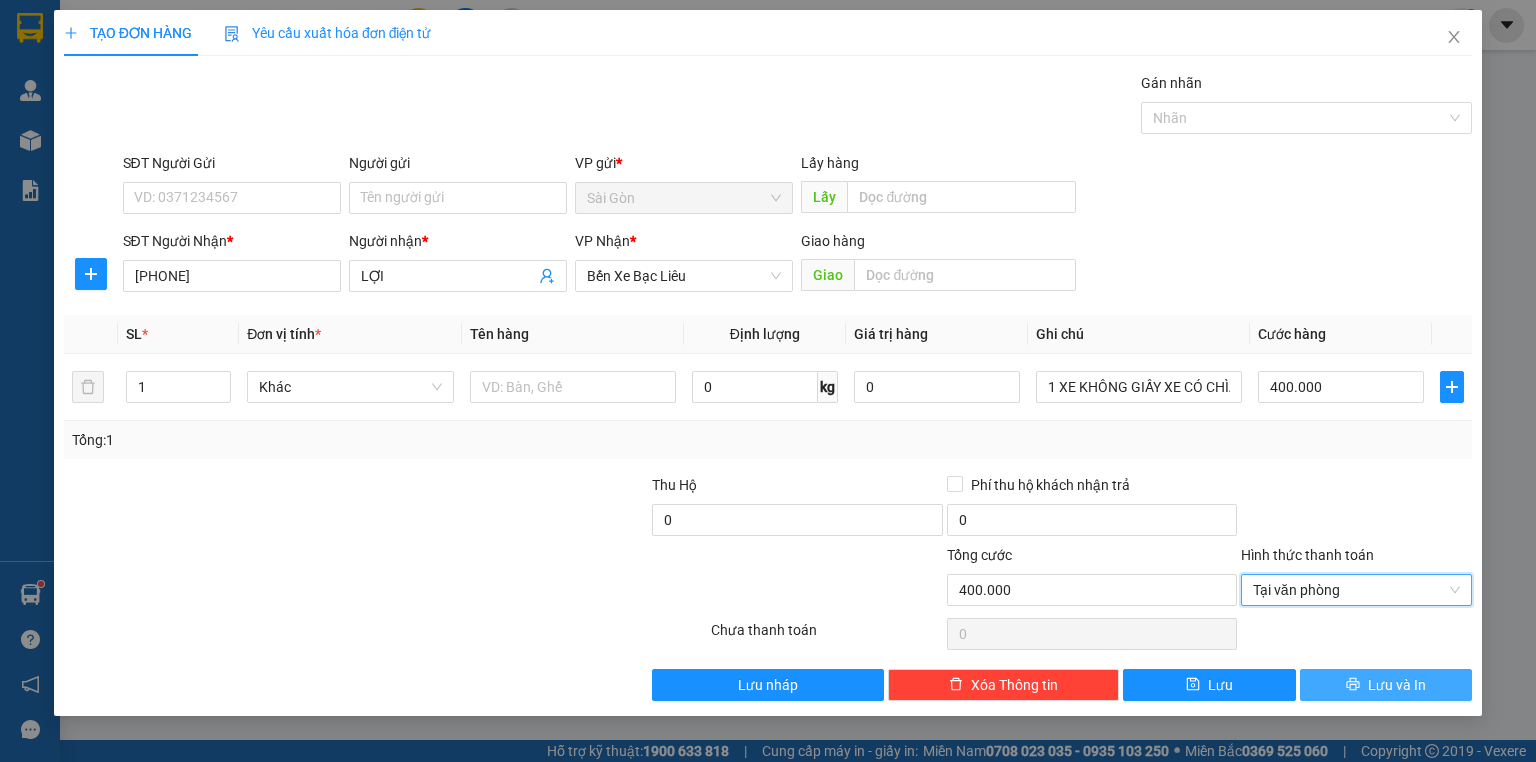 click 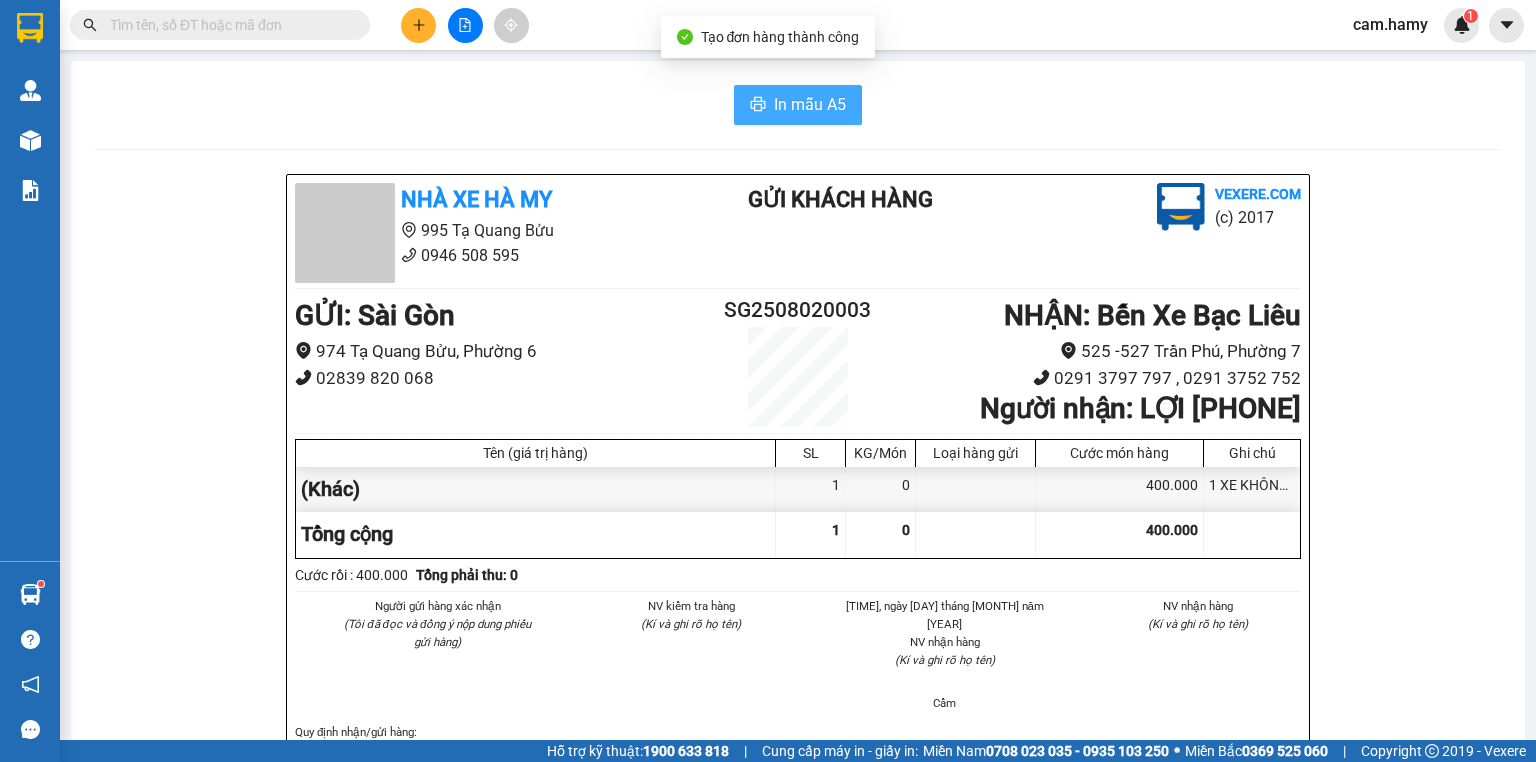 click on "In mẫu A5" at bounding box center (810, 104) 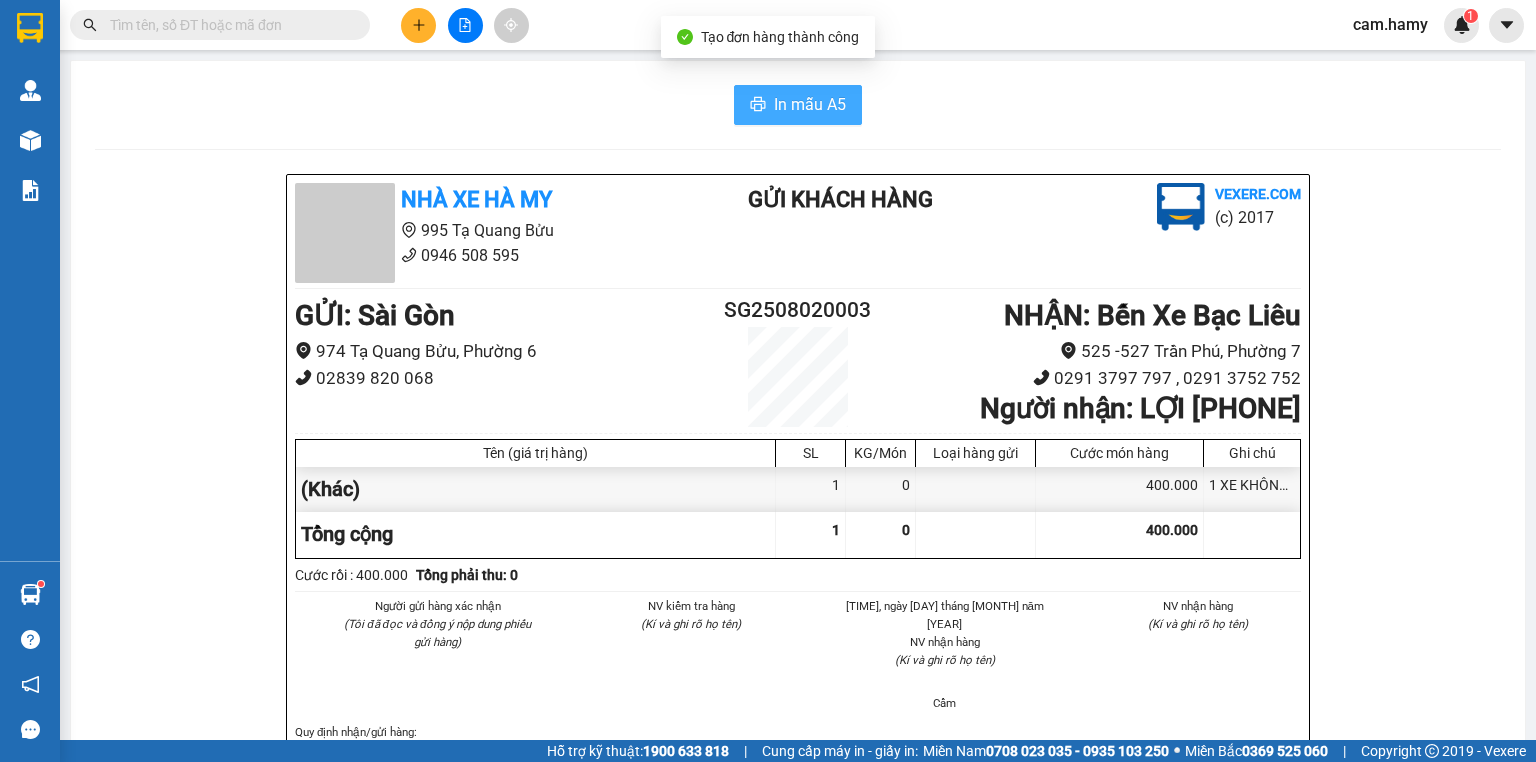 scroll, scrollTop: 0, scrollLeft: 0, axis: both 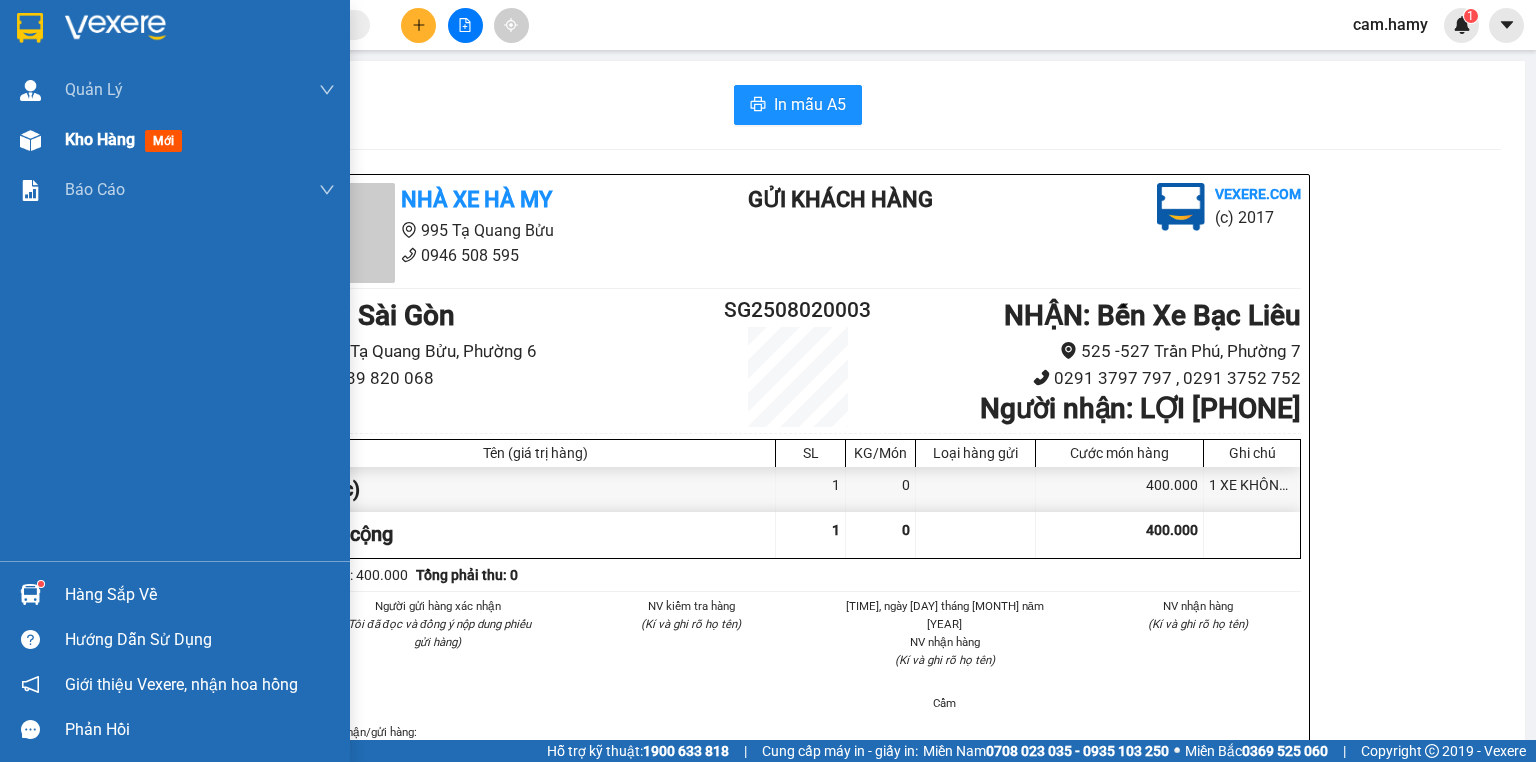 click on "Kho hàng mới" at bounding box center [175, 140] 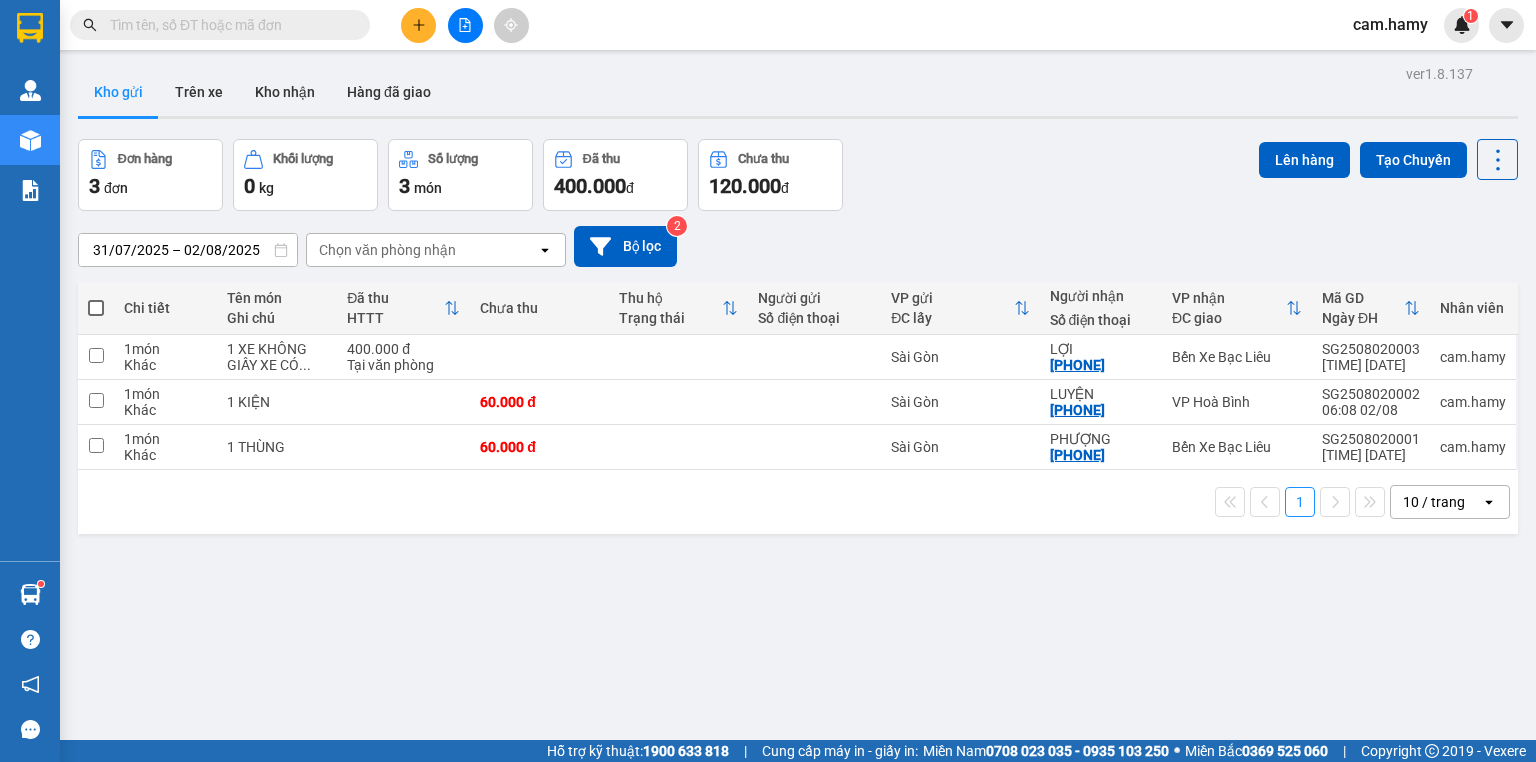 click on "10 / trang" at bounding box center [1434, 502] 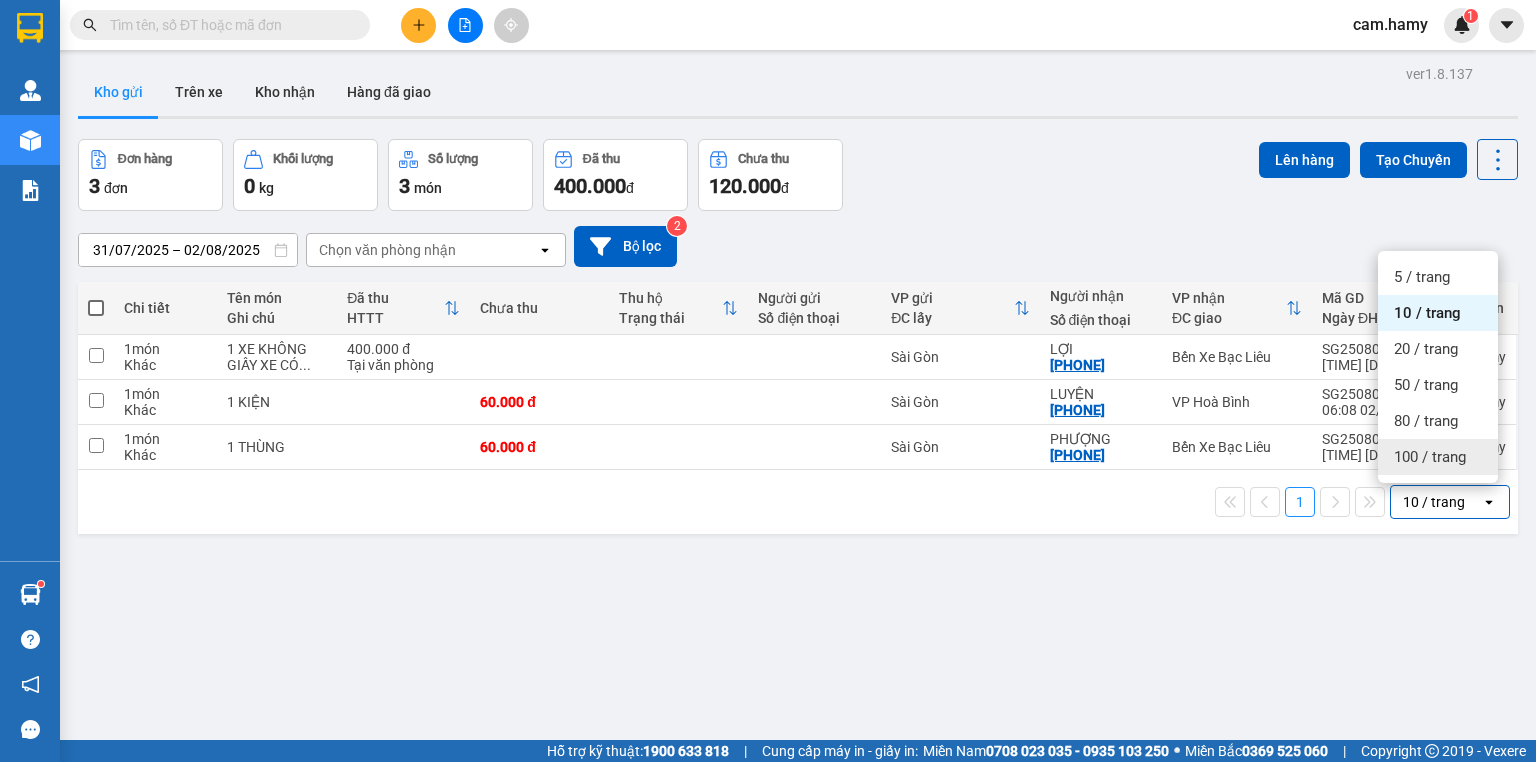 click on "100 / trang" at bounding box center (1430, 457) 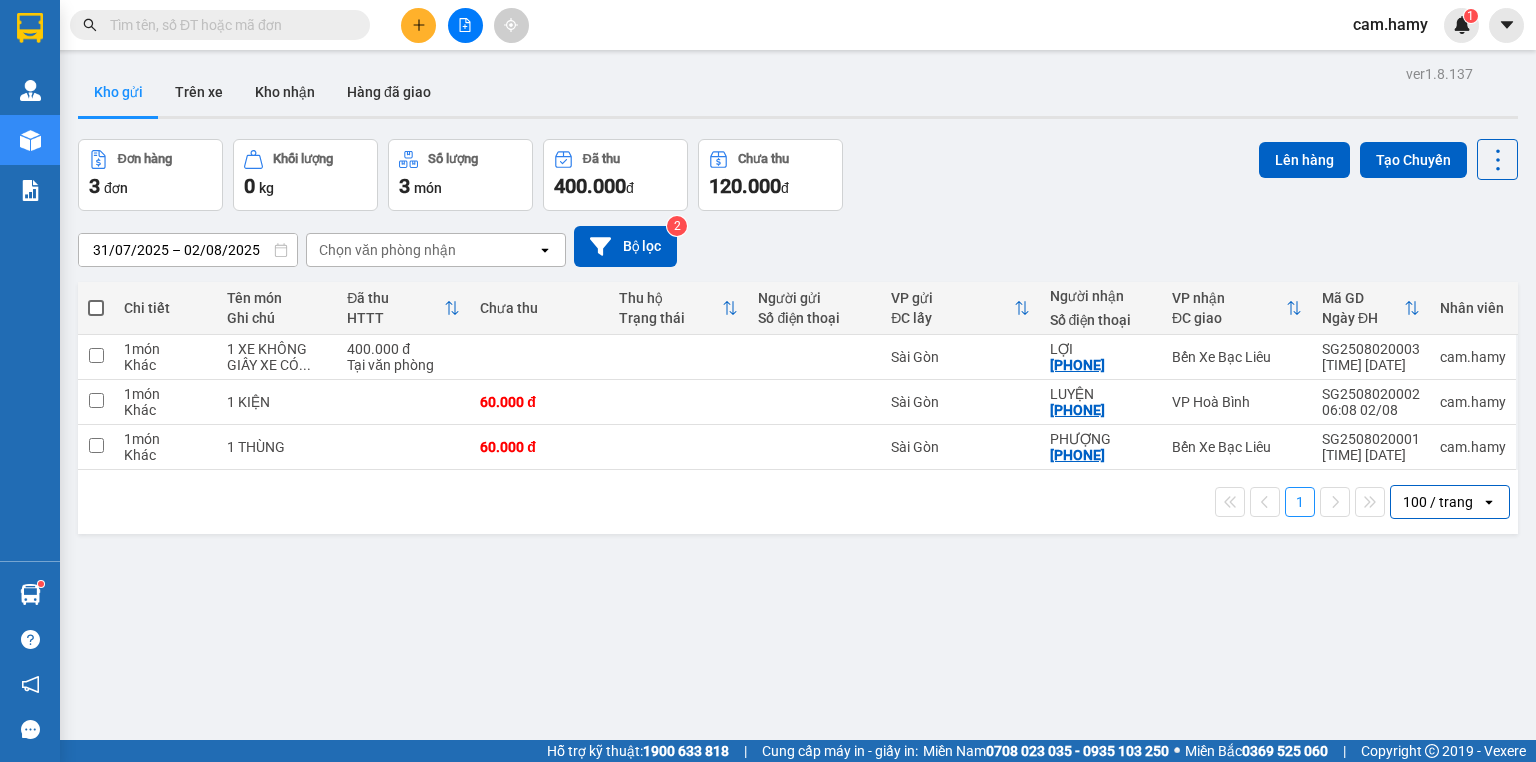 click at bounding box center (96, 308) 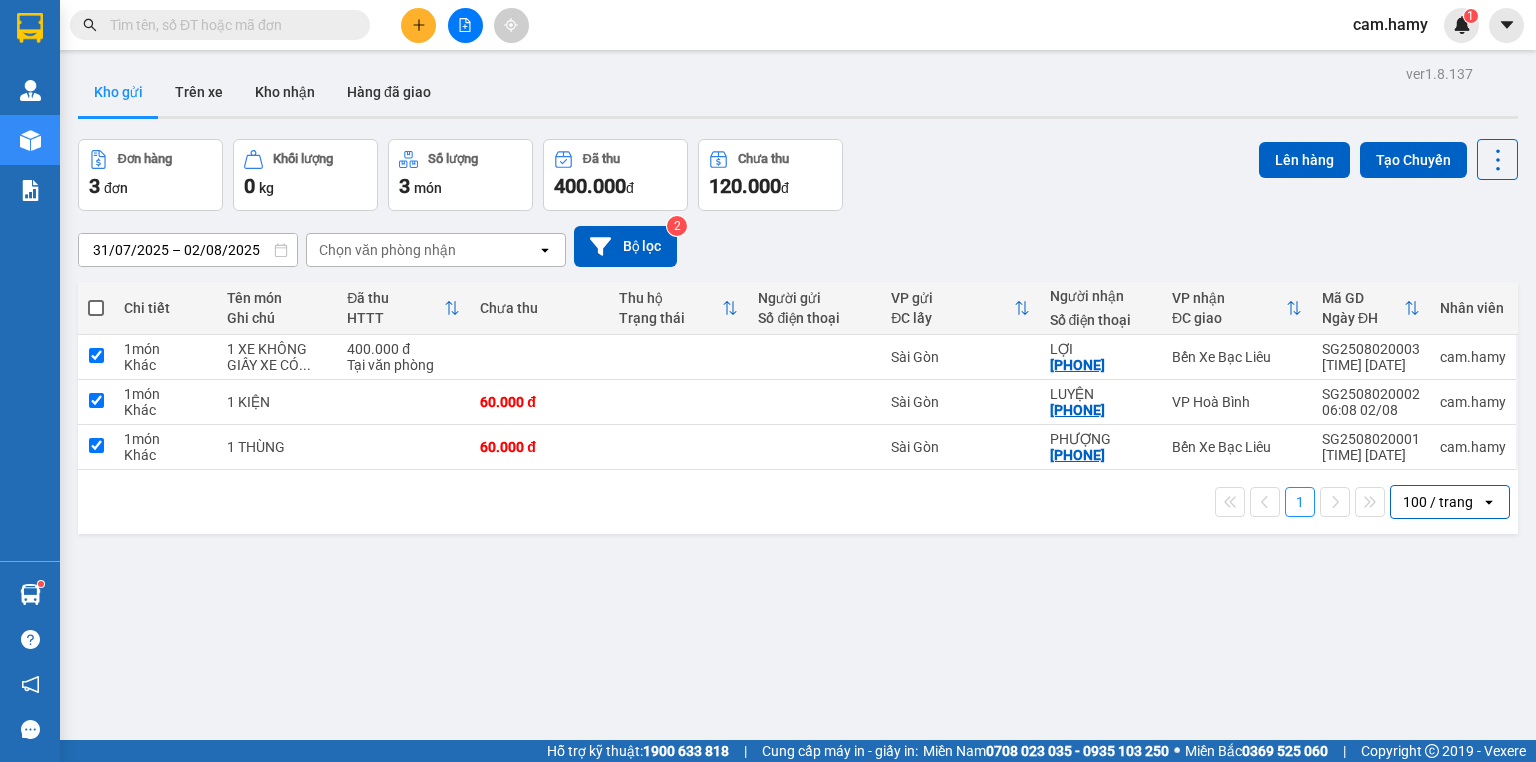 checkbox on "true" 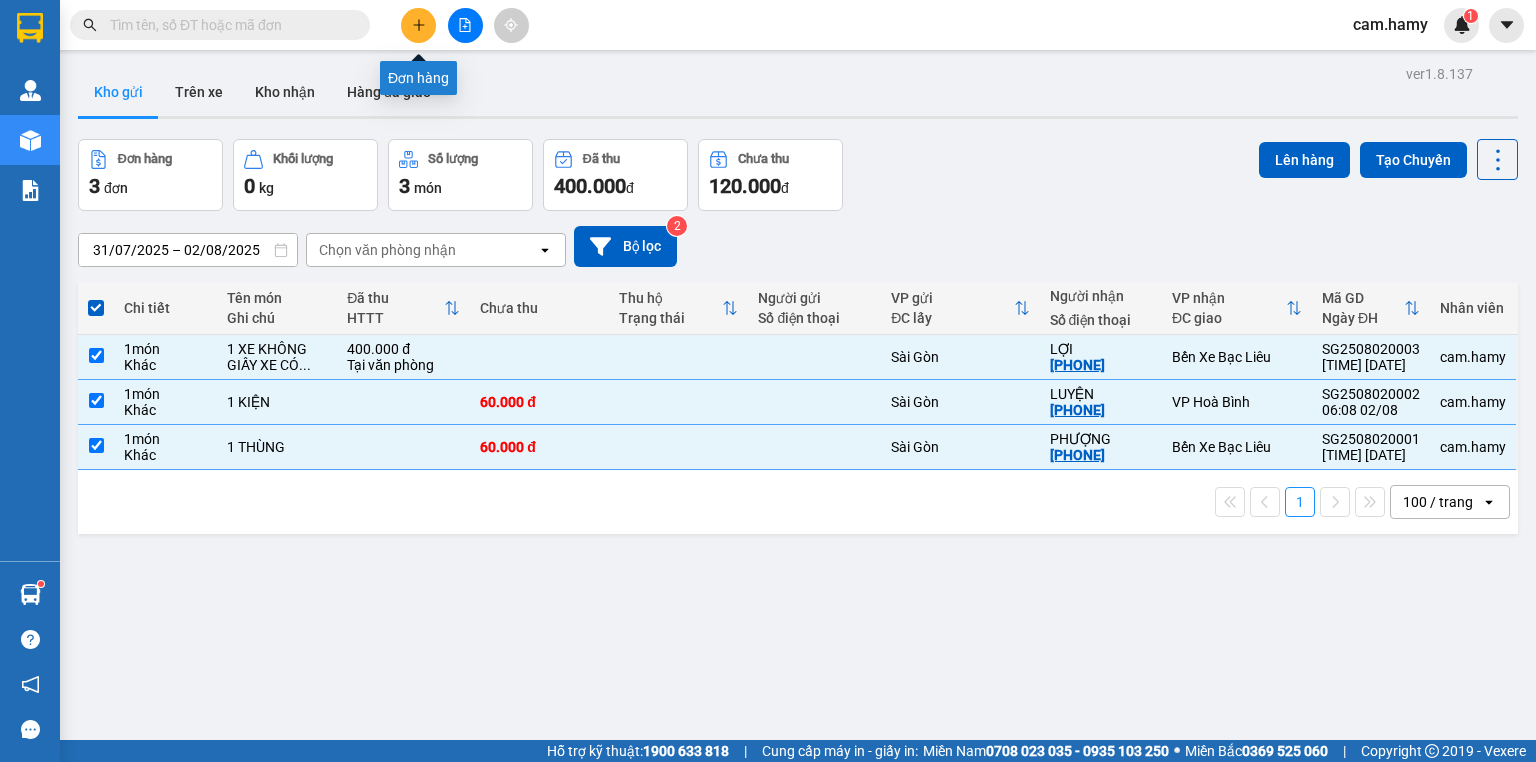 click 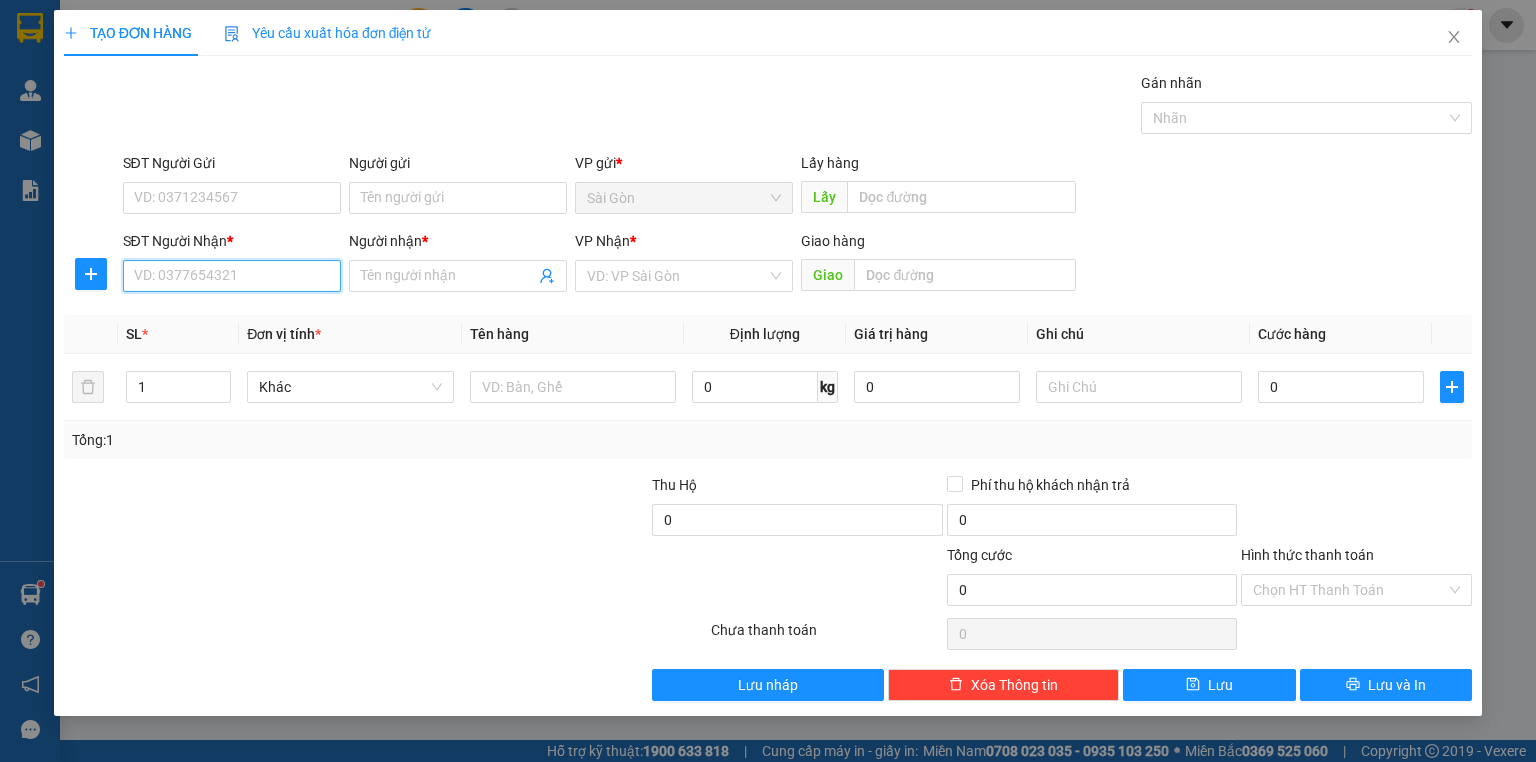 click on "SĐT Người Nhận  *" at bounding box center (232, 276) 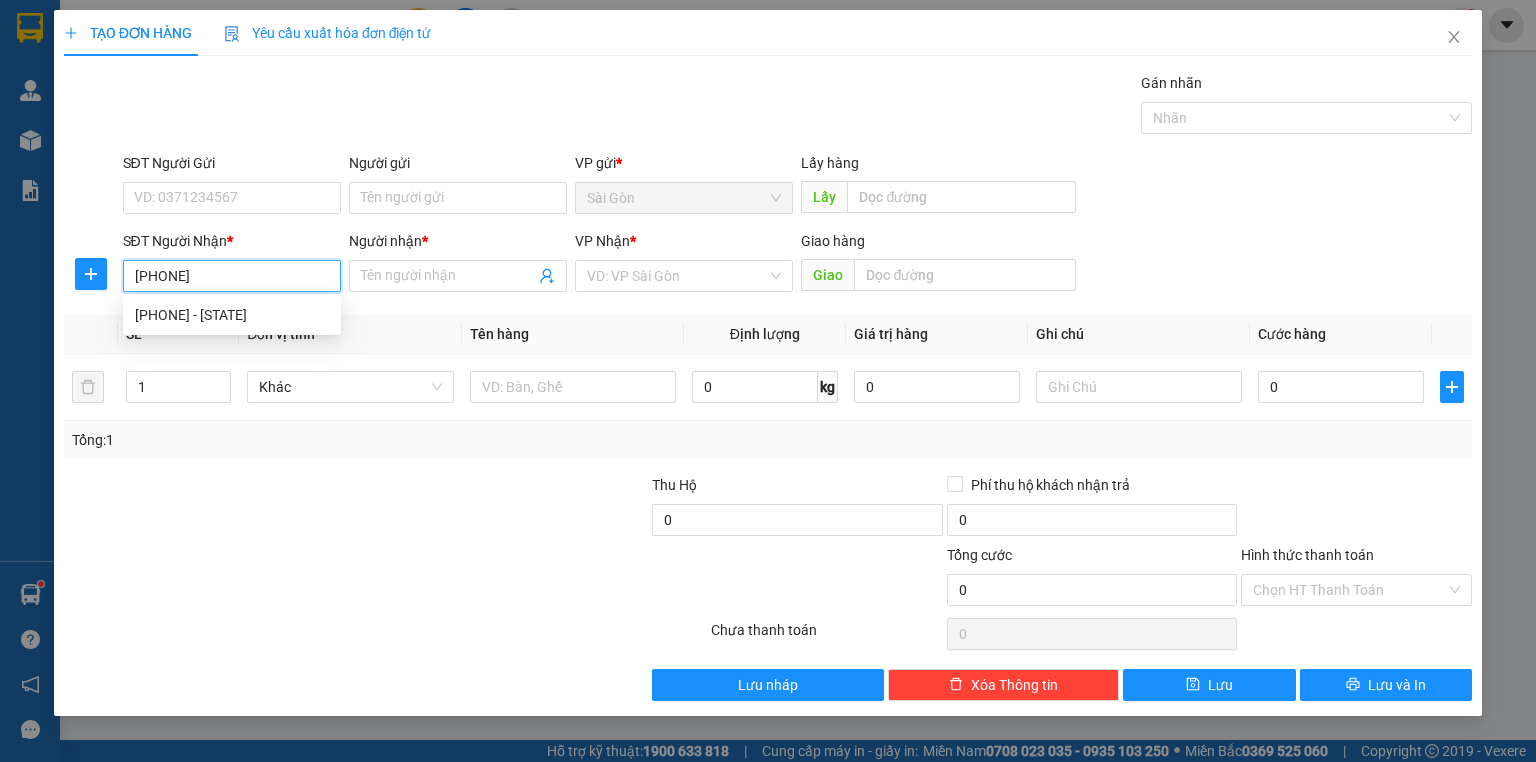 type on "[PHONE]" 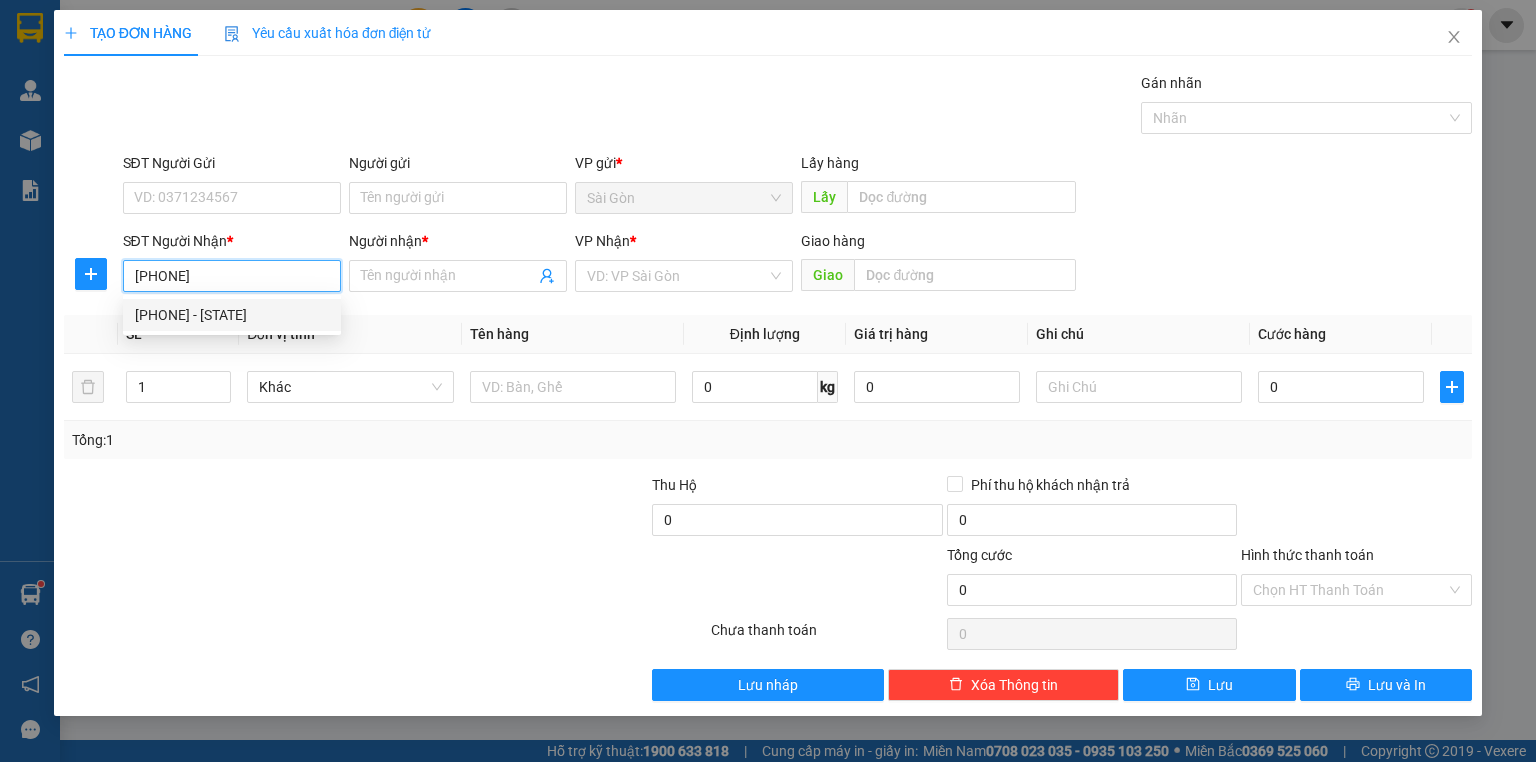 click on "[PHONE] - [STATE]" at bounding box center (232, 315) 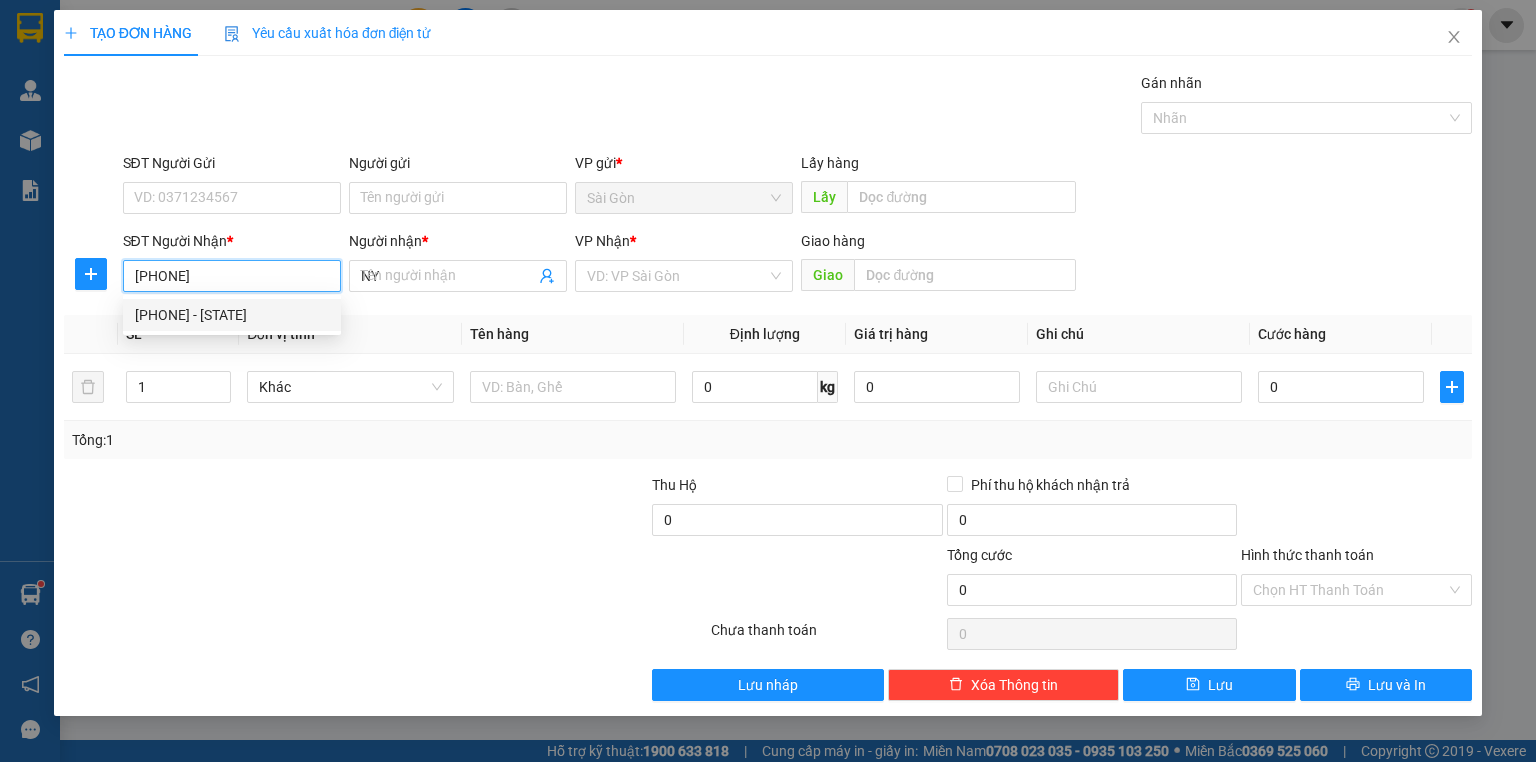 type on "180.000" 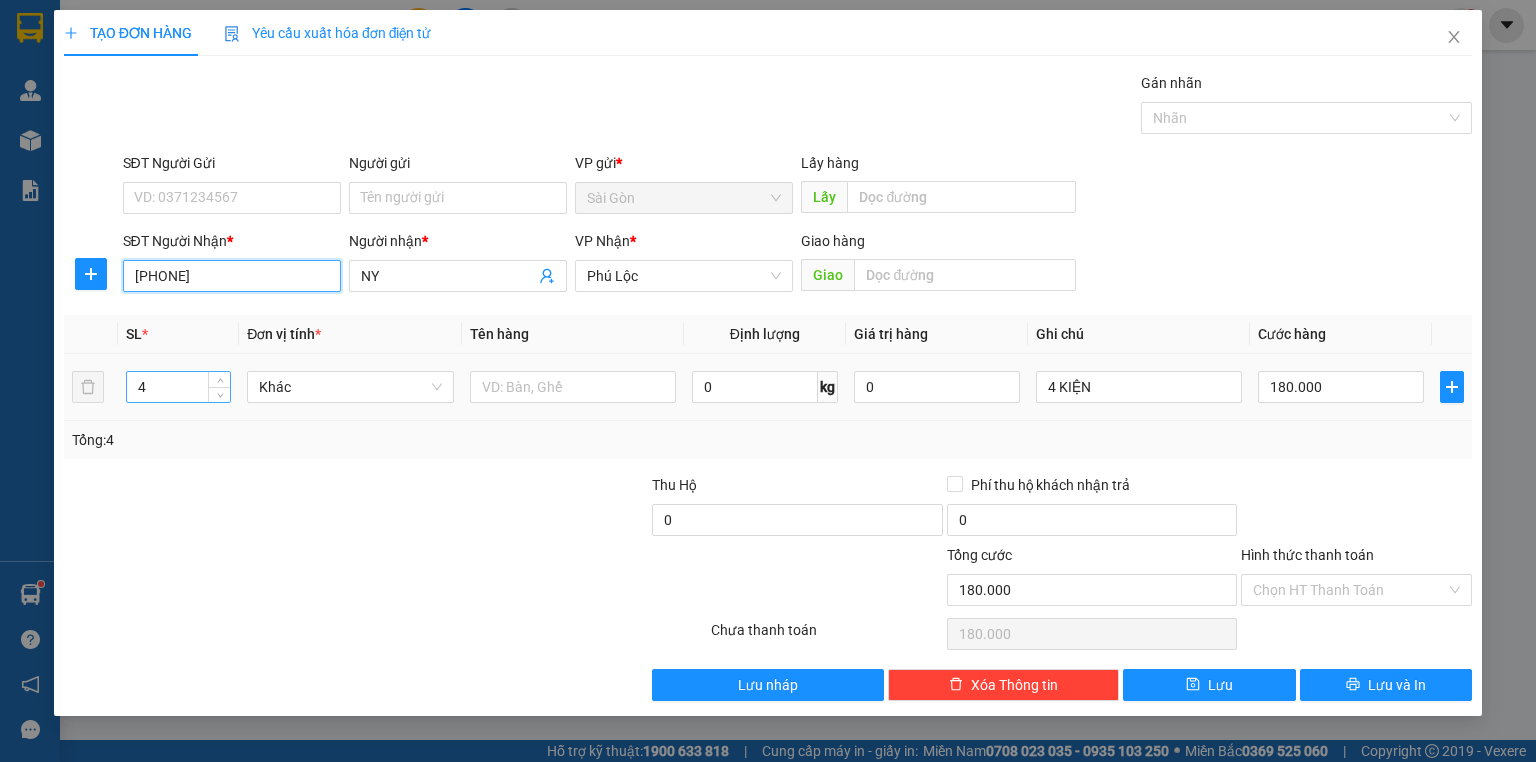 type on "[PHONE]" 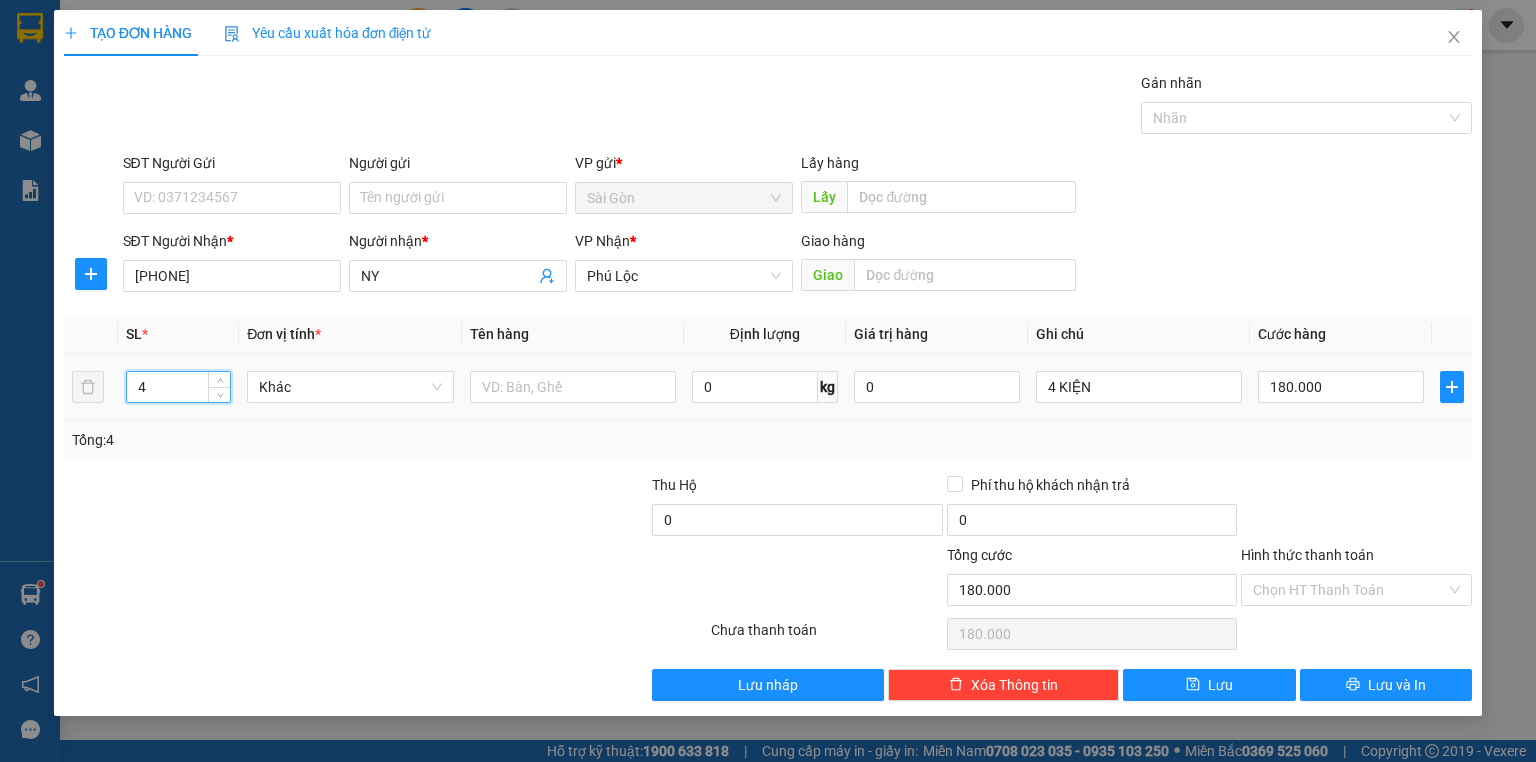 click on "4" at bounding box center (178, 387) 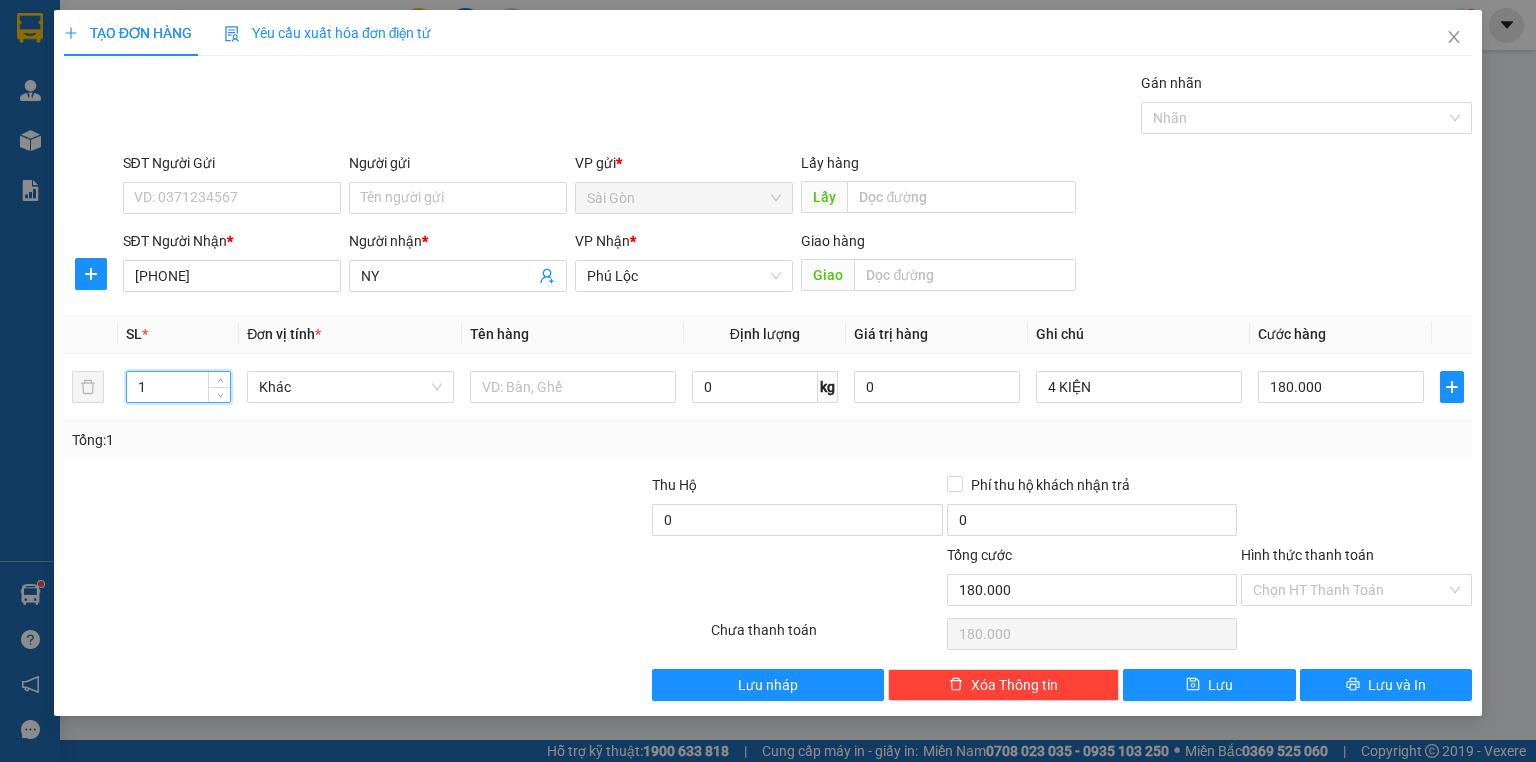 type on "1" 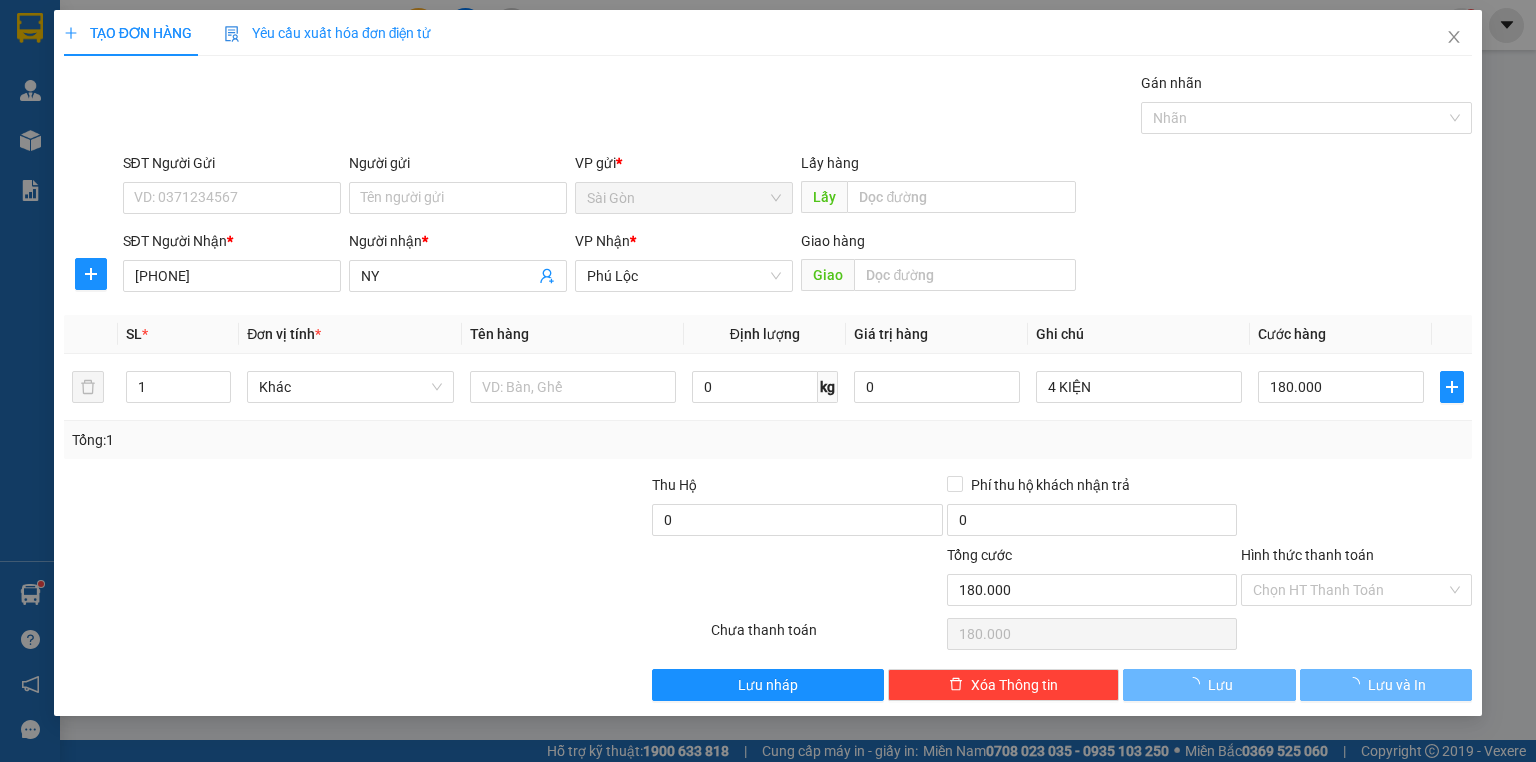 type on "0" 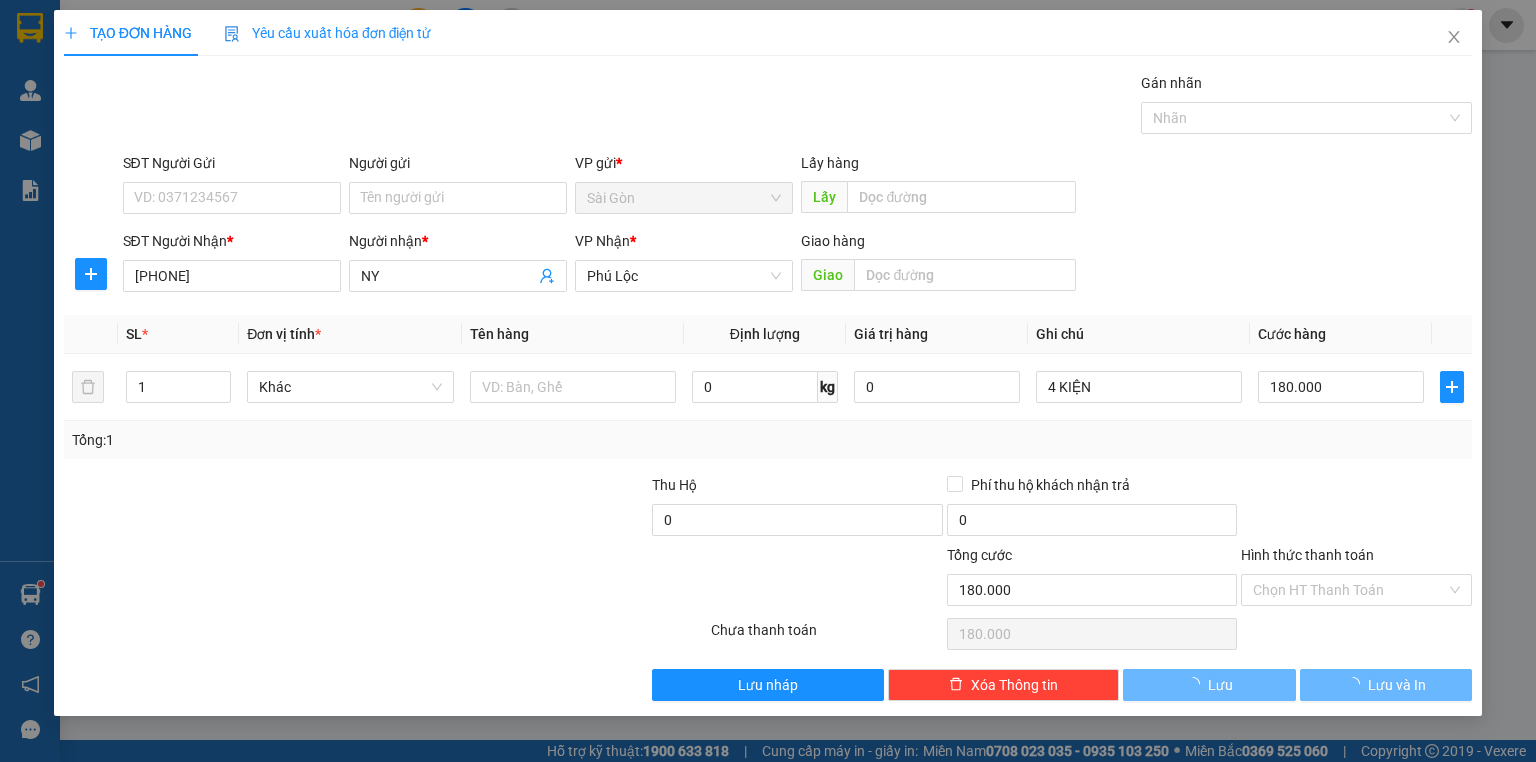 type on "0" 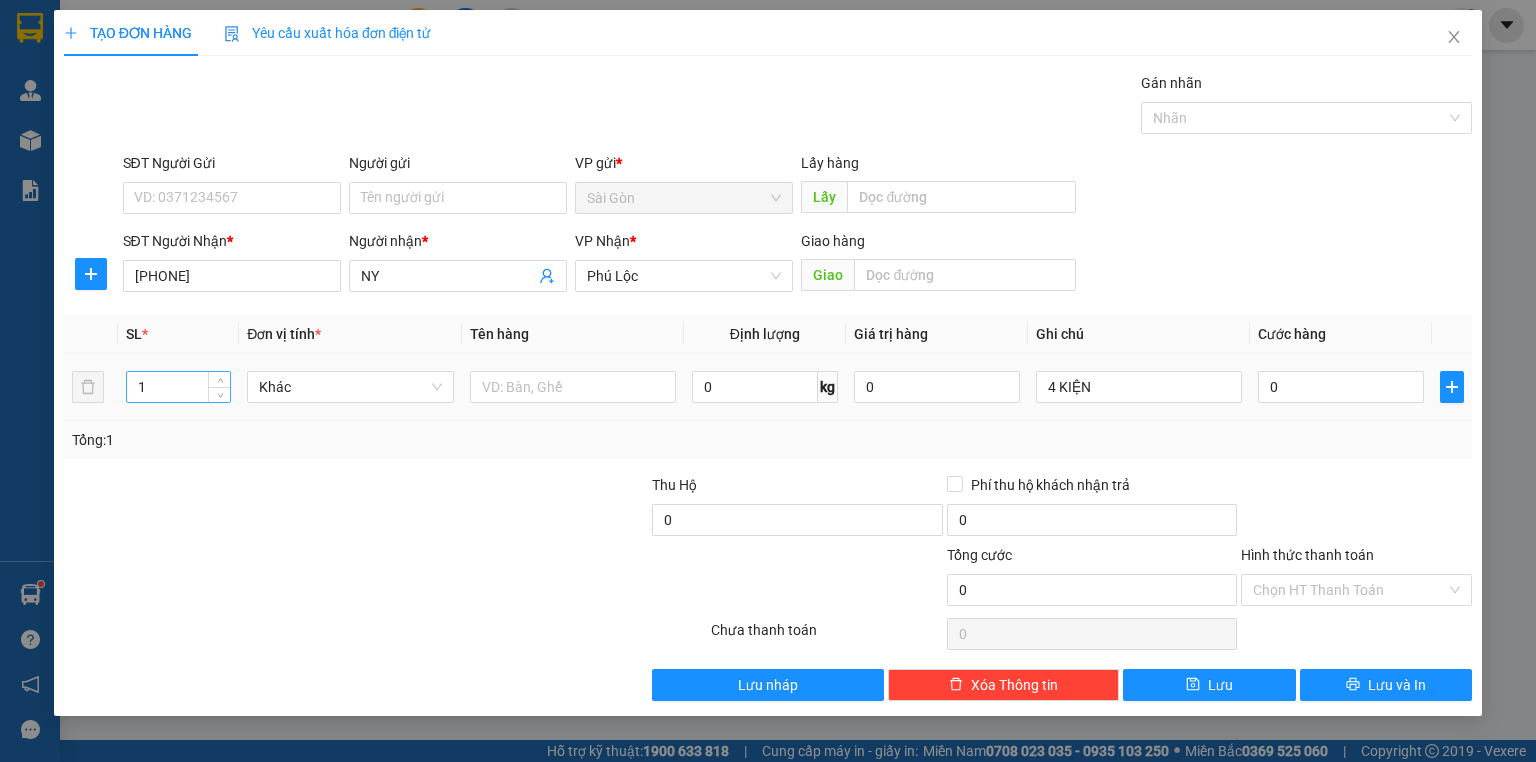 click on "1" at bounding box center [178, 387] 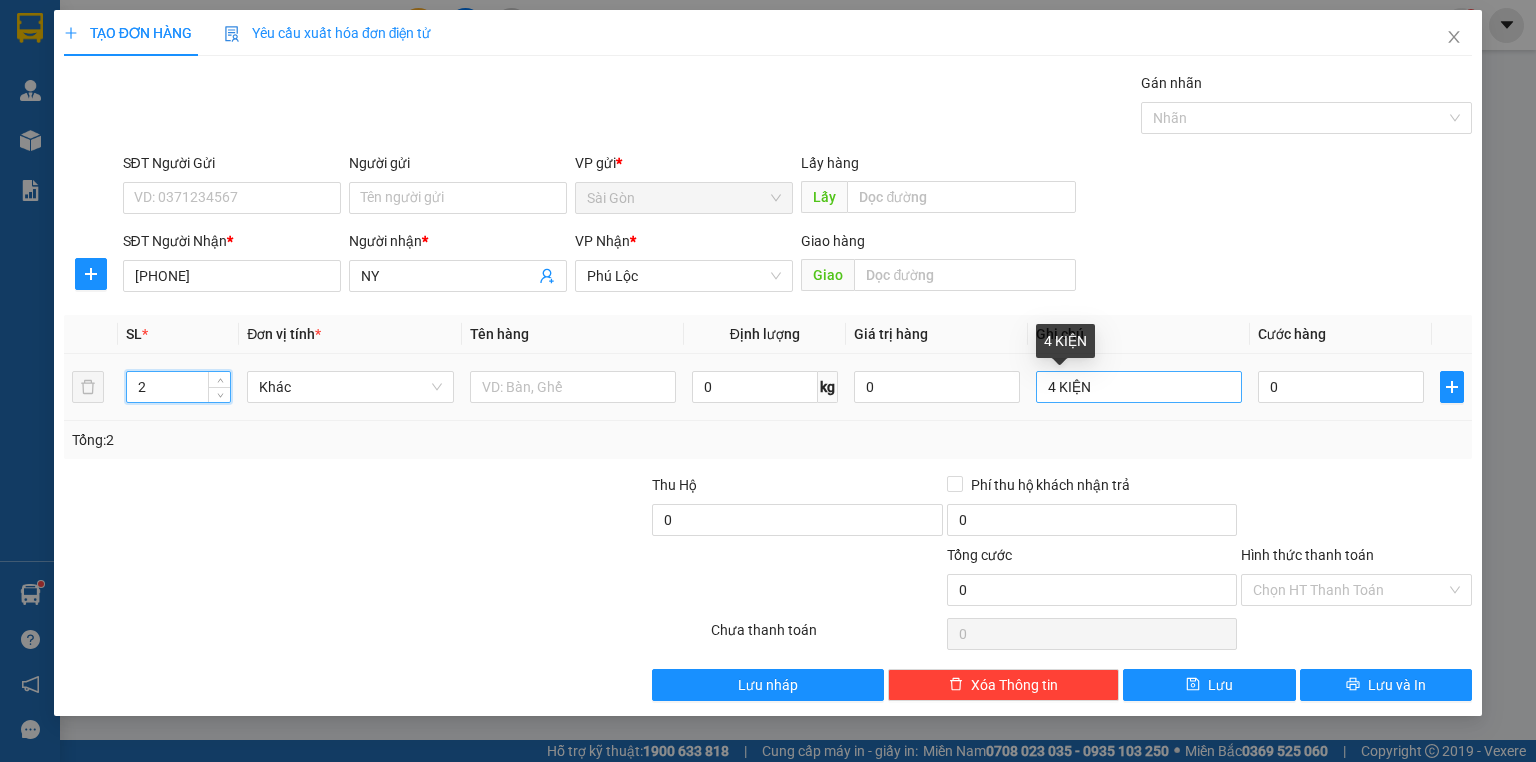 type on "2" 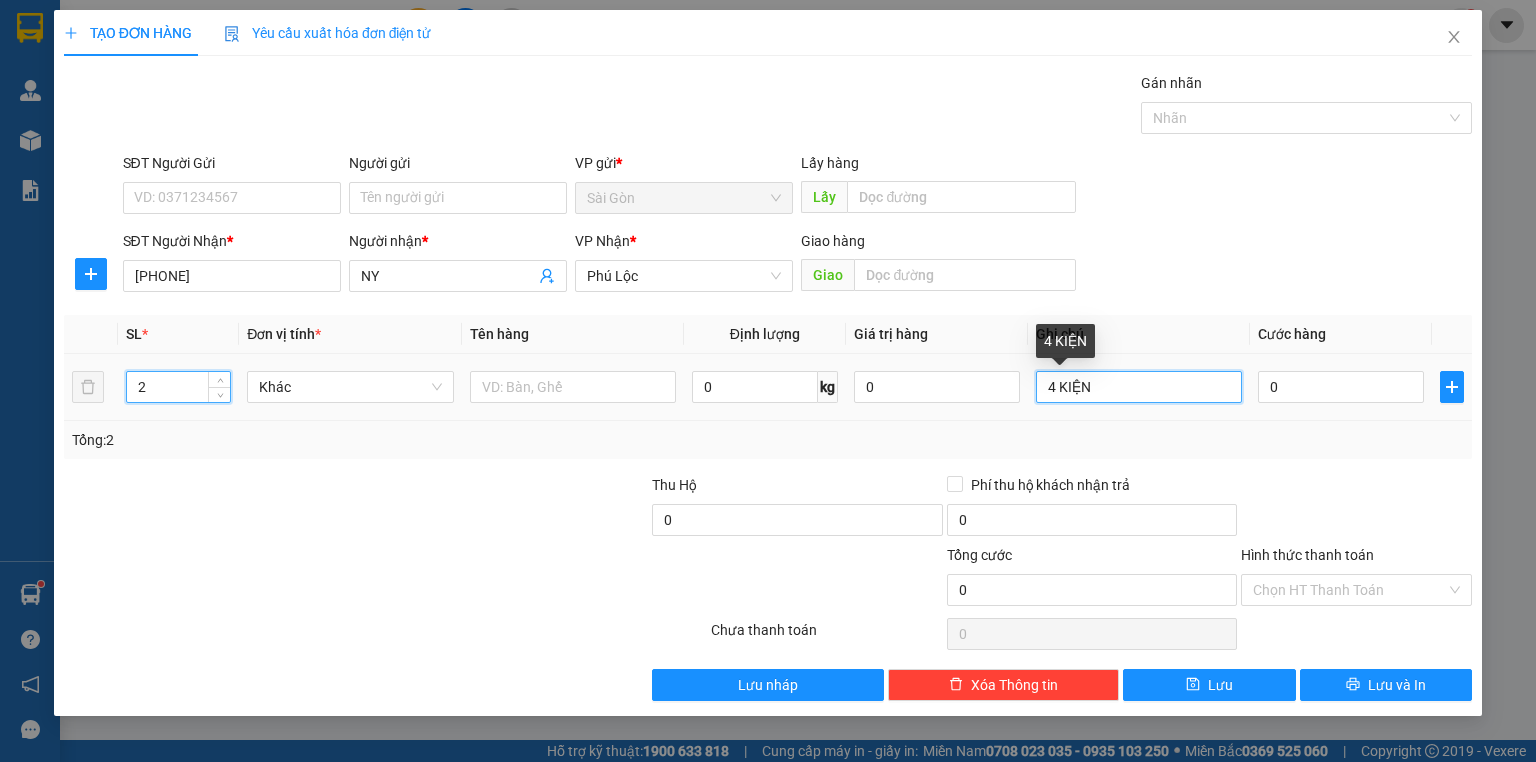 click on "4 KIỆN" at bounding box center [1139, 387] 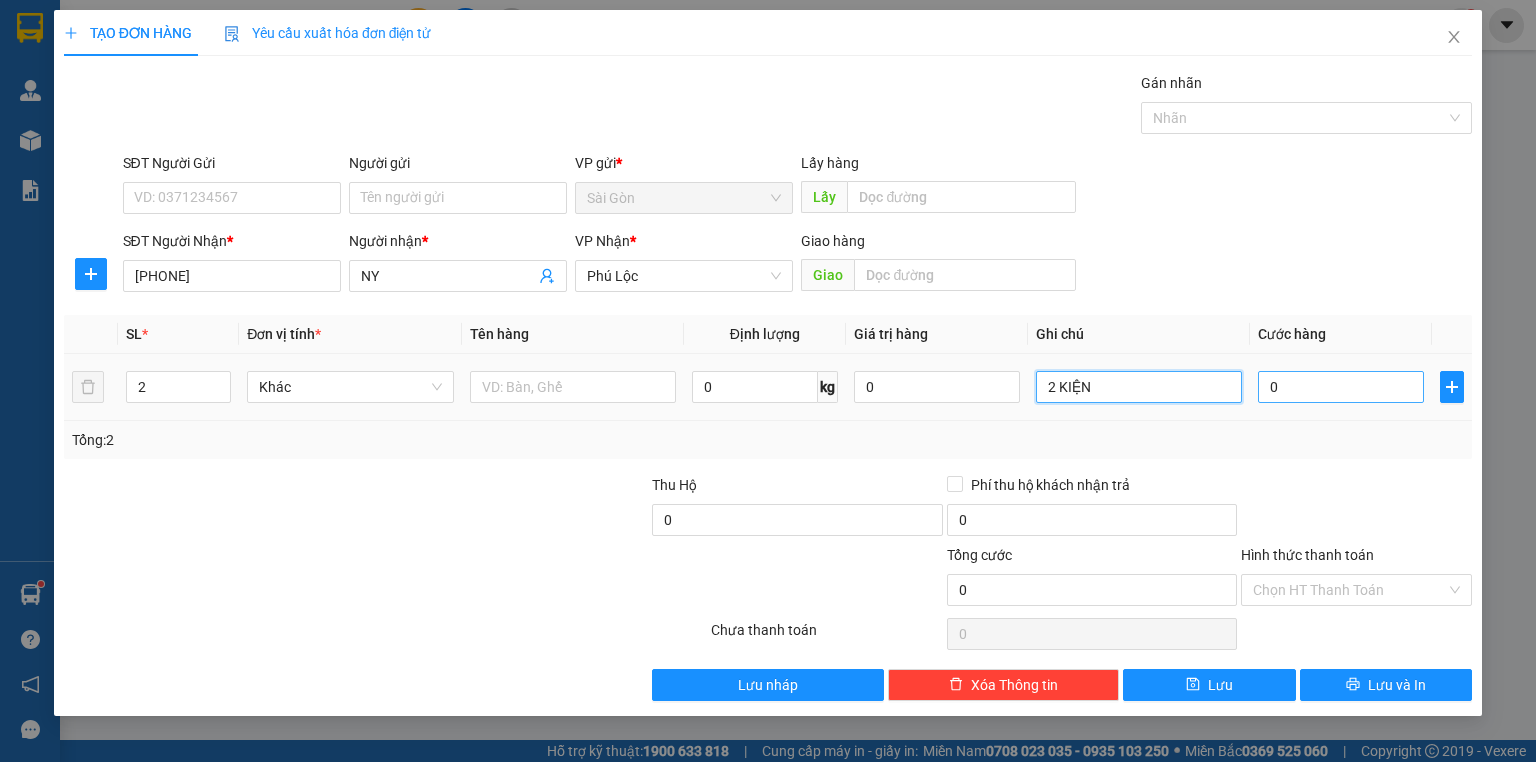 type on "2 KIỆN" 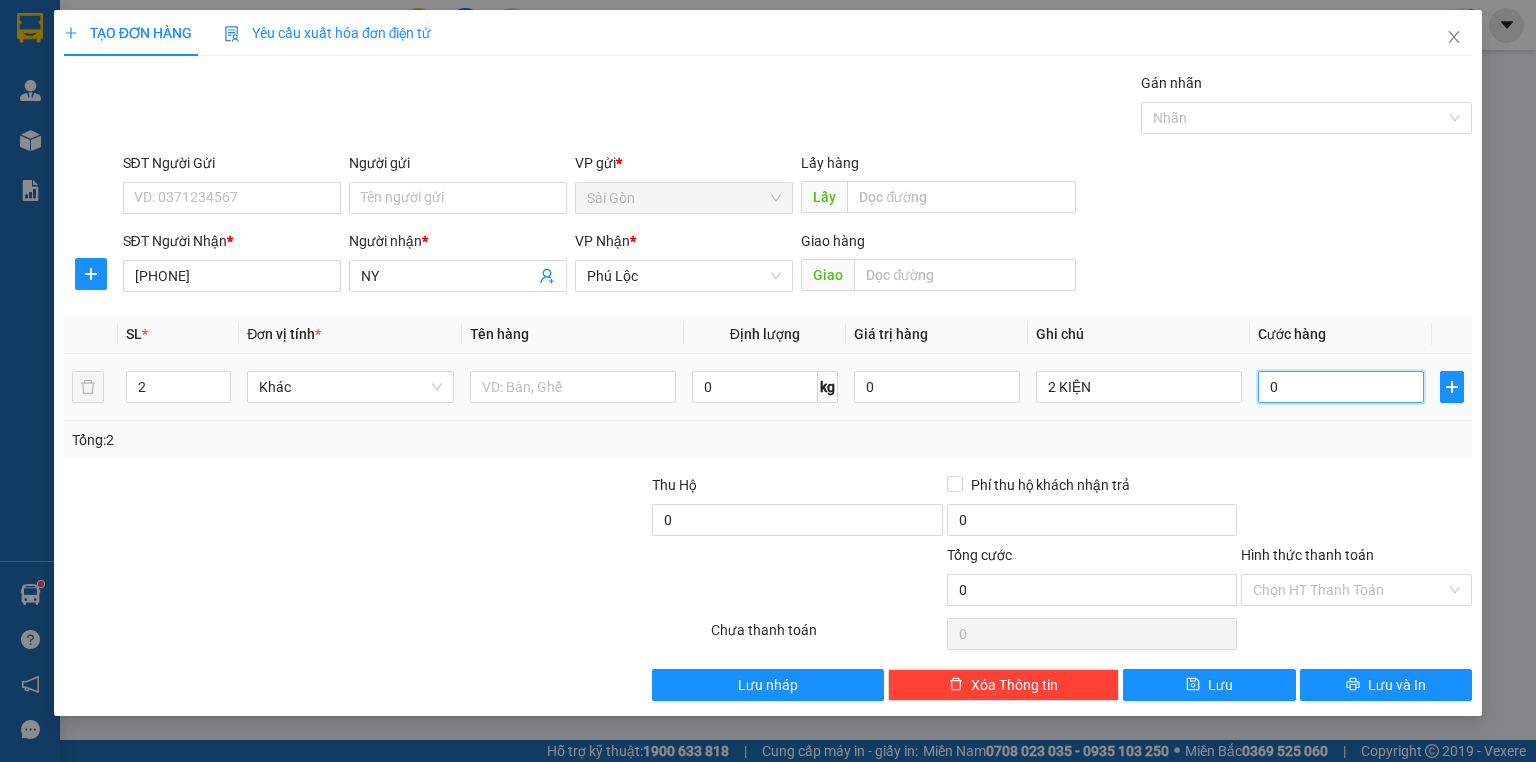 click on "0" at bounding box center [1341, 387] 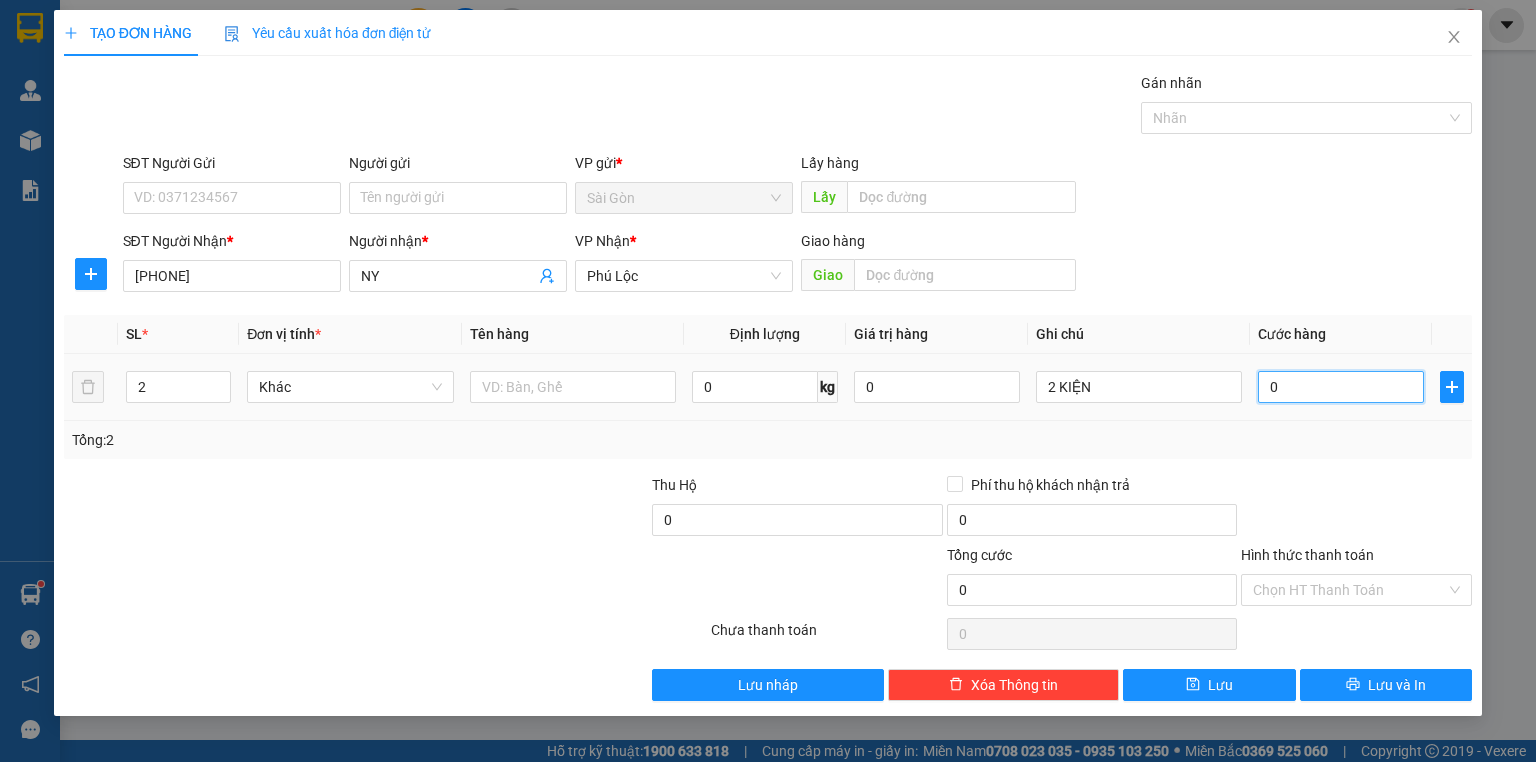 type on "0" 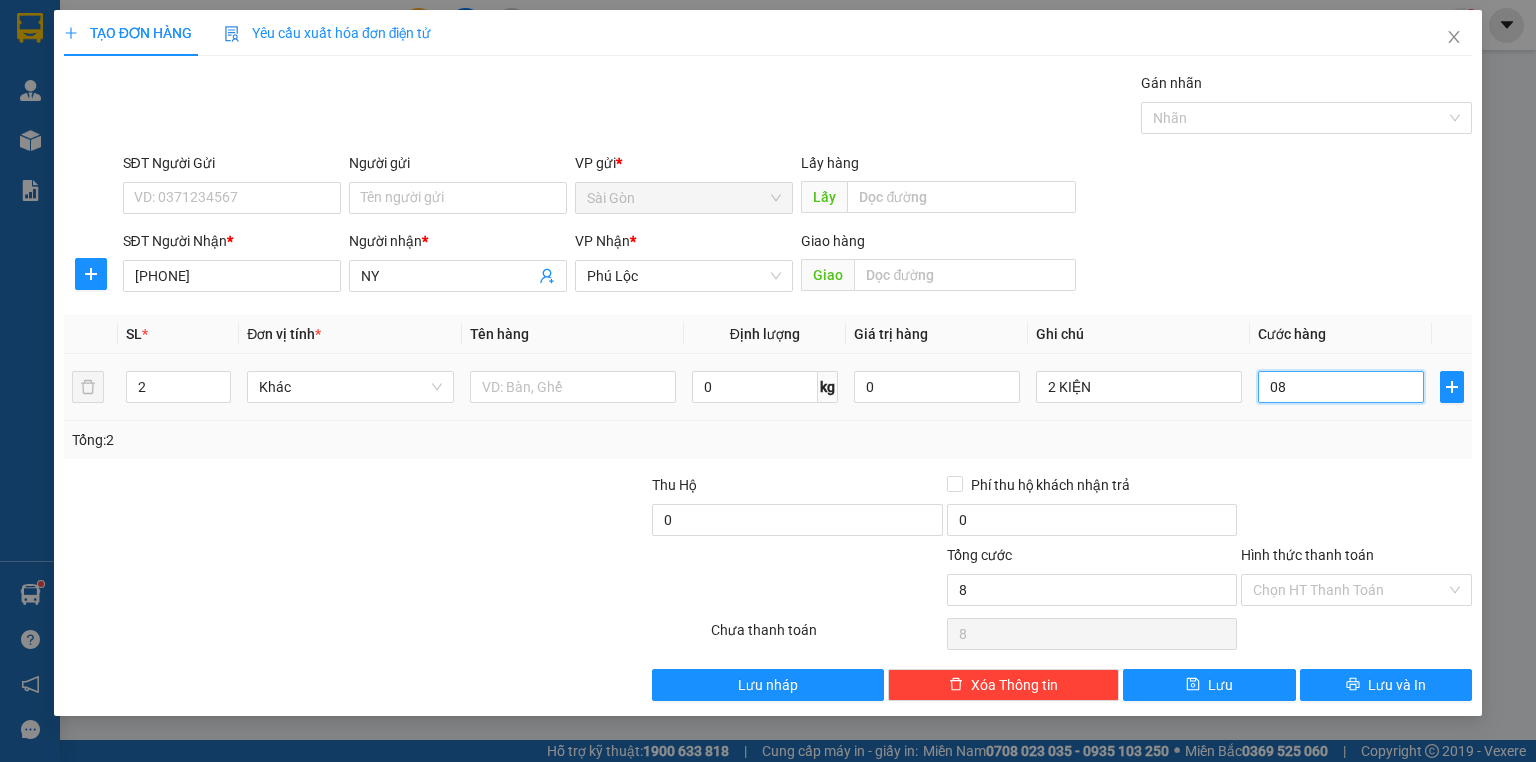 type on "80" 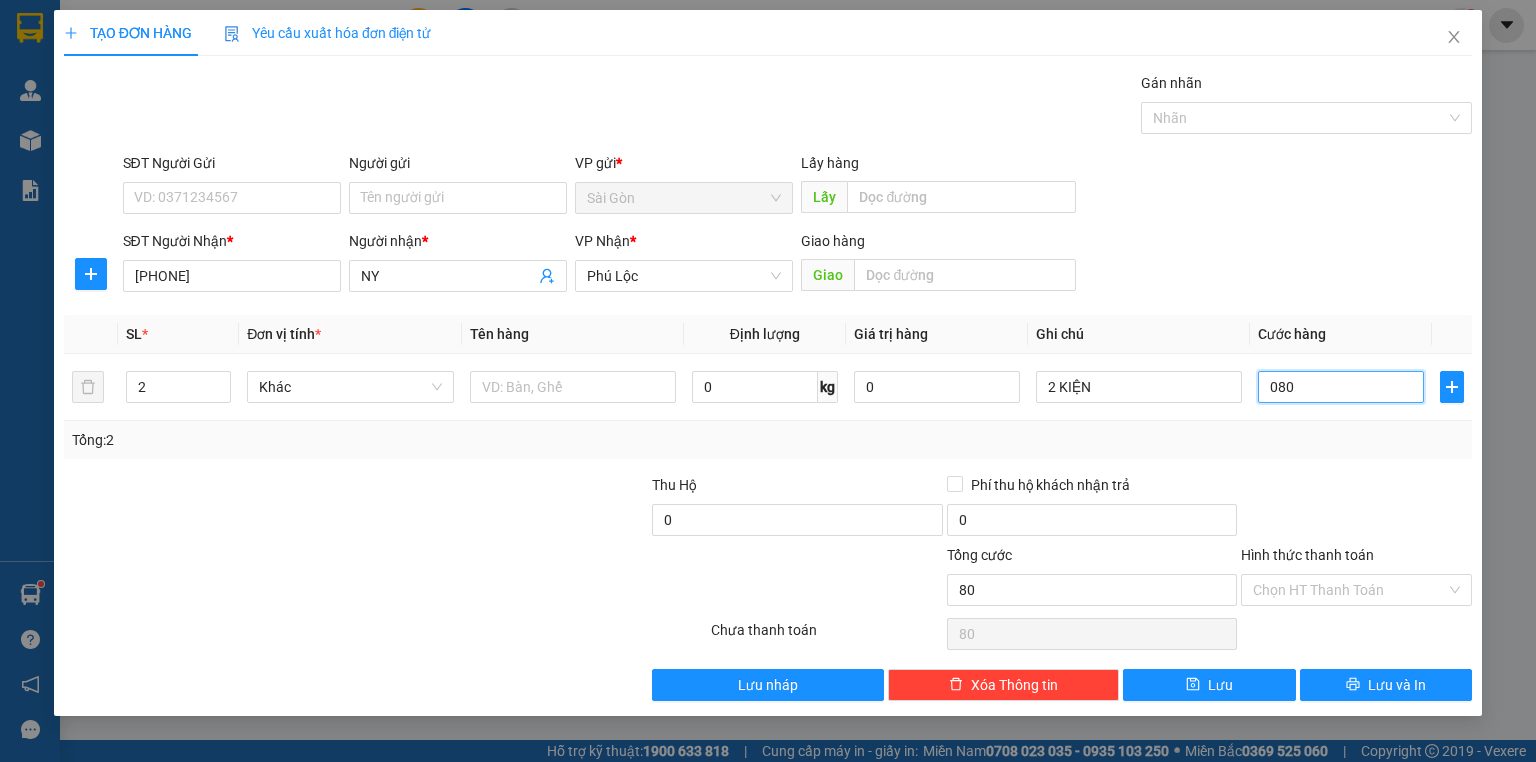 type on "080" 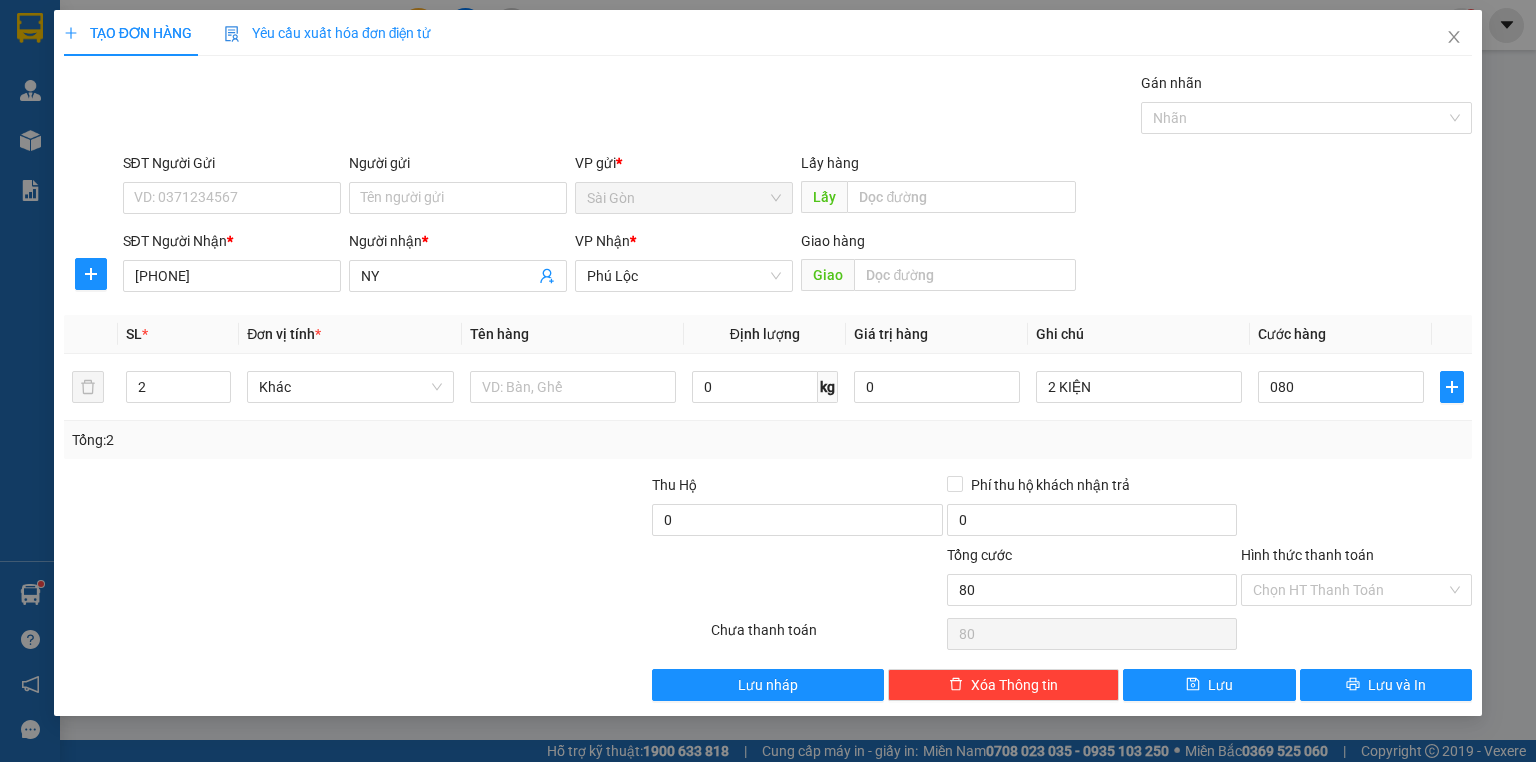type on "80.000" 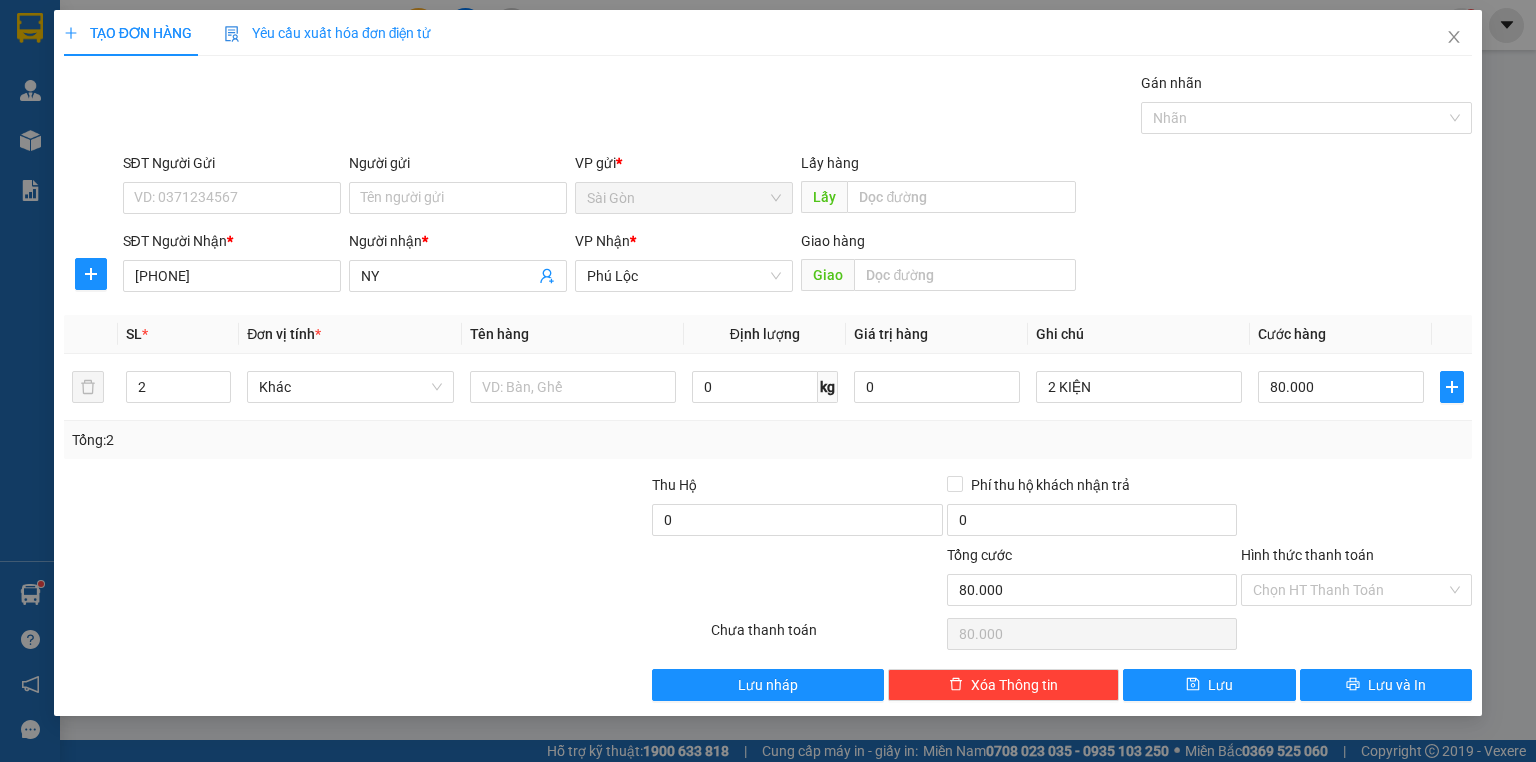 click on "Tổng:  2" at bounding box center (768, 440) 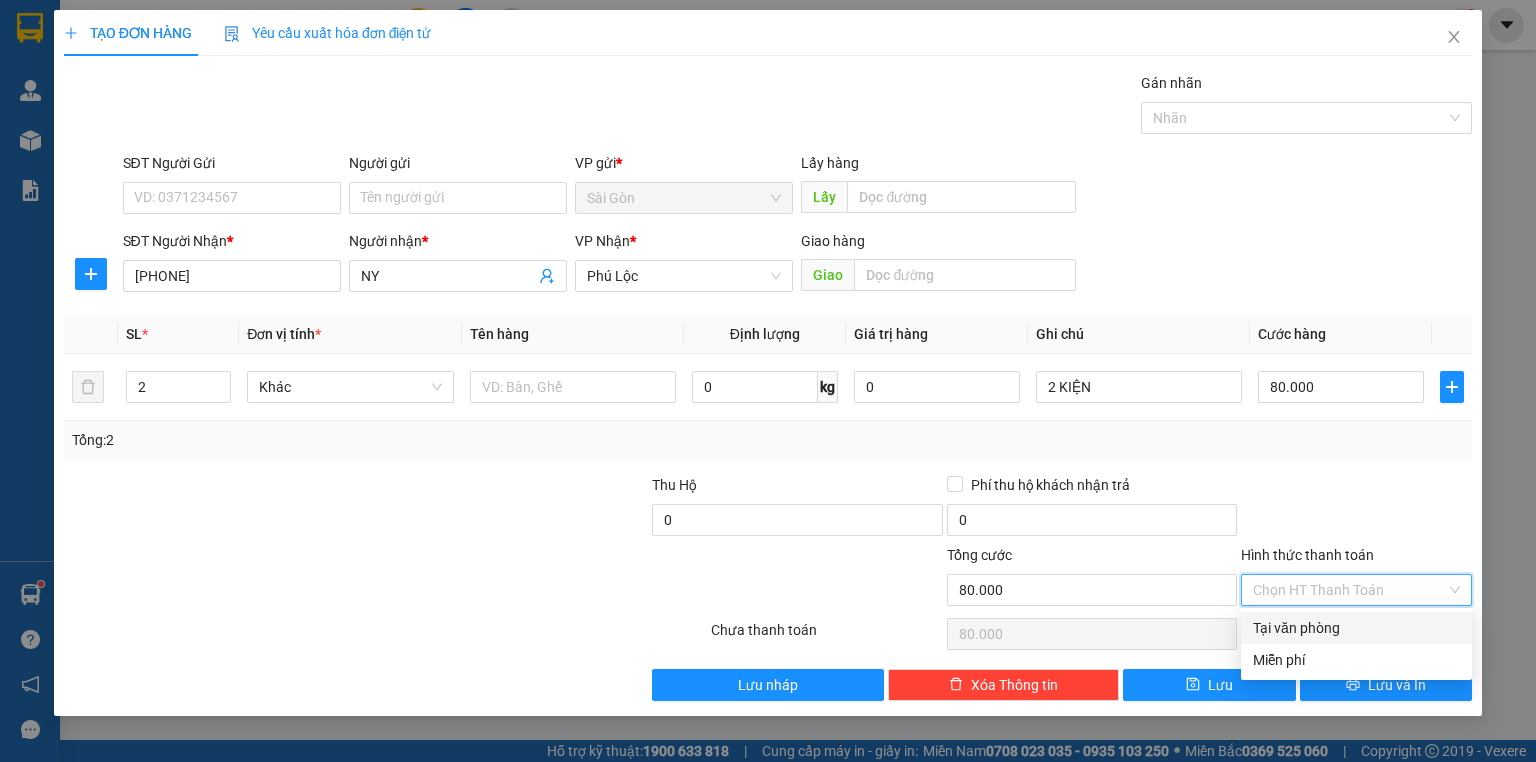 click on "Tại văn phòng" at bounding box center [1356, 628] 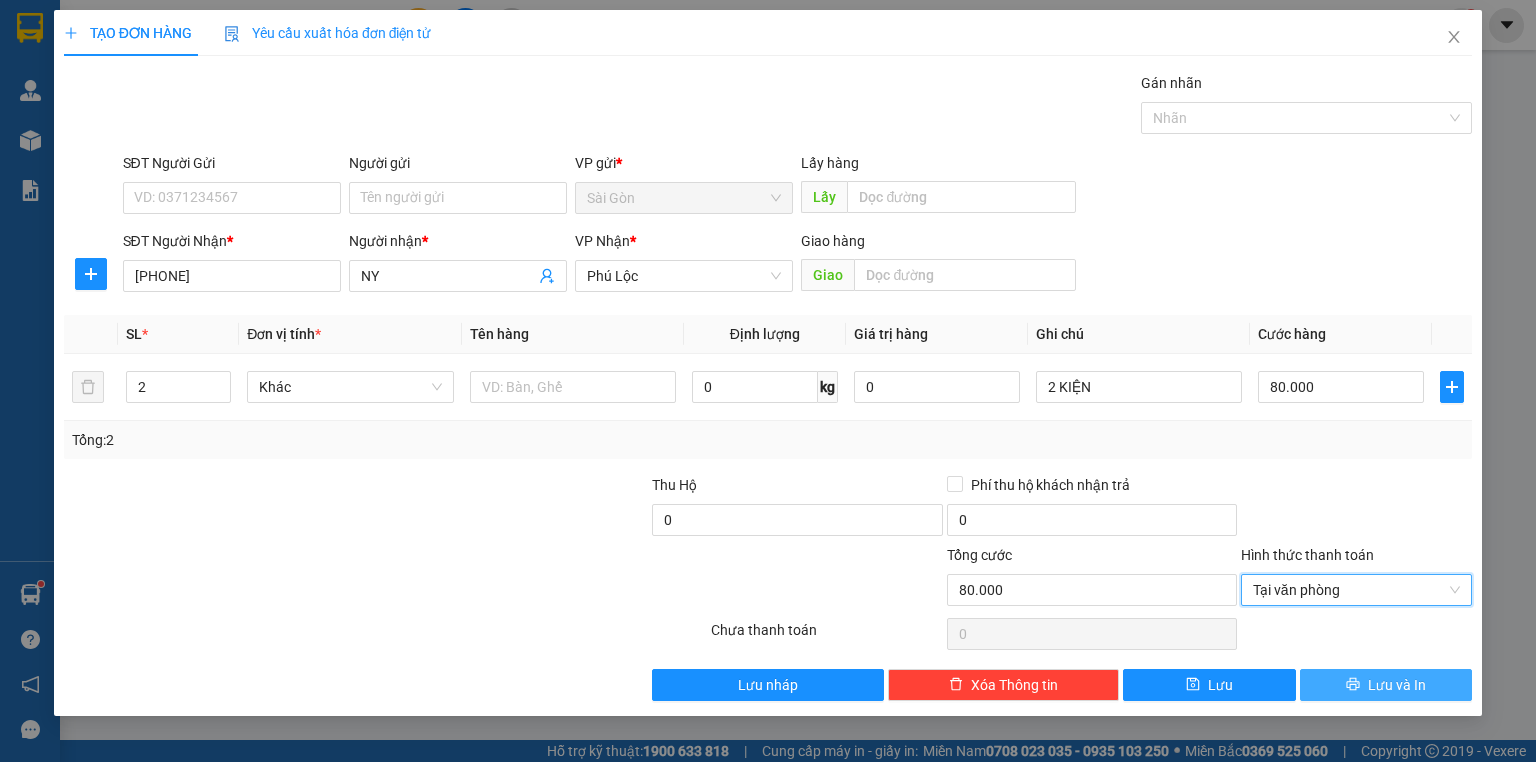 click on "Lưu và In" at bounding box center [1397, 685] 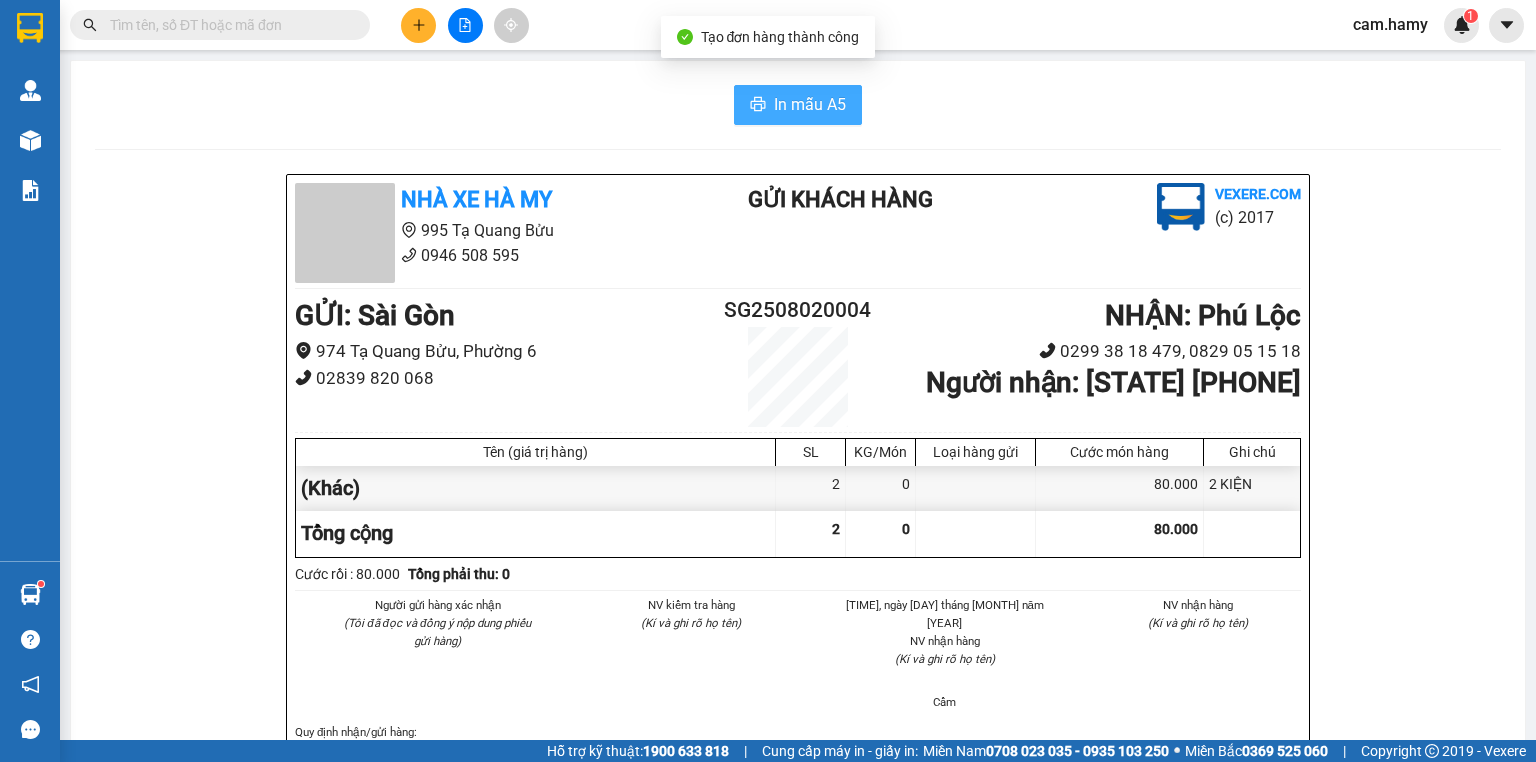 click on "In mẫu A5" at bounding box center (810, 104) 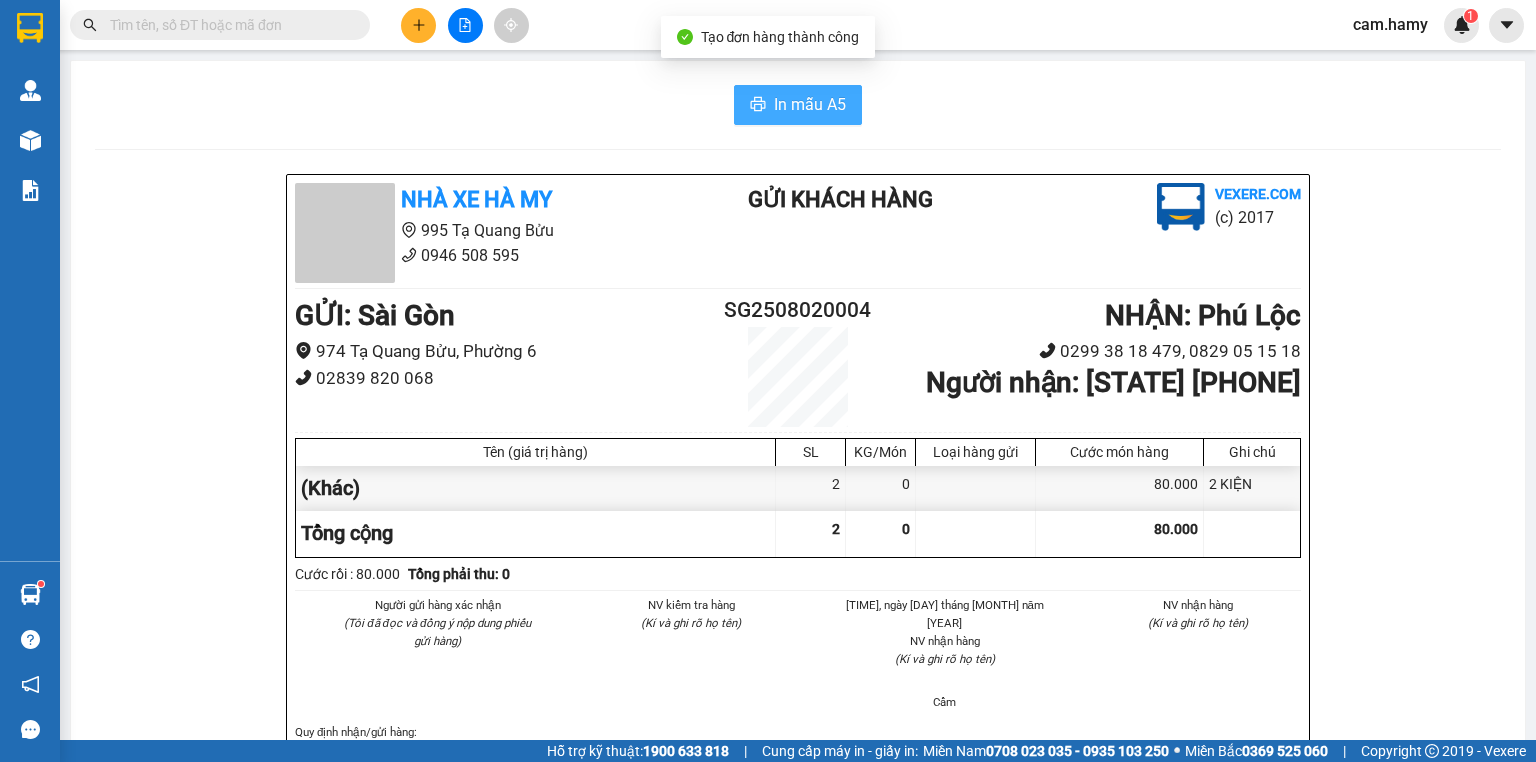 scroll, scrollTop: 0, scrollLeft: 0, axis: both 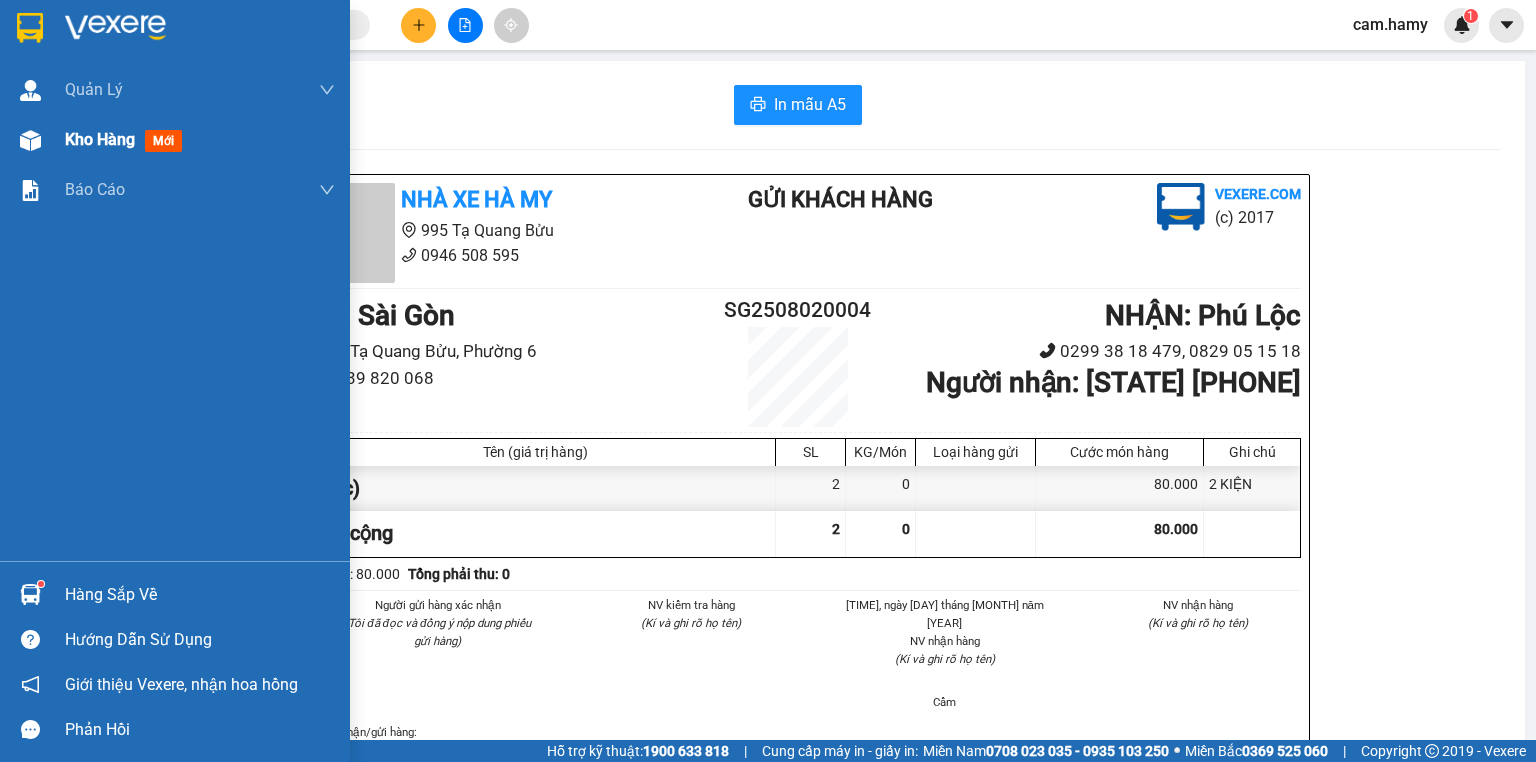 click on "Kho hàng" at bounding box center (100, 139) 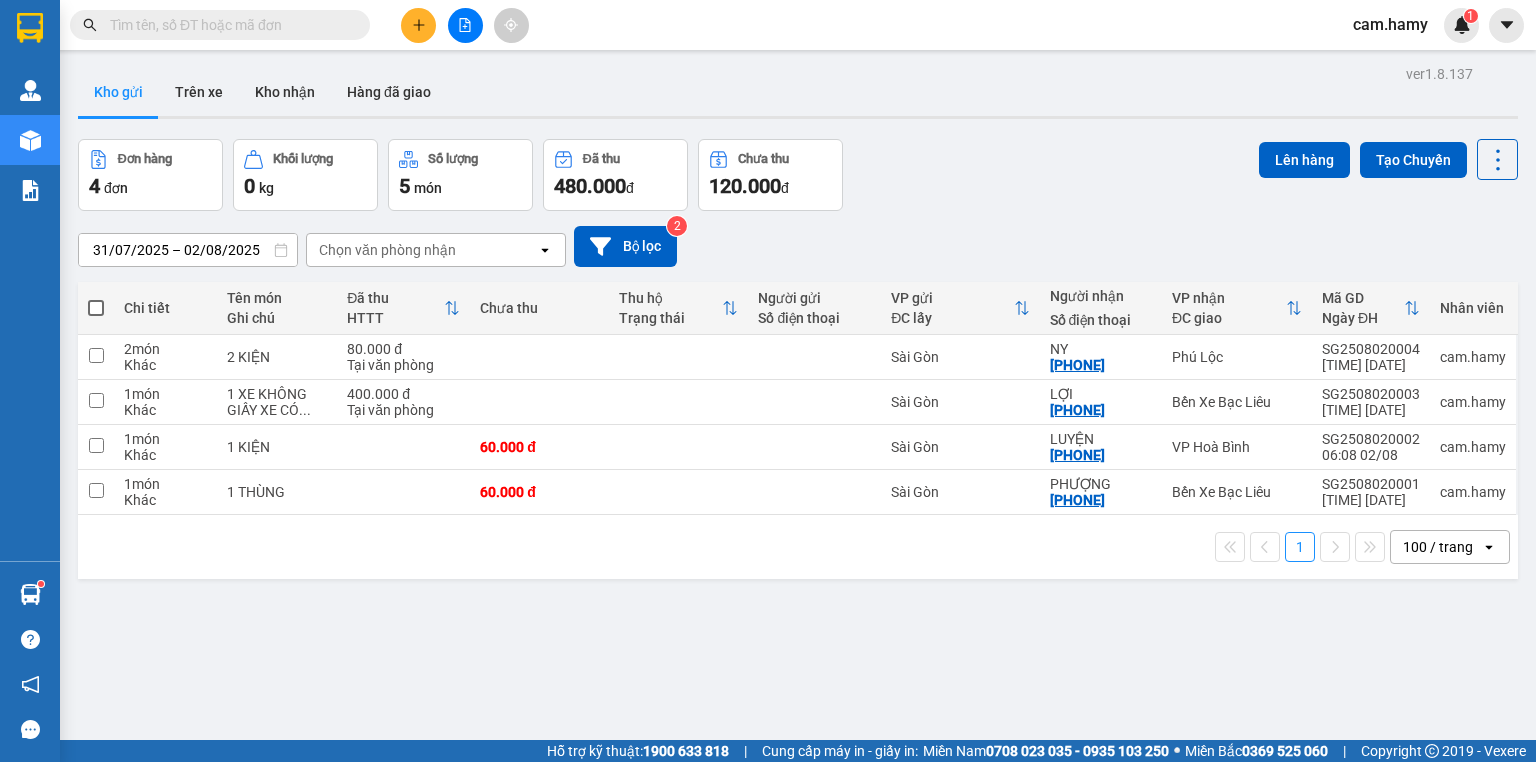 click at bounding box center [96, 308] 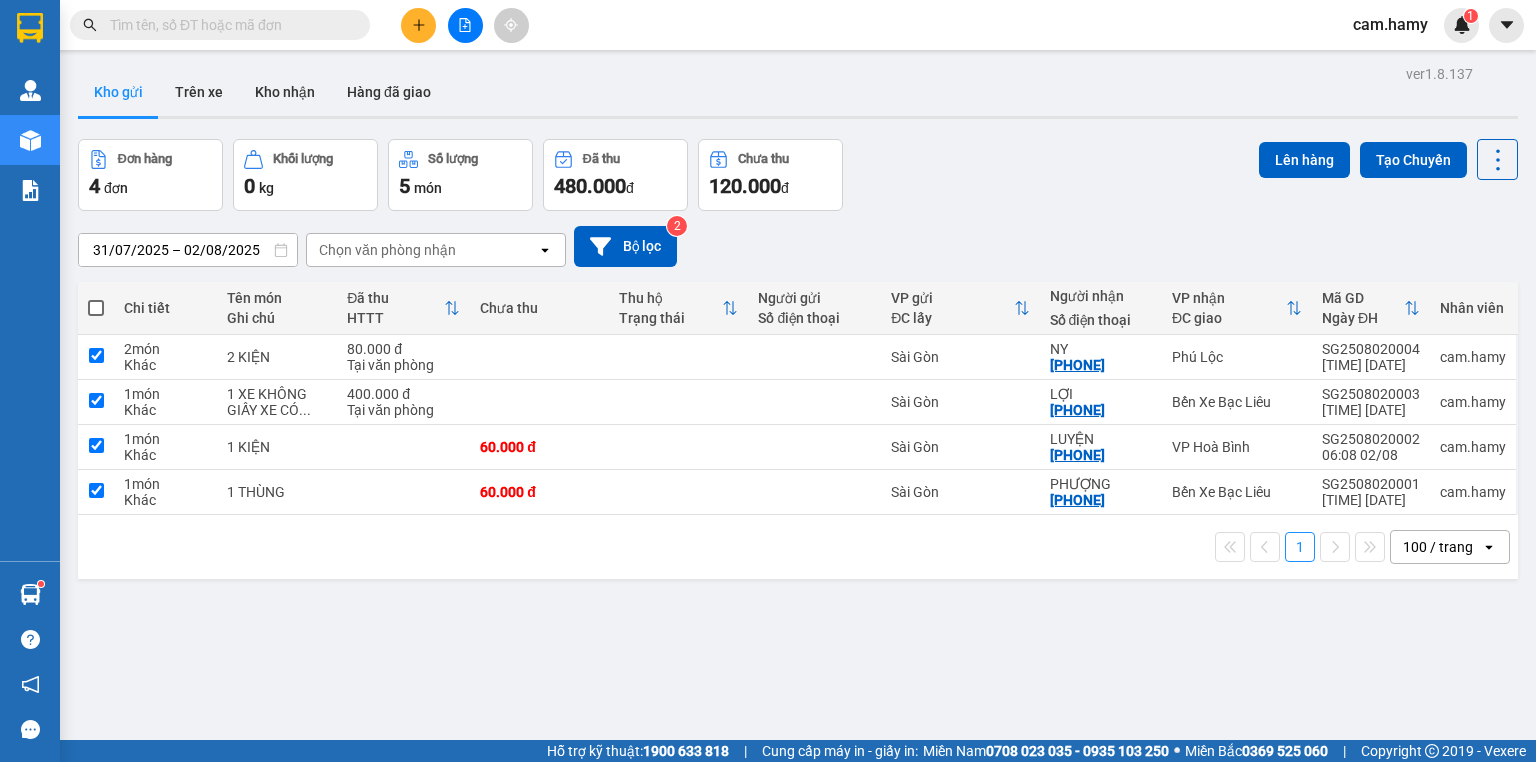 checkbox on "true" 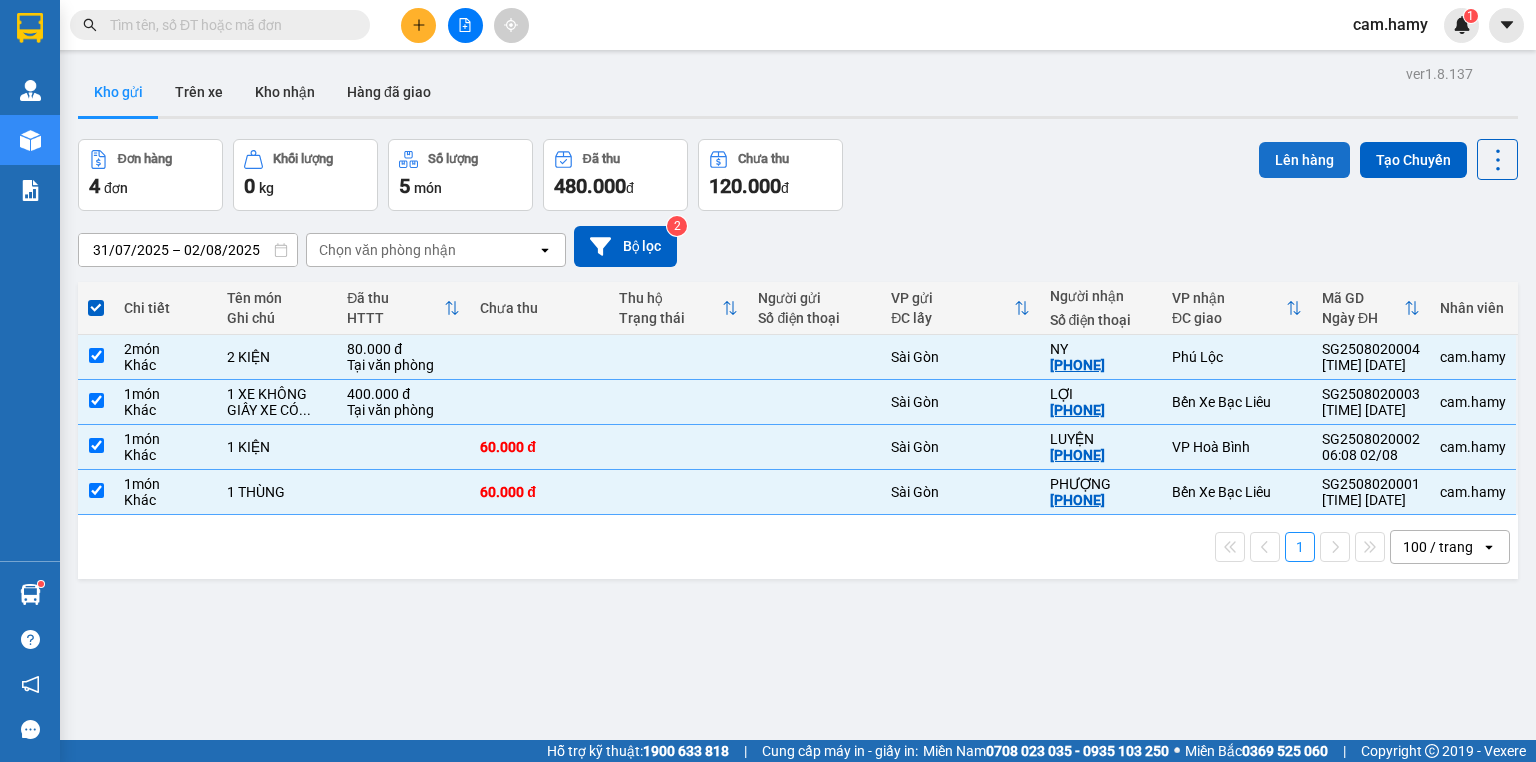 click on "Lên hàng" at bounding box center [1304, 160] 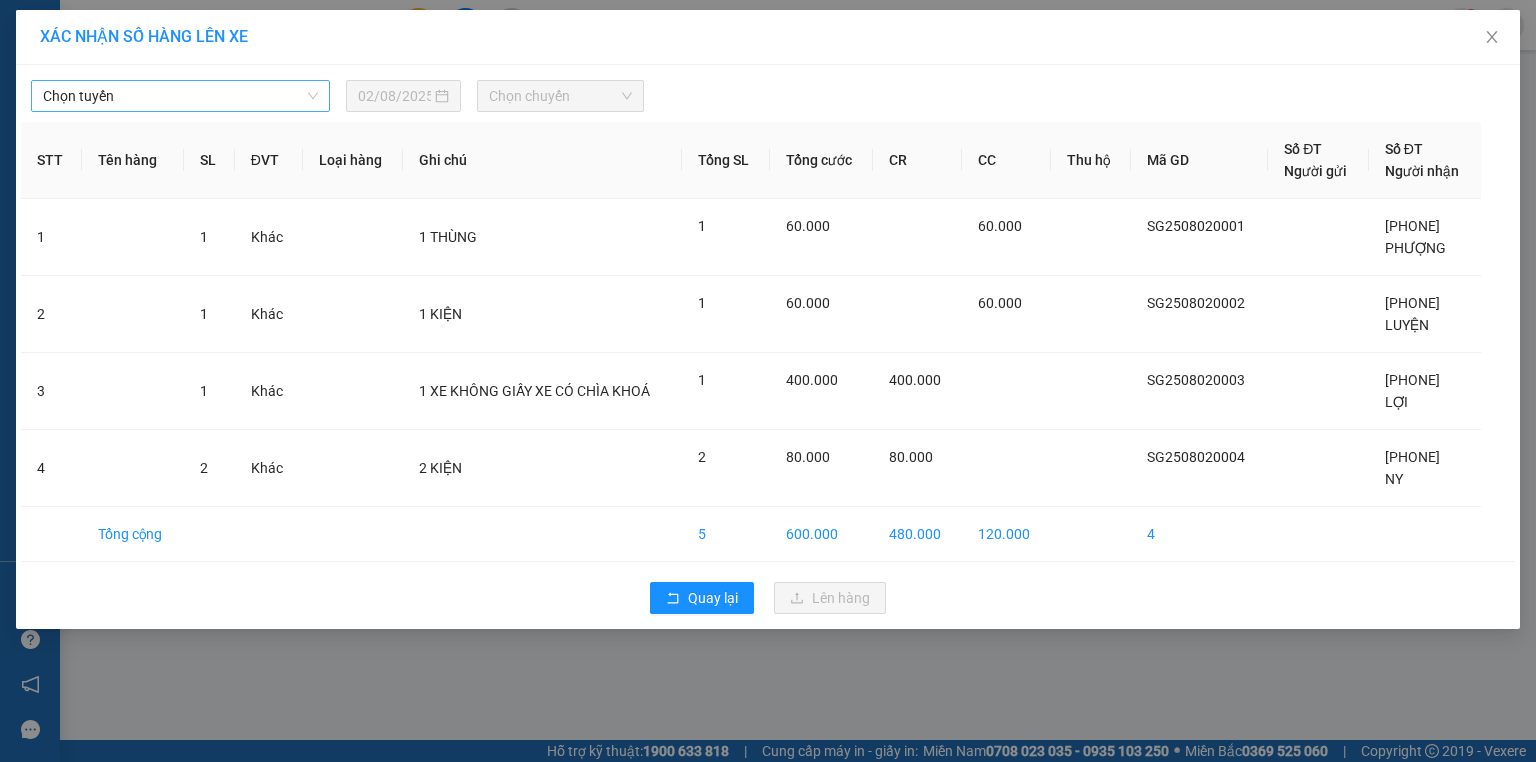 click on "Chọn tuyến" at bounding box center (180, 96) 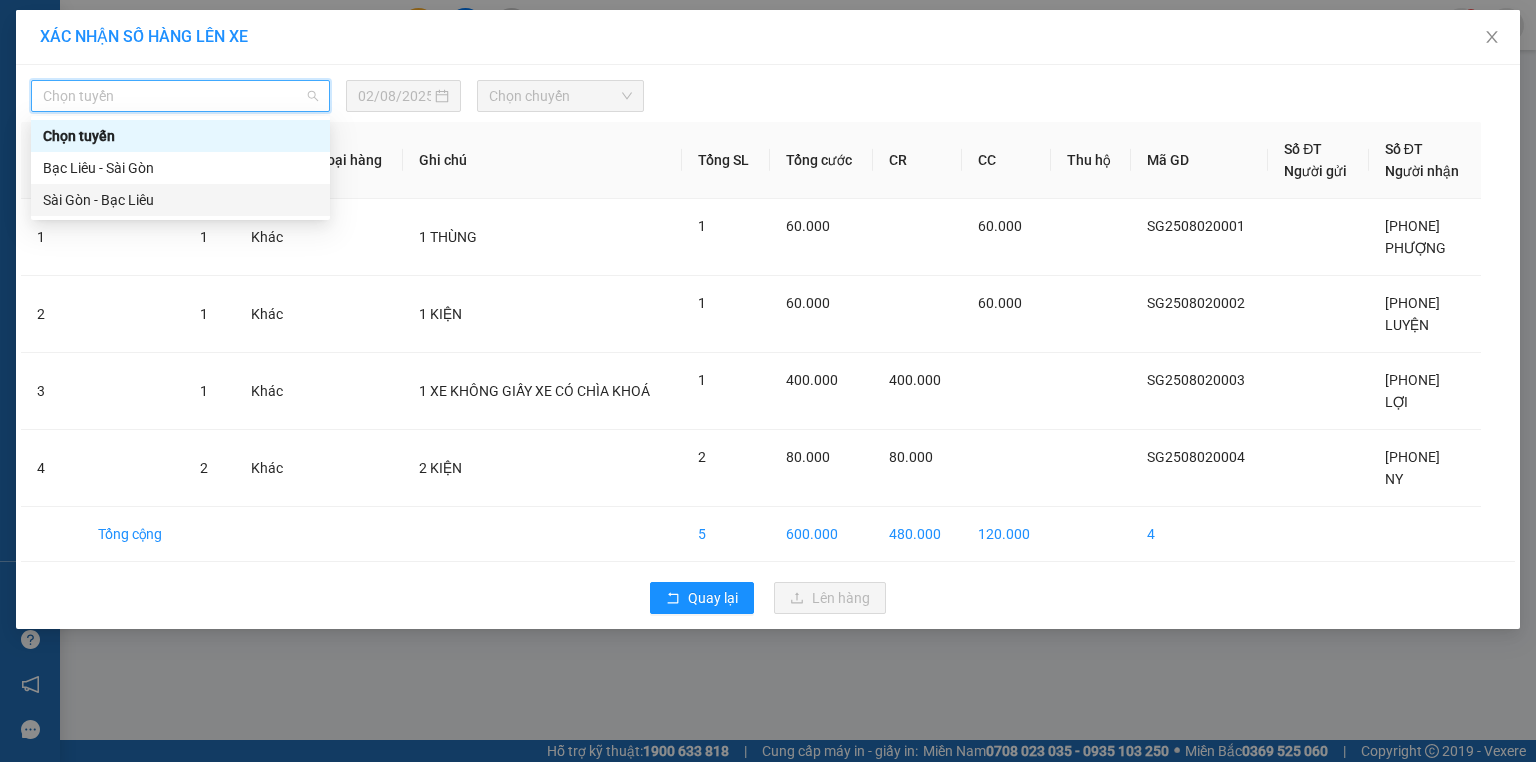 click on "Sài Gòn - Bạc Liêu" at bounding box center [180, 200] 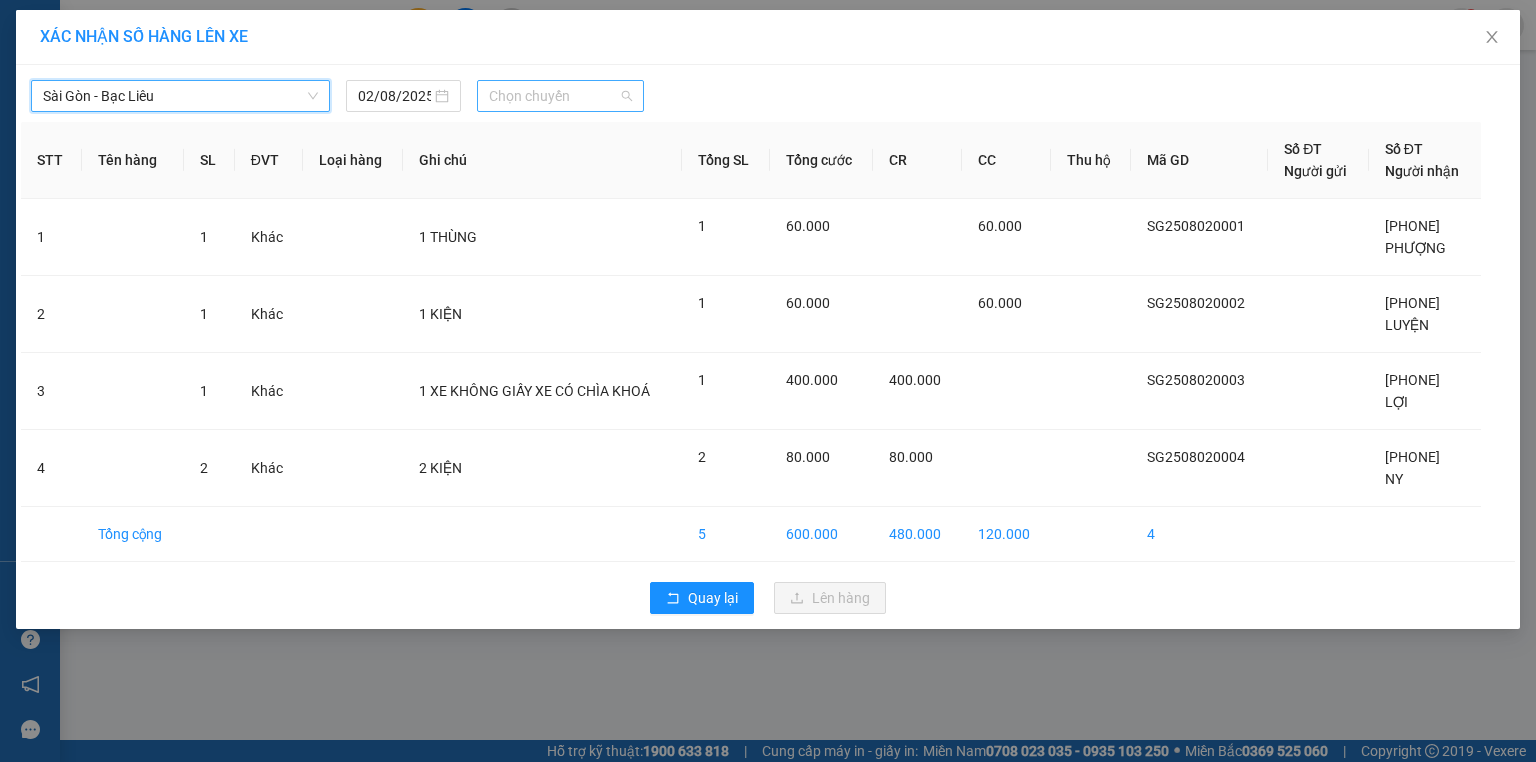 click on "Chọn chuyến" at bounding box center (561, 96) 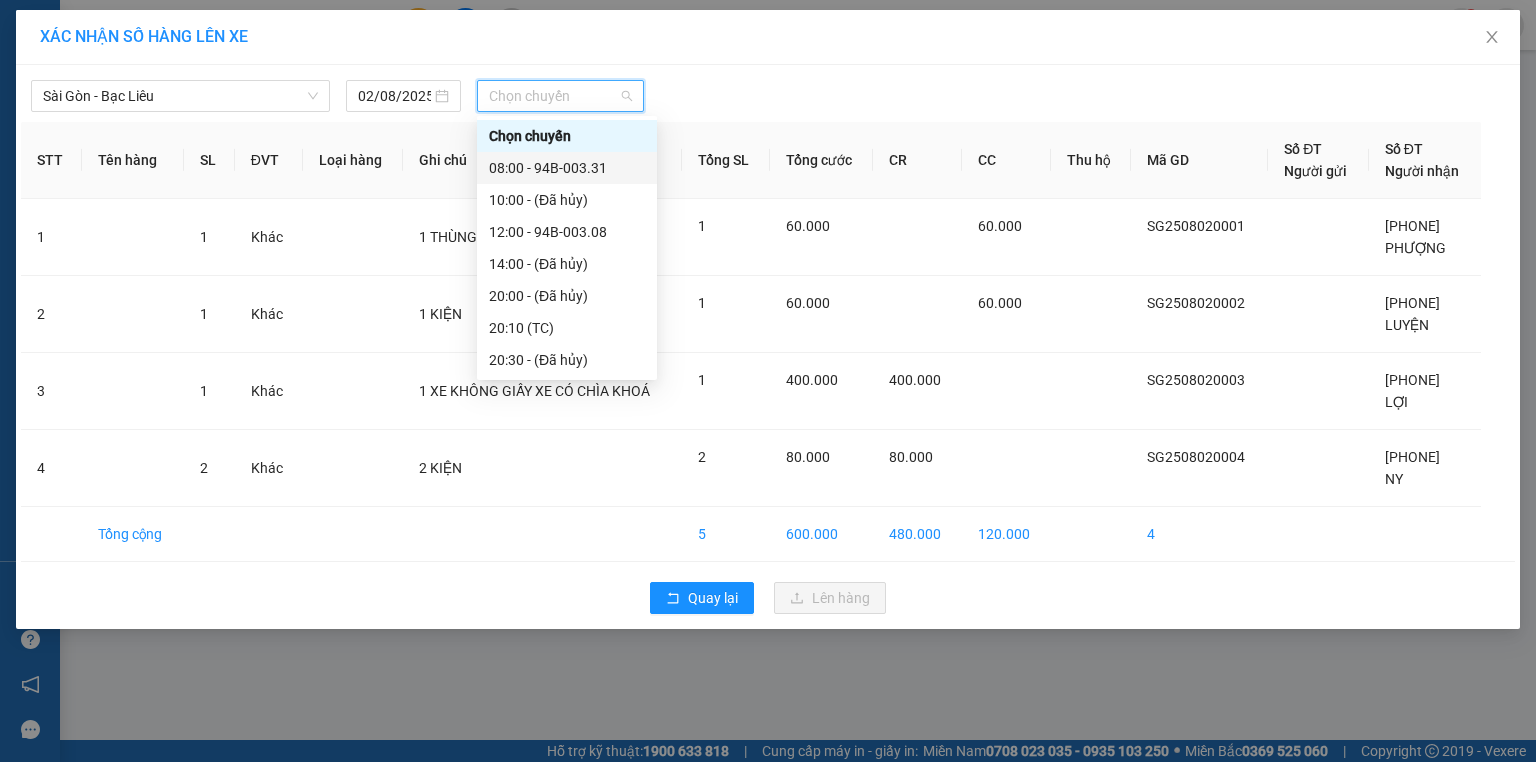 click on "[TIME]     - 94B-003.31" at bounding box center [567, 168] 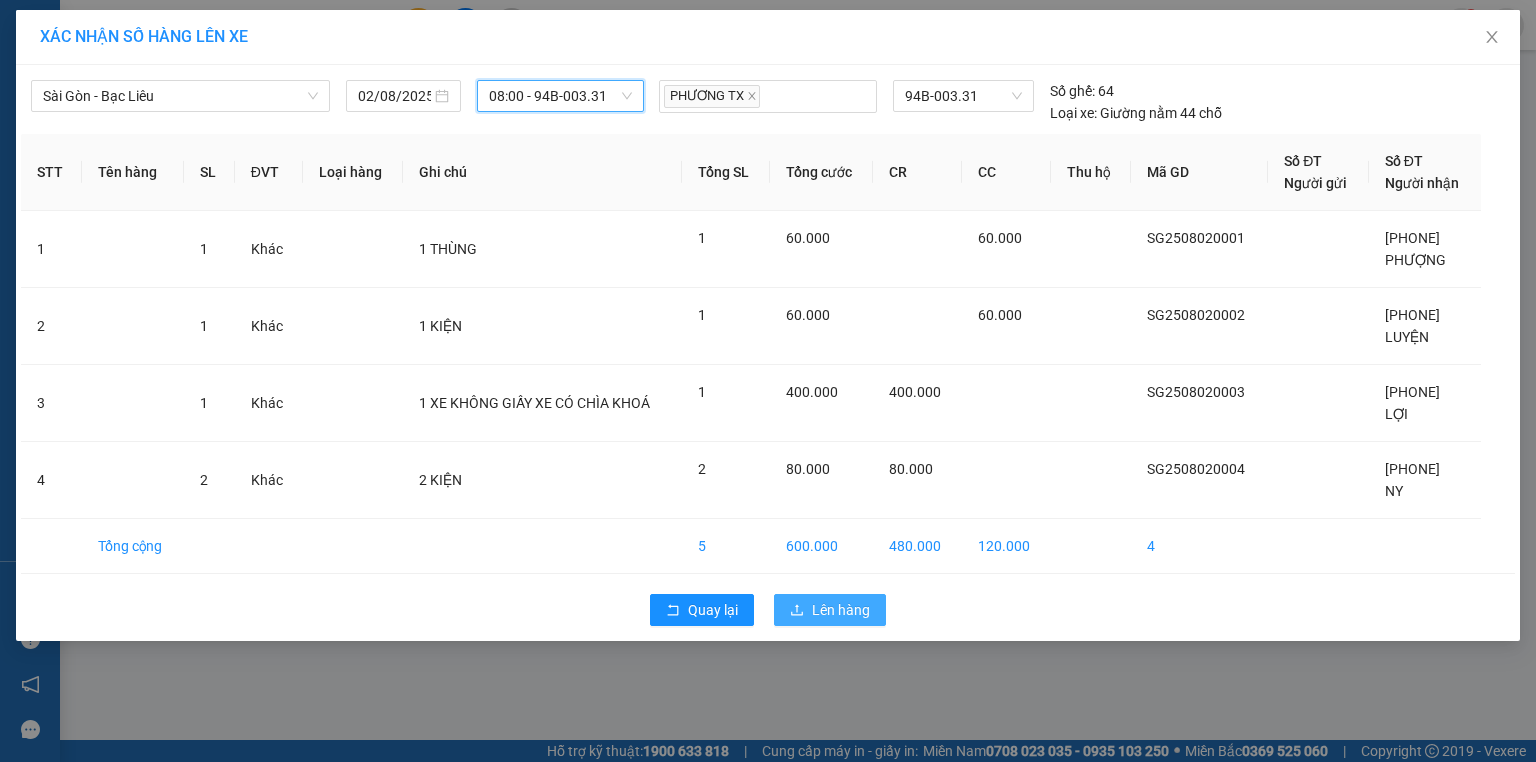 click on "Lên hàng" at bounding box center (841, 610) 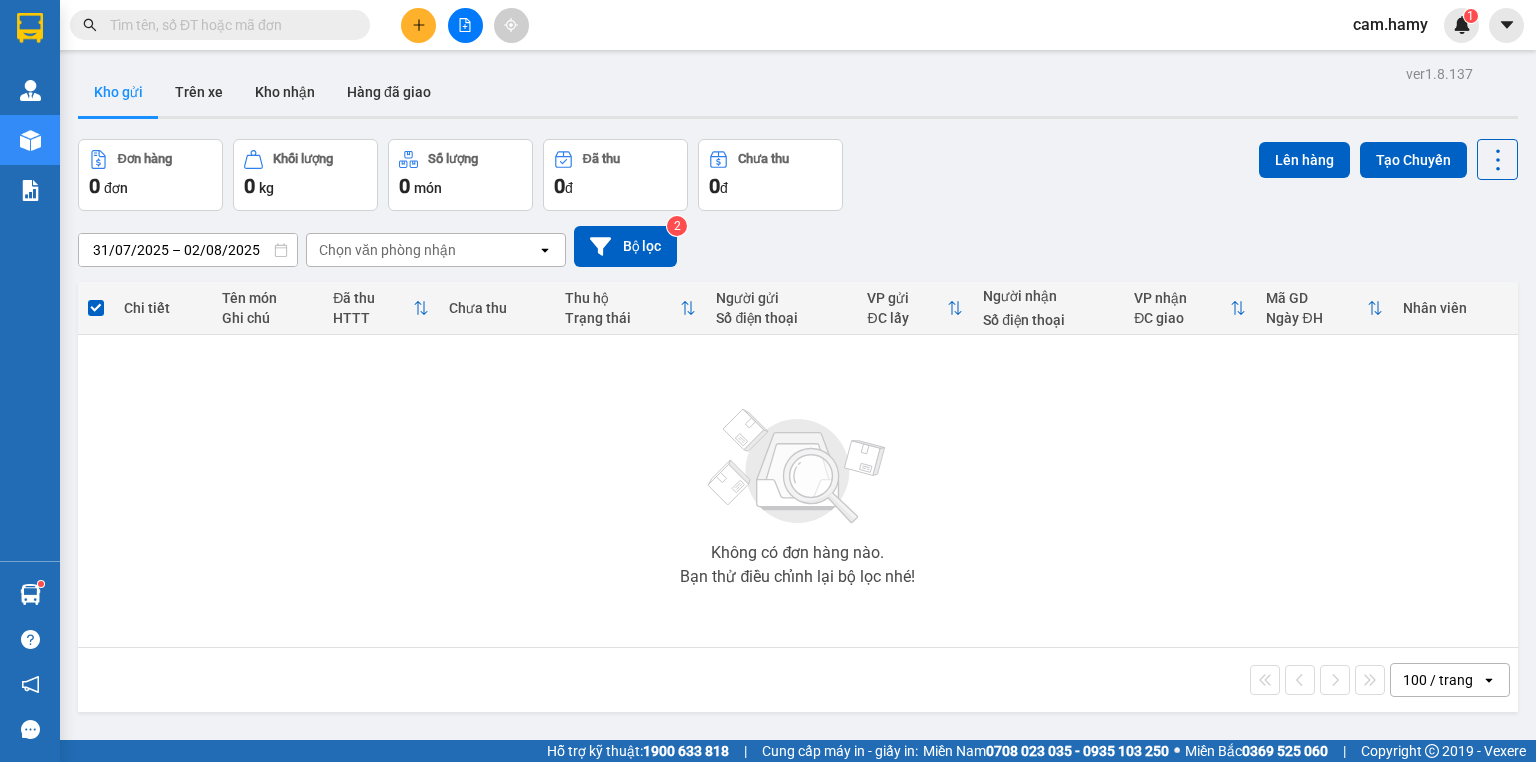 click on "Kho gửi" at bounding box center (118, 92) 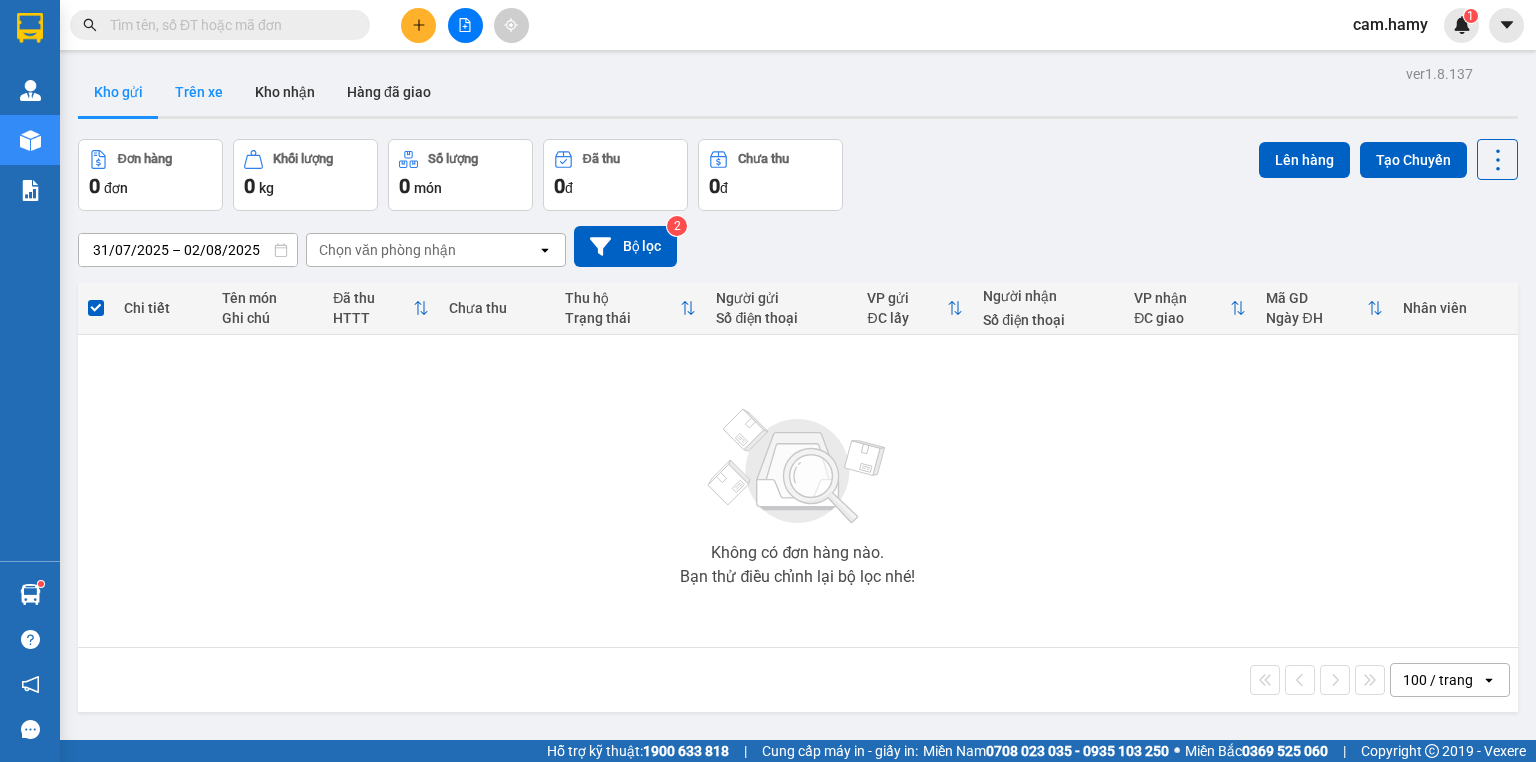 click on "Trên xe" at bounding box center [199, 92] 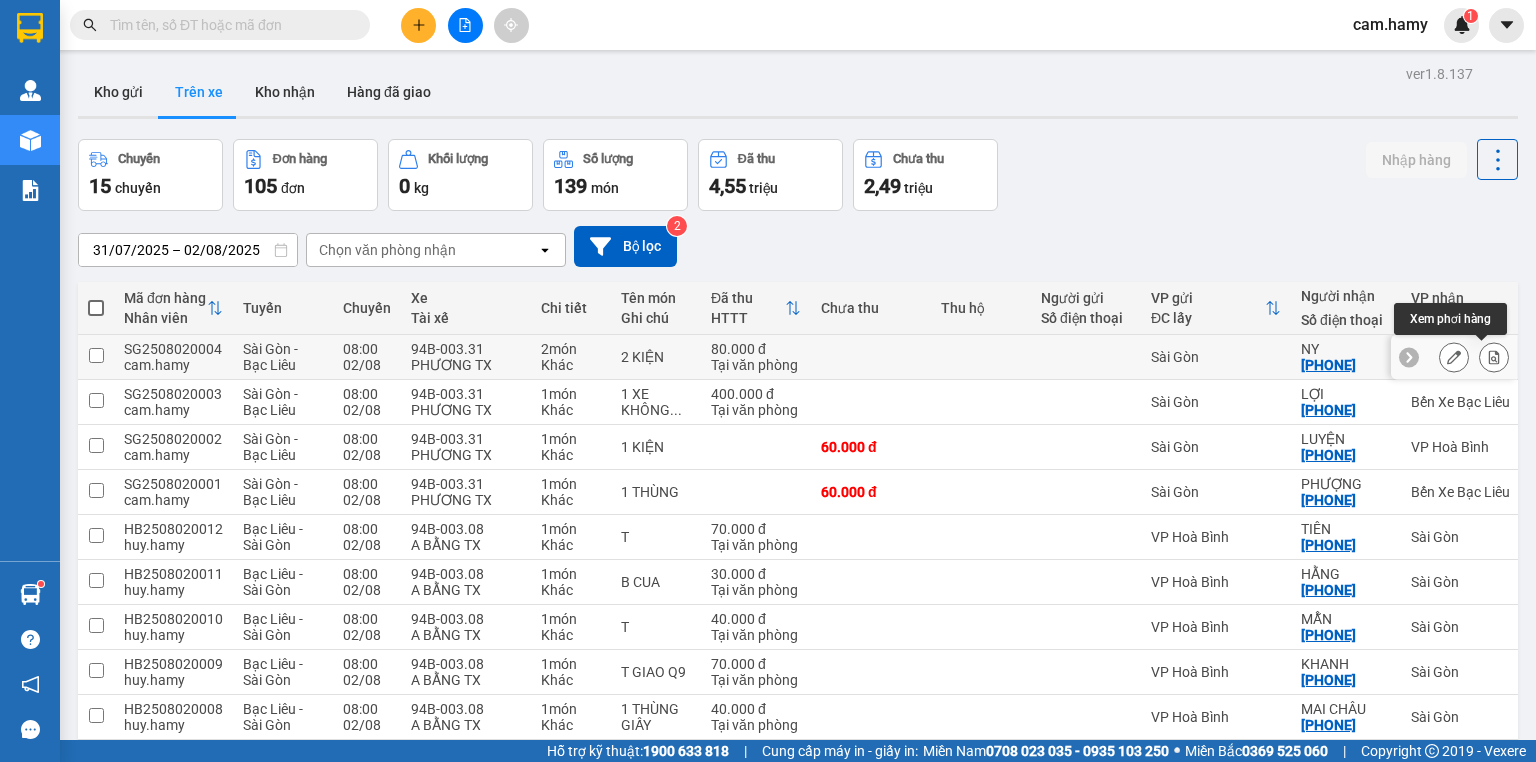 click 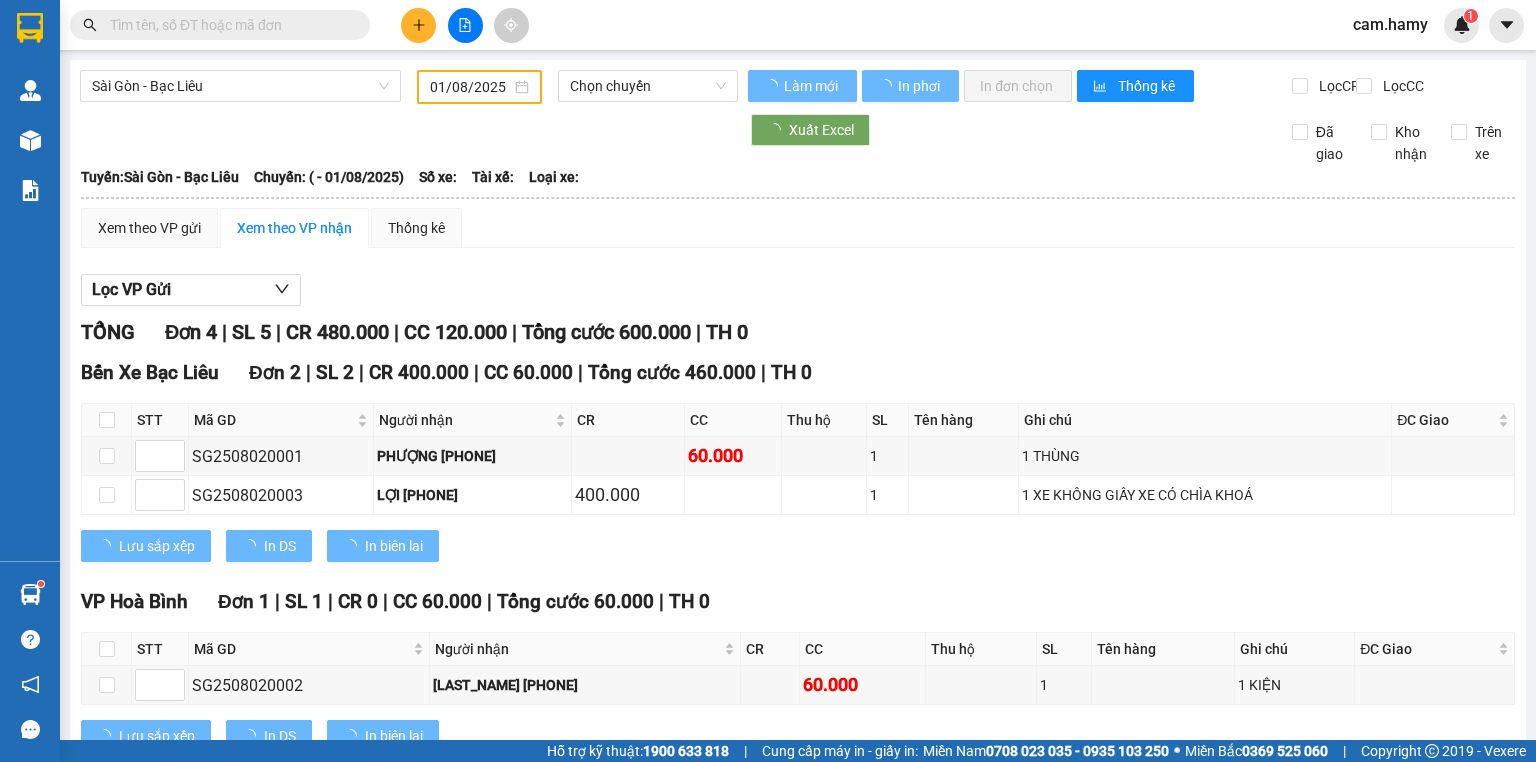 type on "02/08/2025" 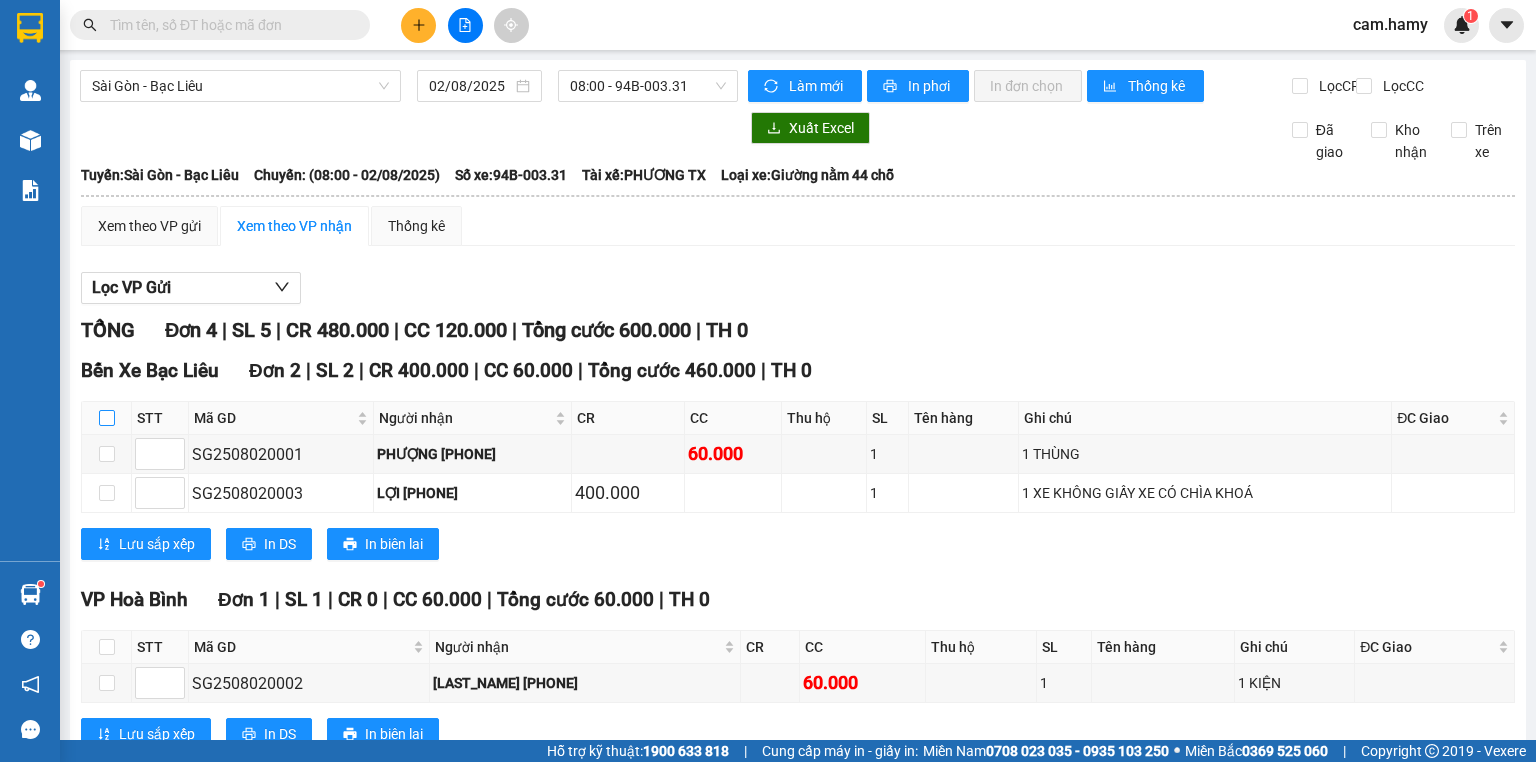 click at bounding box center [107, 418] 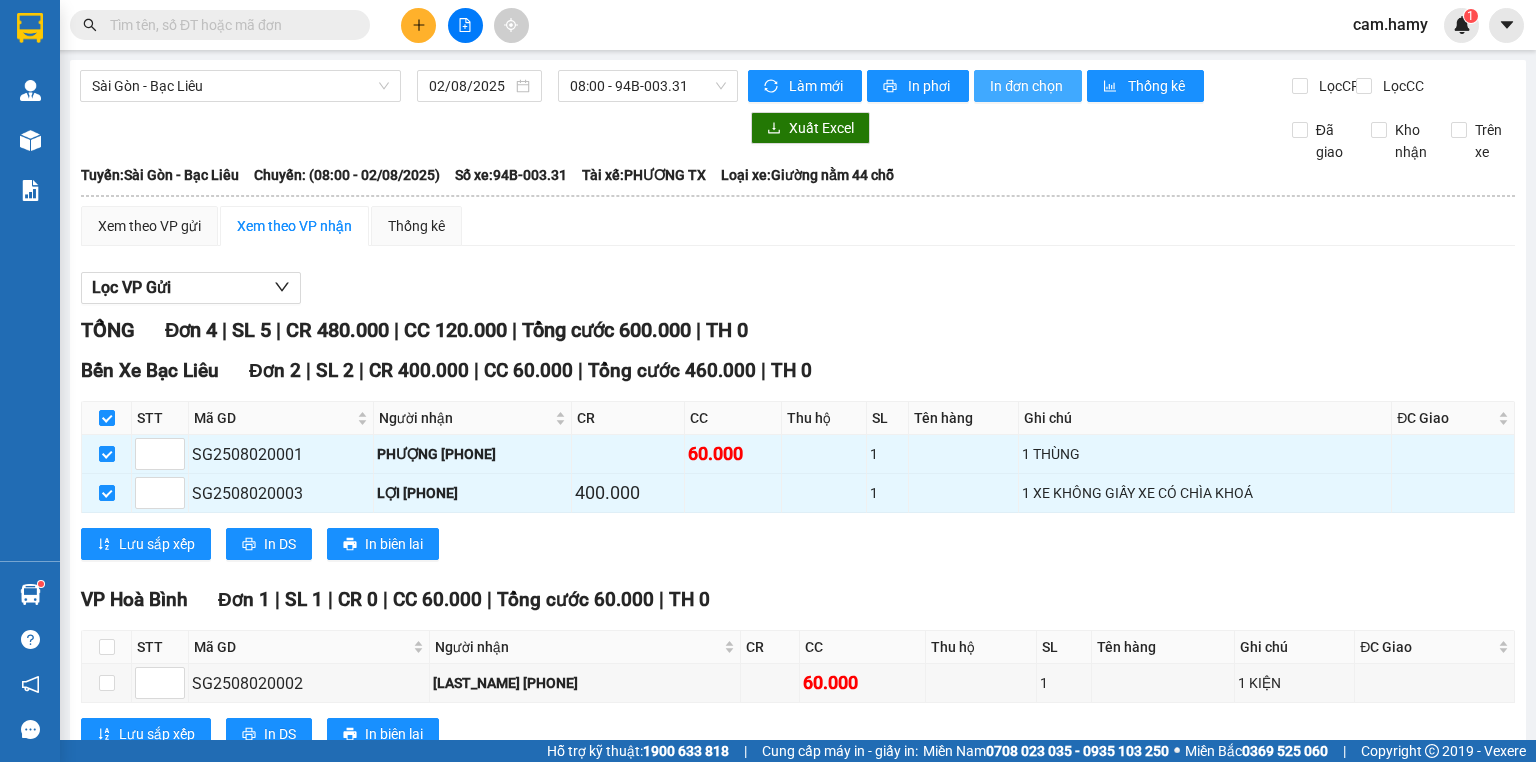 click on "In đơn chọn" at bounding box center [1028, 86] 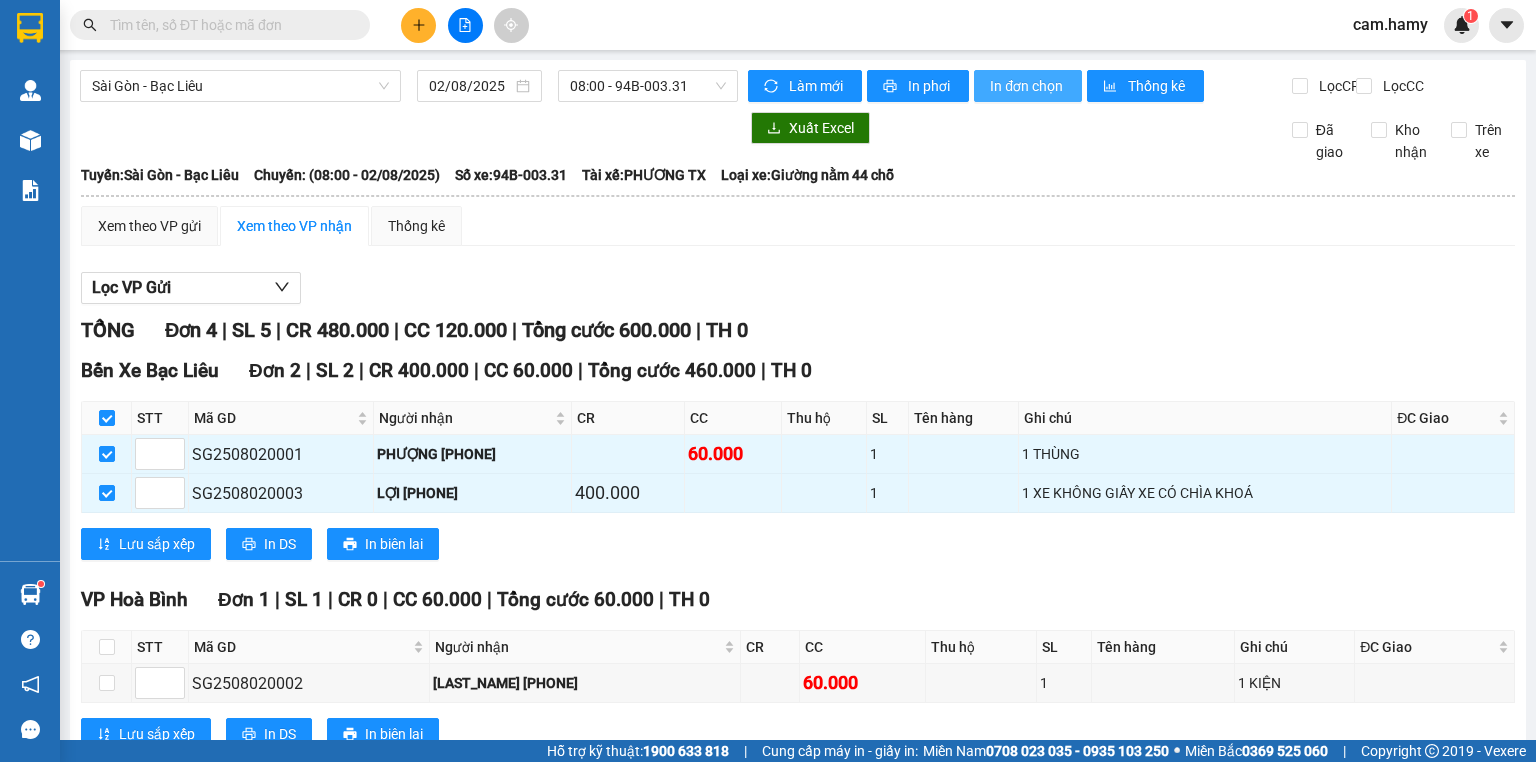 scroll, scrollTop: 0, scrollLeft: 0, axis: both 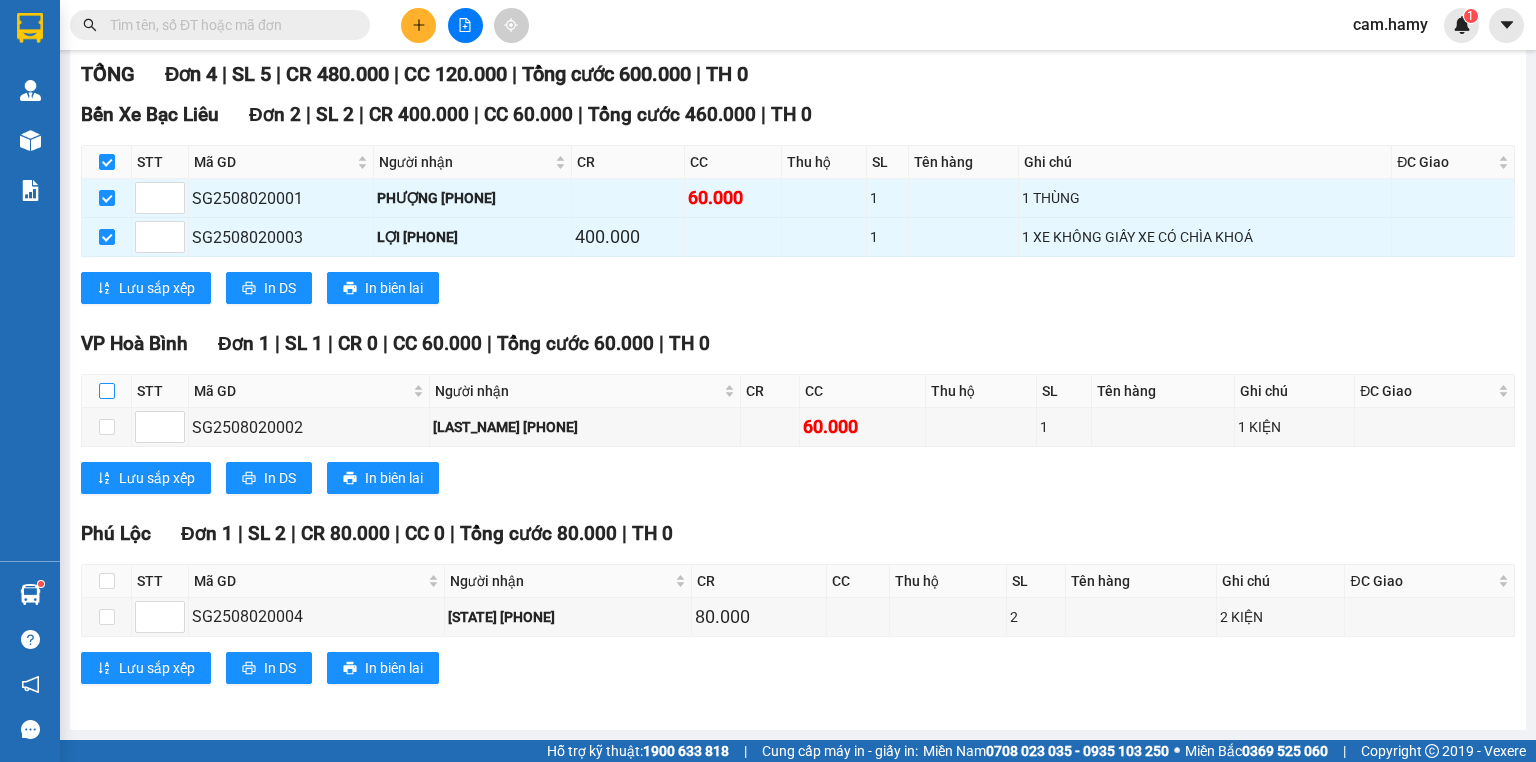 click at bounding box center (107, 391) 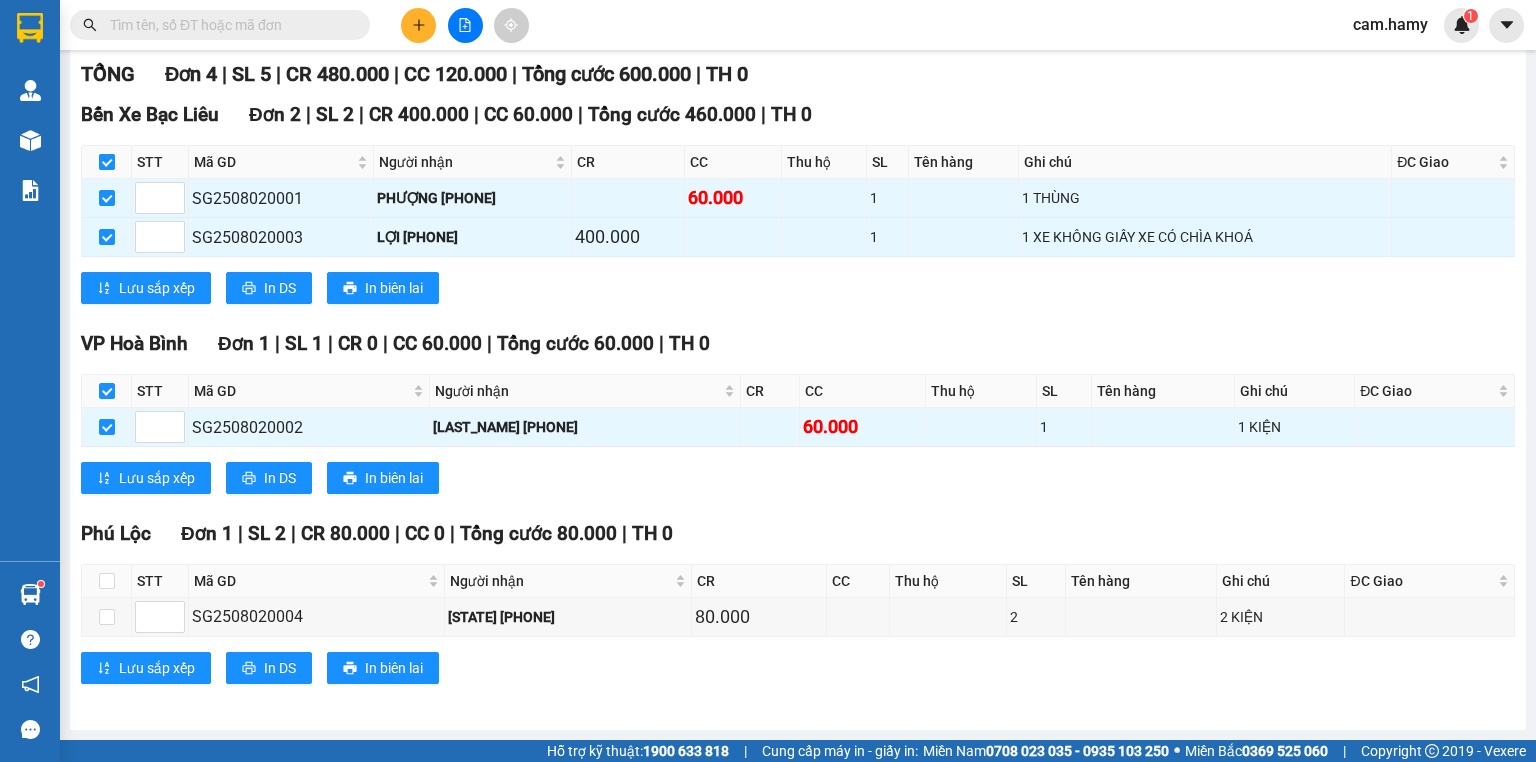 click at bounding box center [107, 162] 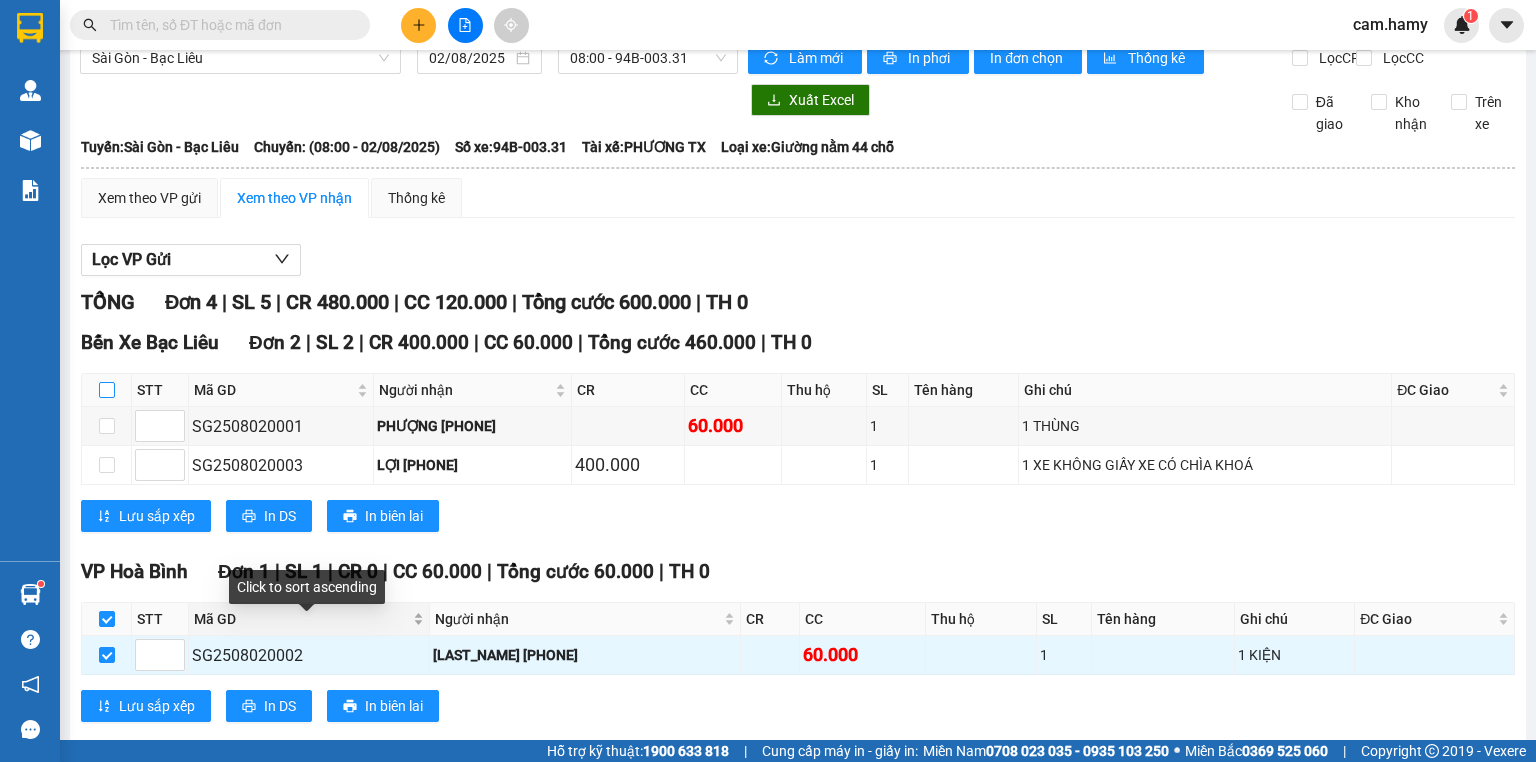 scroll, scrollTop: 0, scrollLeft: 0, axis: both 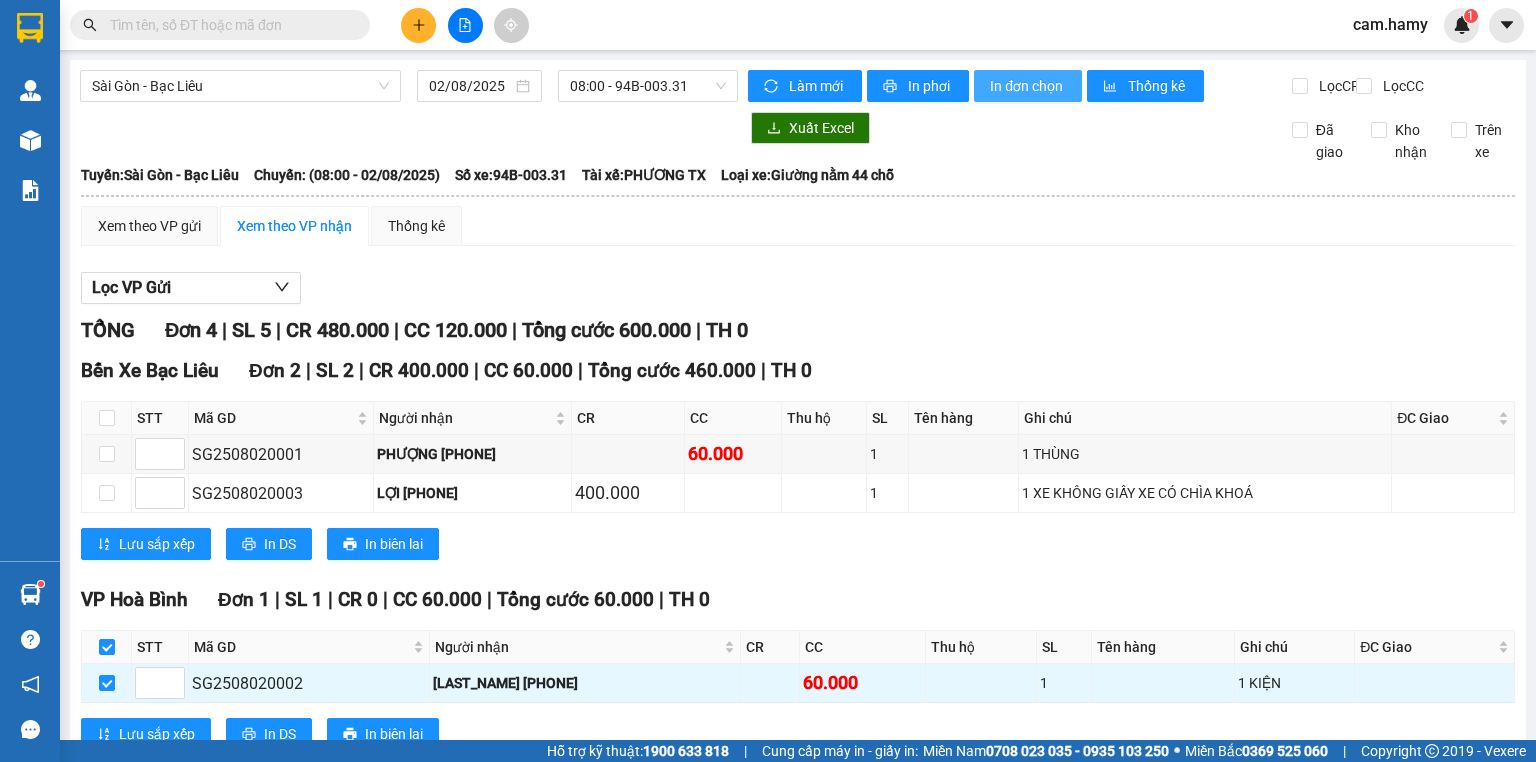 click on "In đơn chọn" at bounding box center (1028, 86) 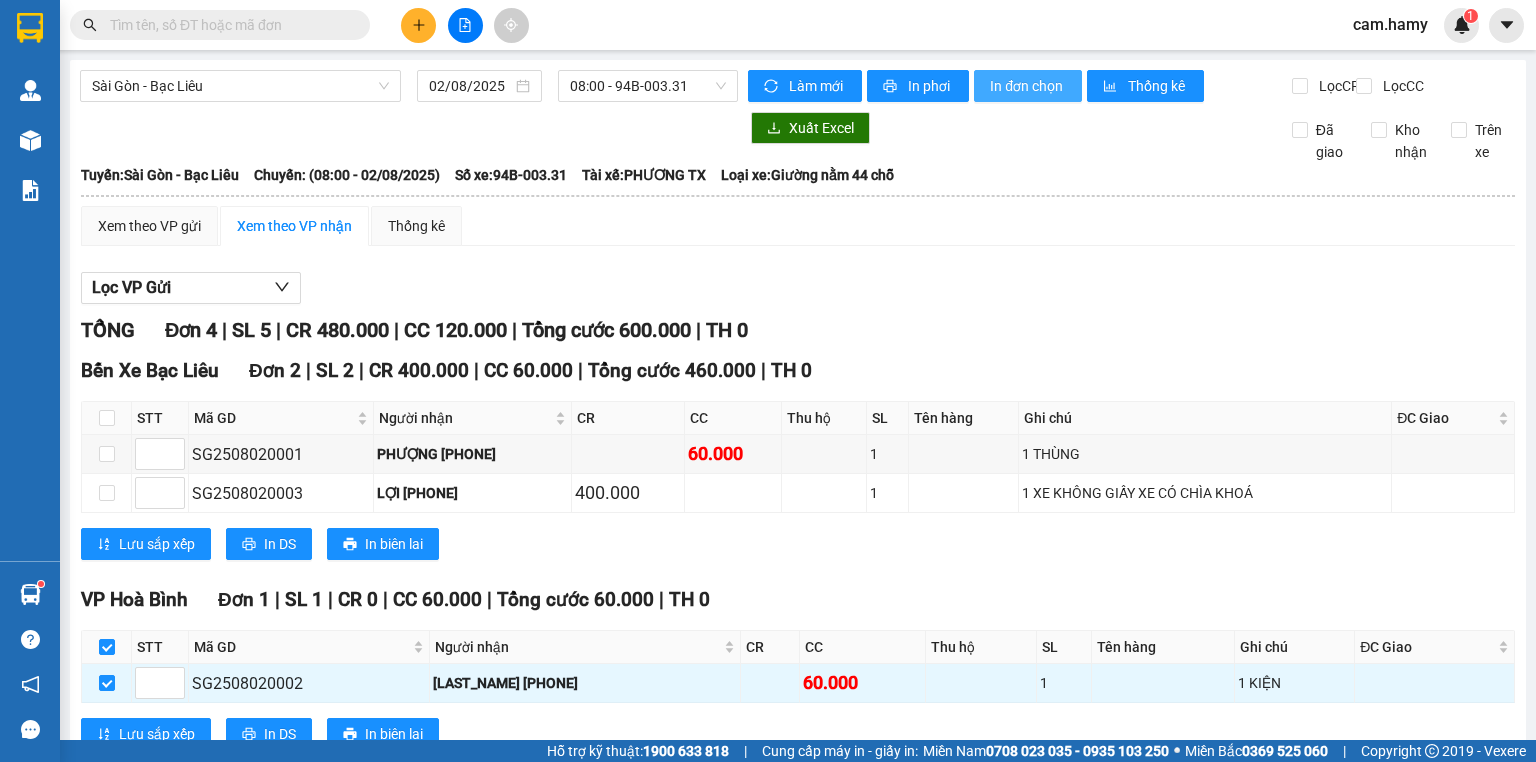 scroll, scrollTop: 0, scrollLeft: 0, axis: both 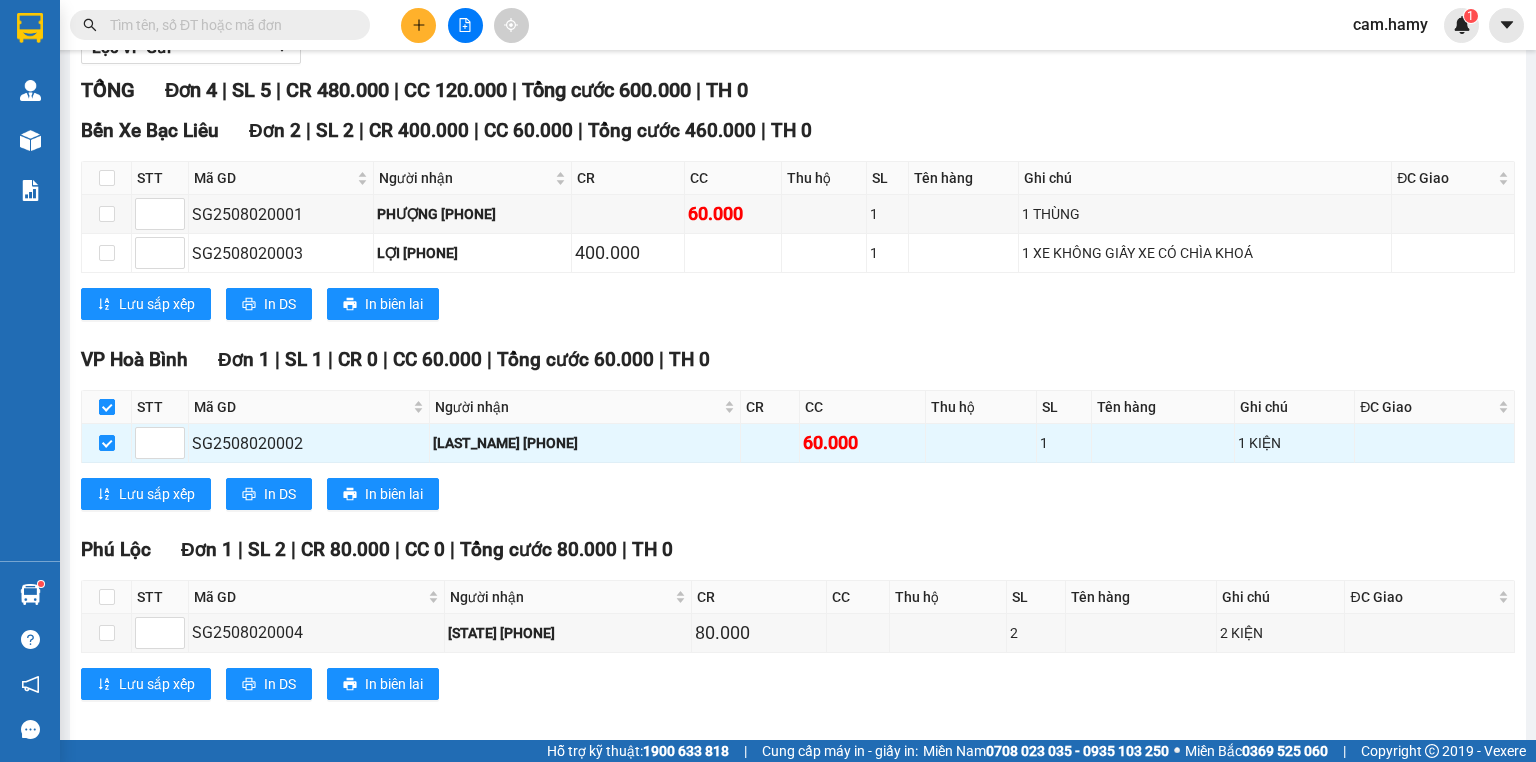click at bounding box center (107, 407) 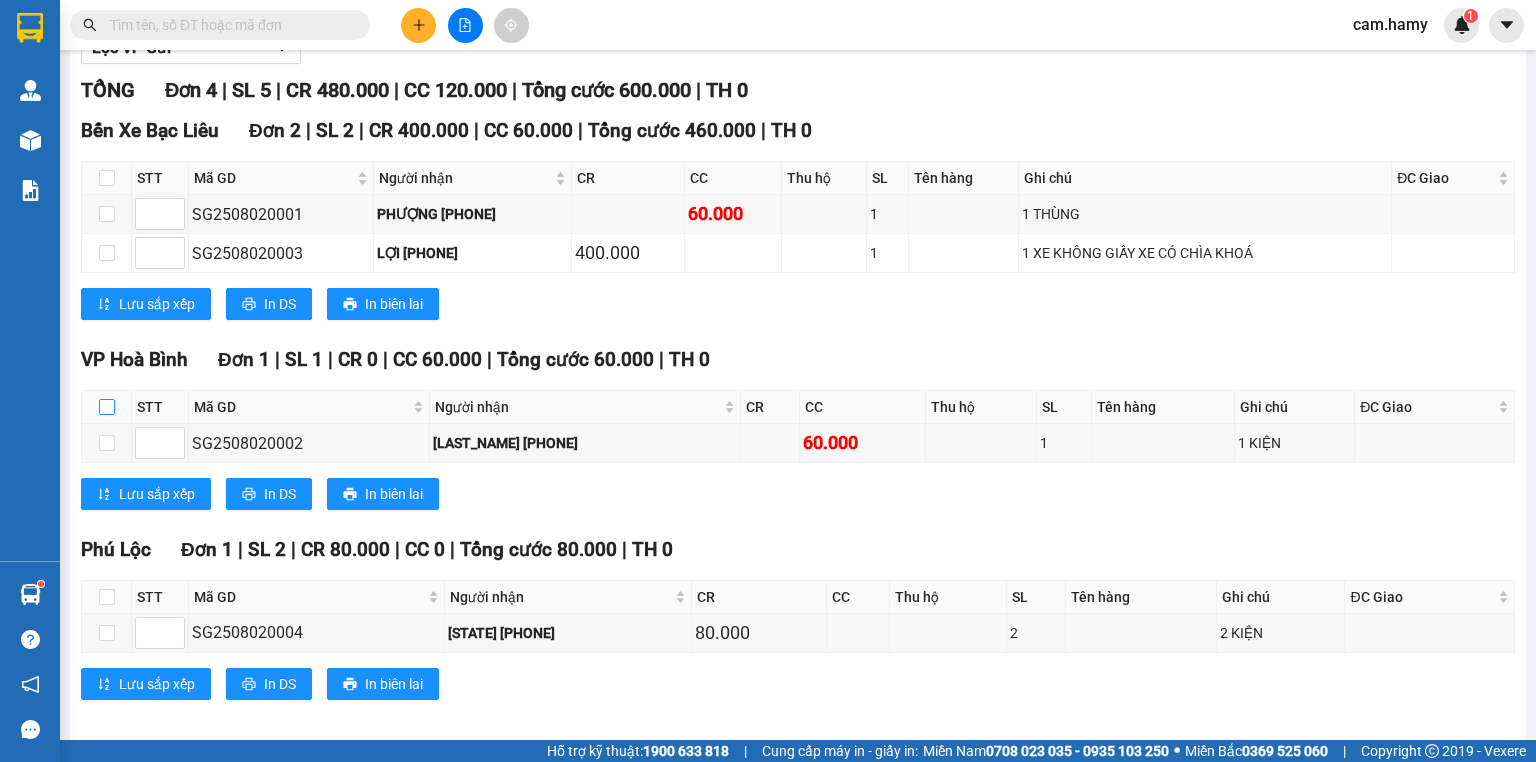 scroll, scrollTop: 268, scrollLeft: 0, axis: vertical 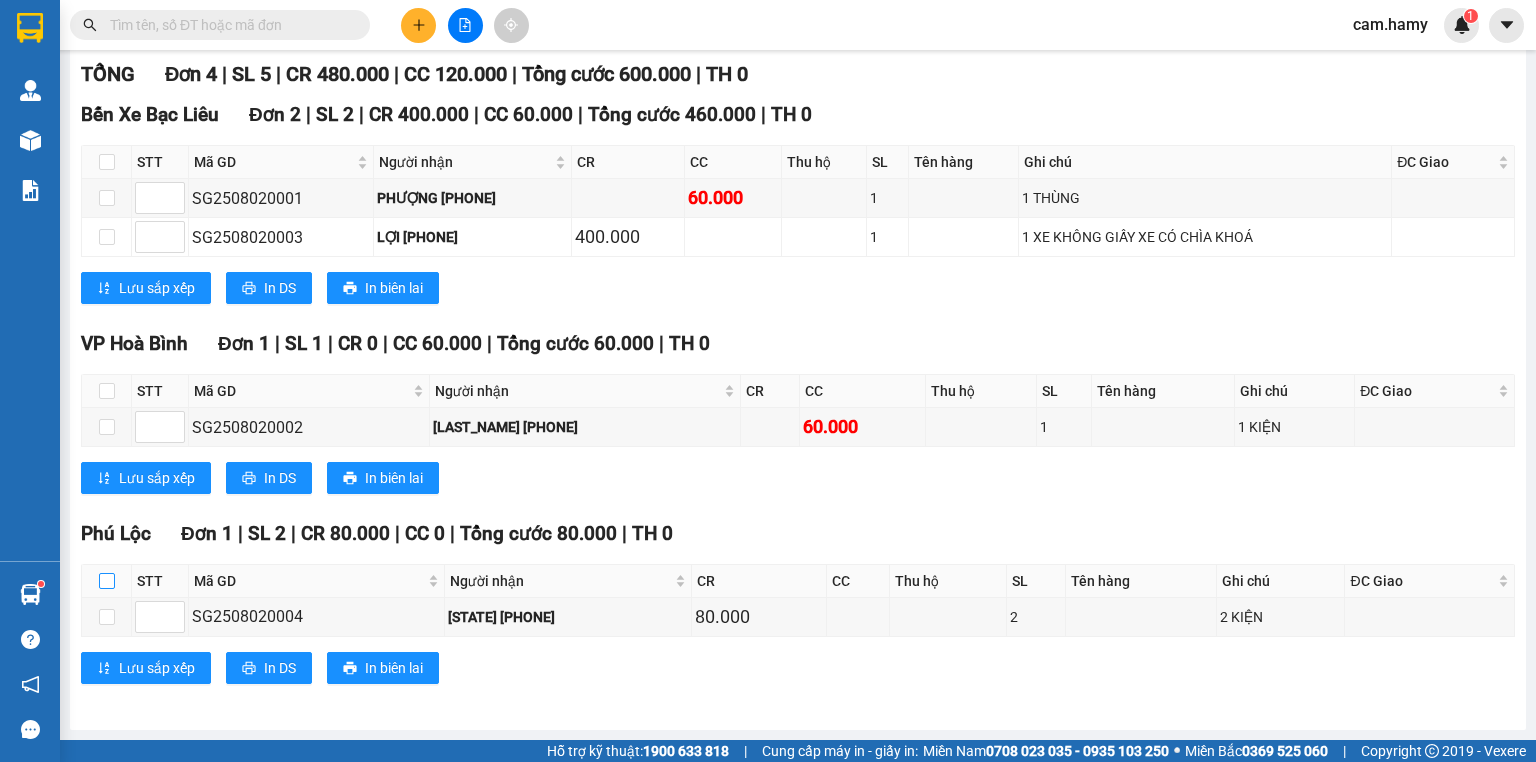 click at bounding box center [107, 581] 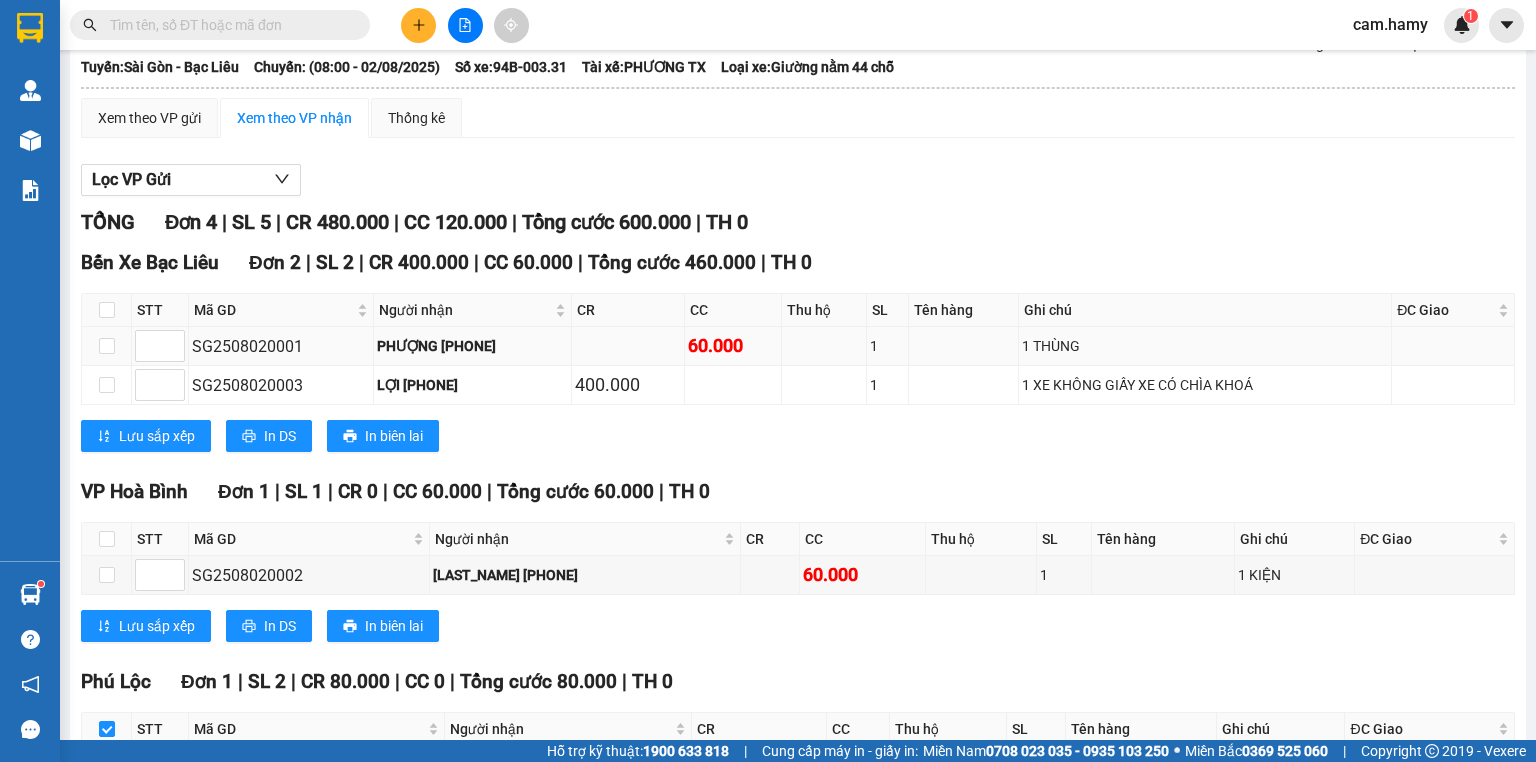 scroll, scrollTop: 0, scrollLeft: 0, axis: both 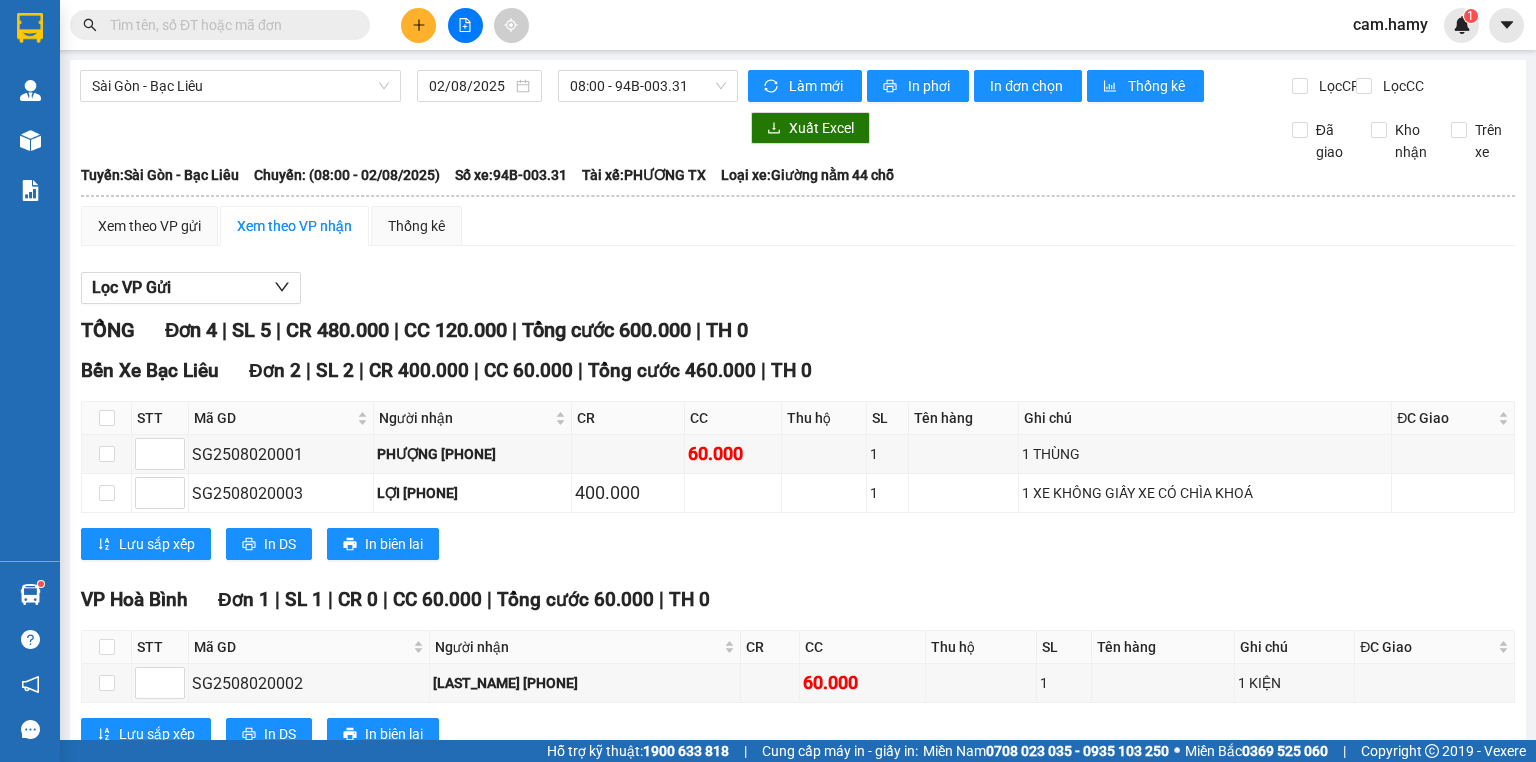 drag, startPoint x: 764, startPoint y: 432, endPoint x: 1082, endPoint y: 793, distance: 481.0873 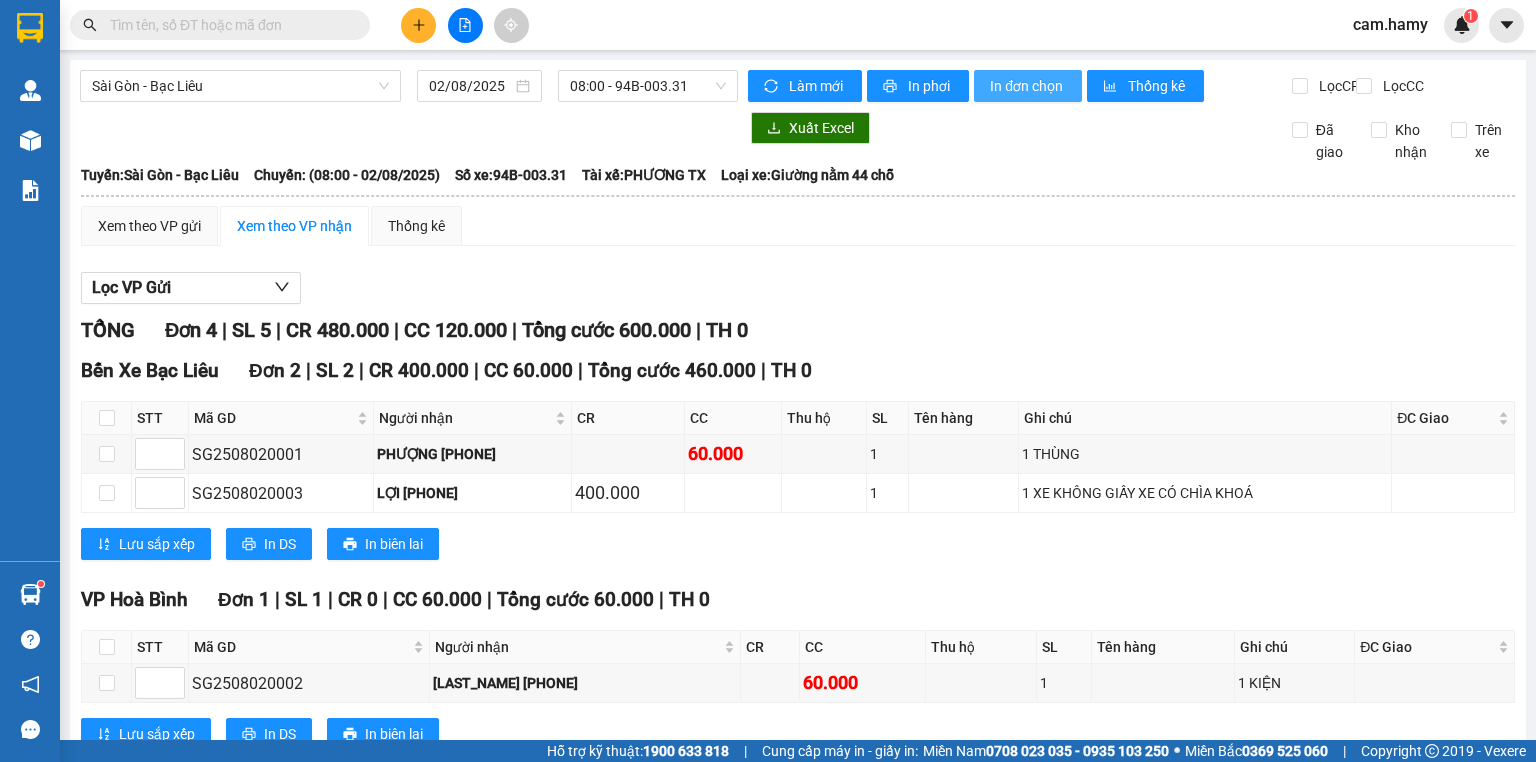 drag, startPoint x: 1082, startPoint y: 793, endPoint x: 1027, endPoint y: 82, distance: 713.1241 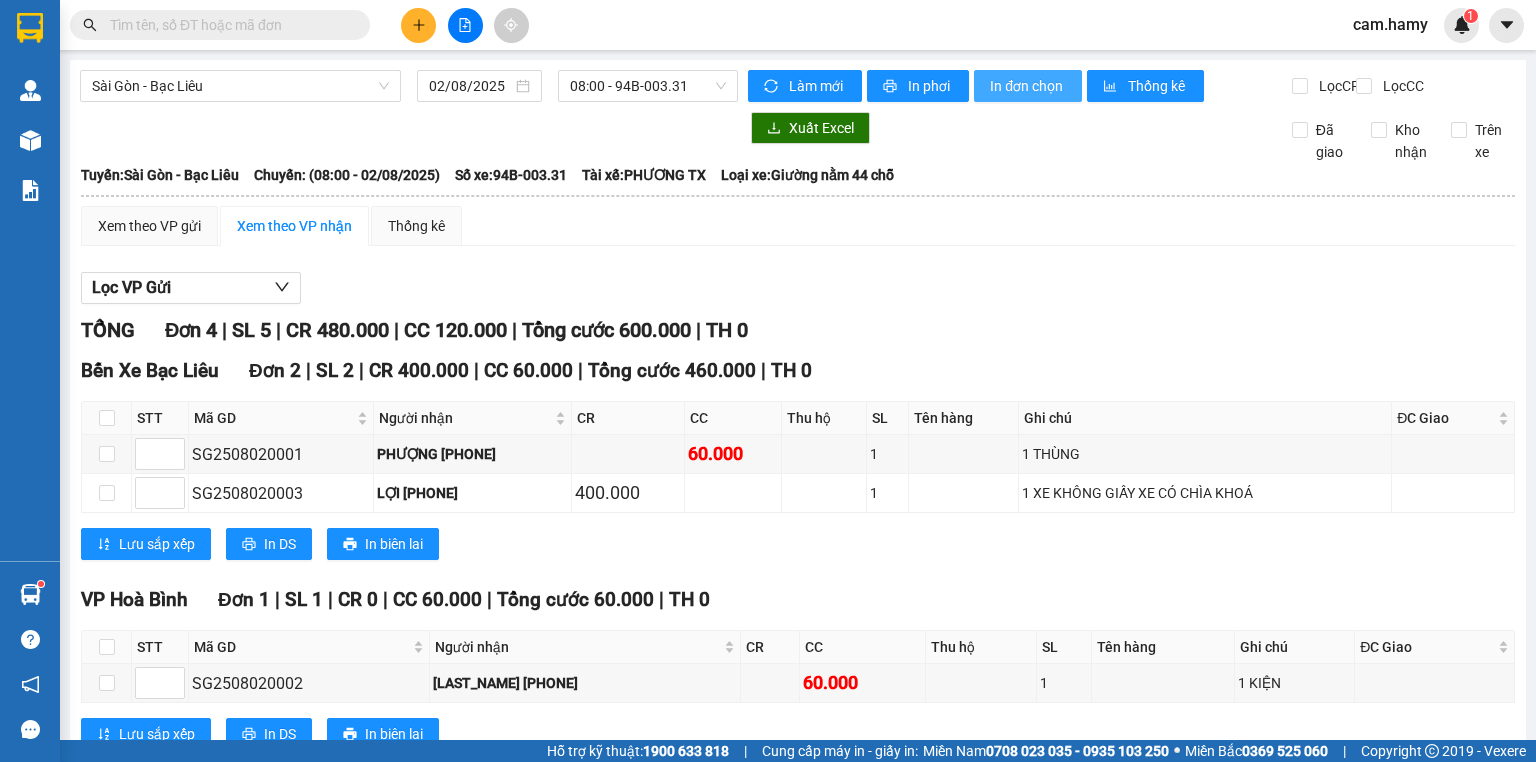 click on "In đơn chọn" at bounding box center [1028, 86] 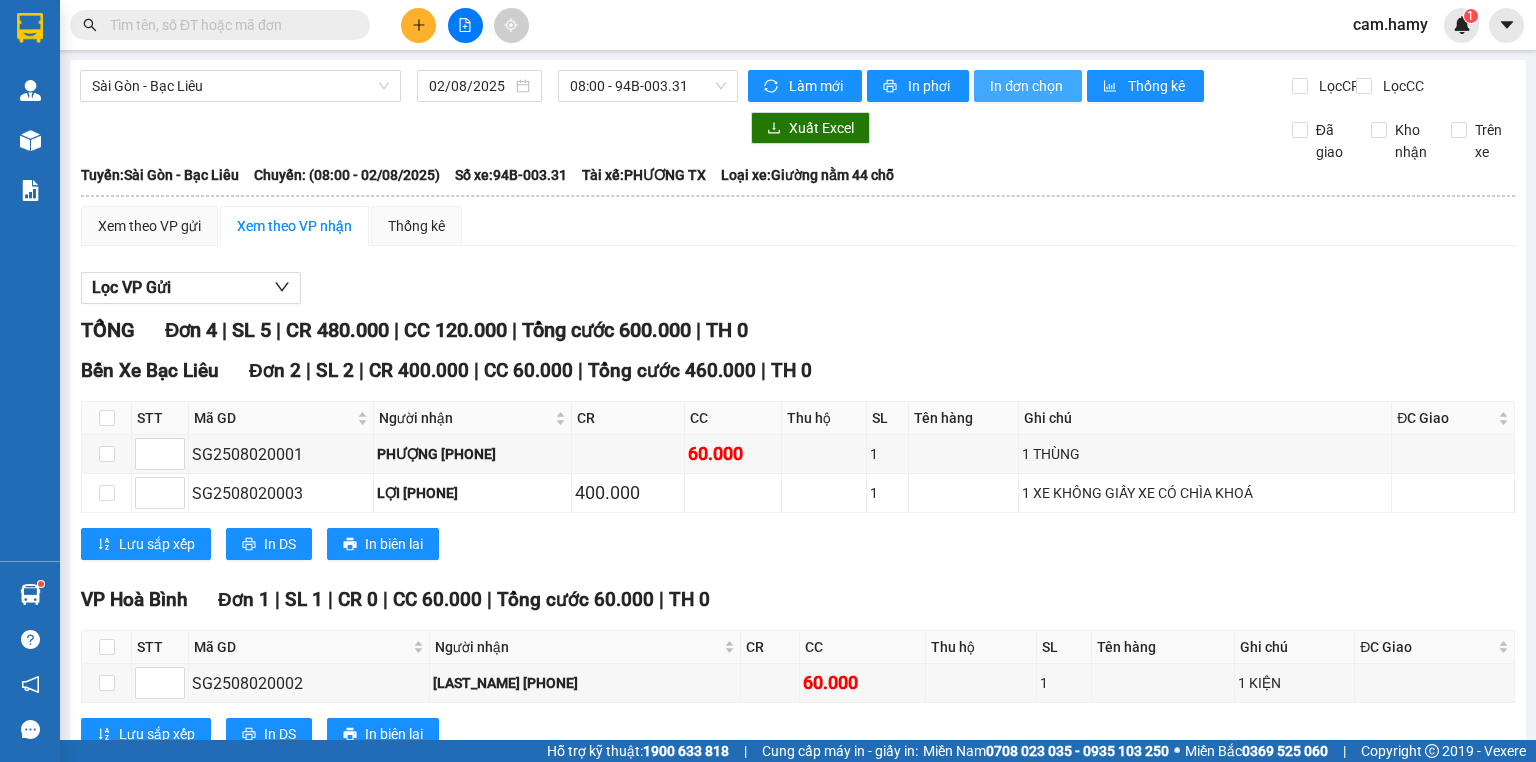 scroll, scrollTop: 0, scrollLeft: 0, axis: both 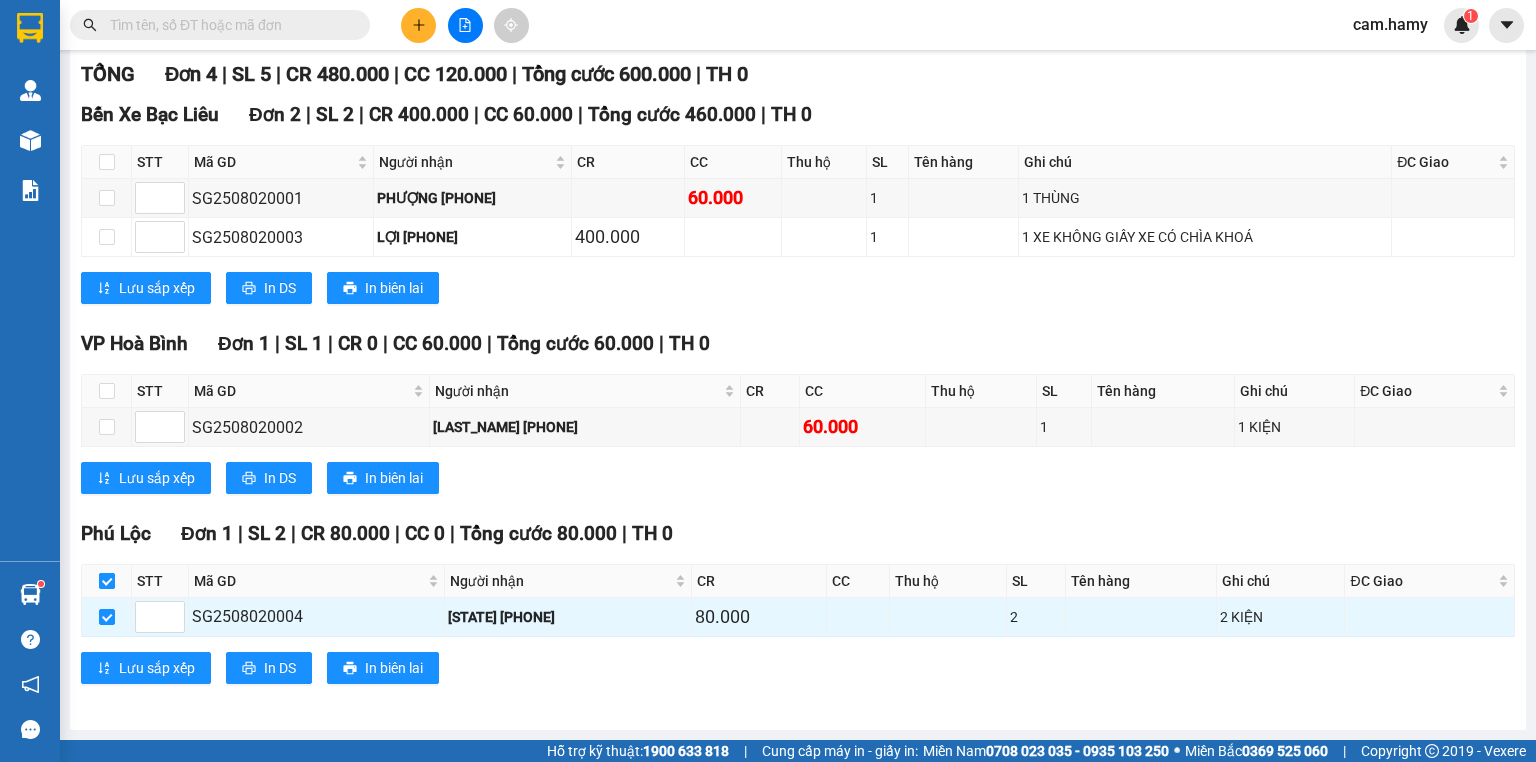 click at bounding box center [107, 581] 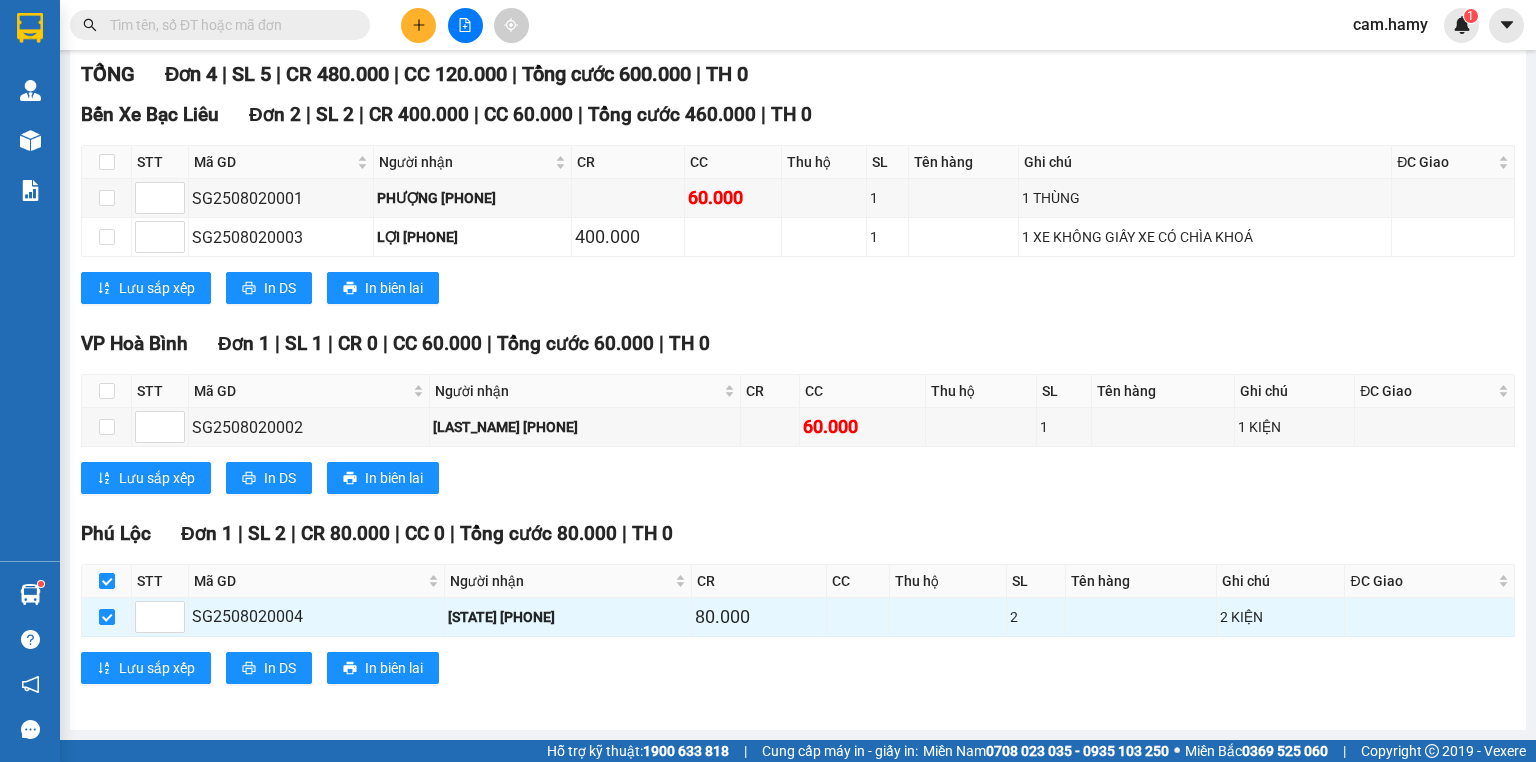 checkbox on "false" 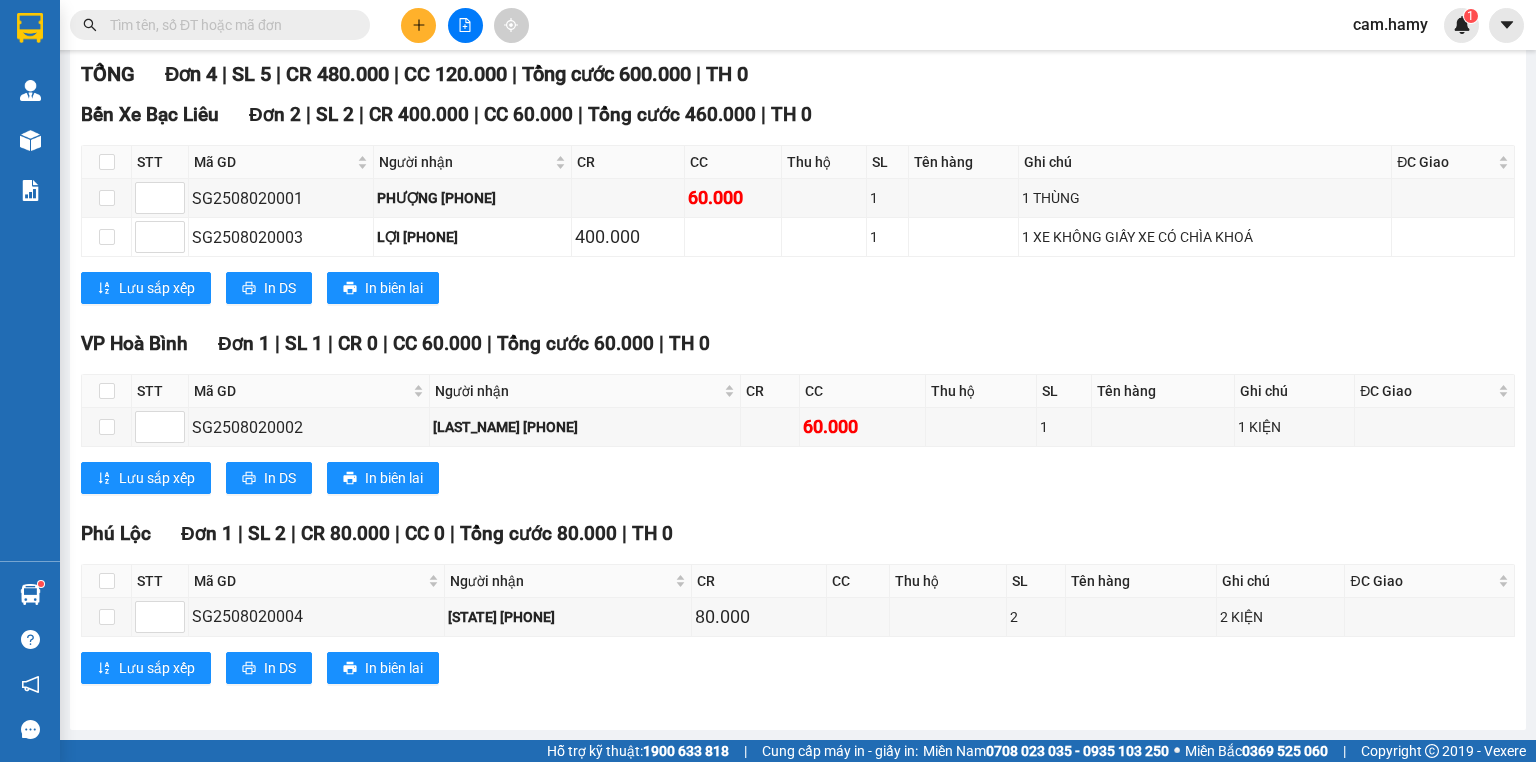 click at bounding box center (418, 25) 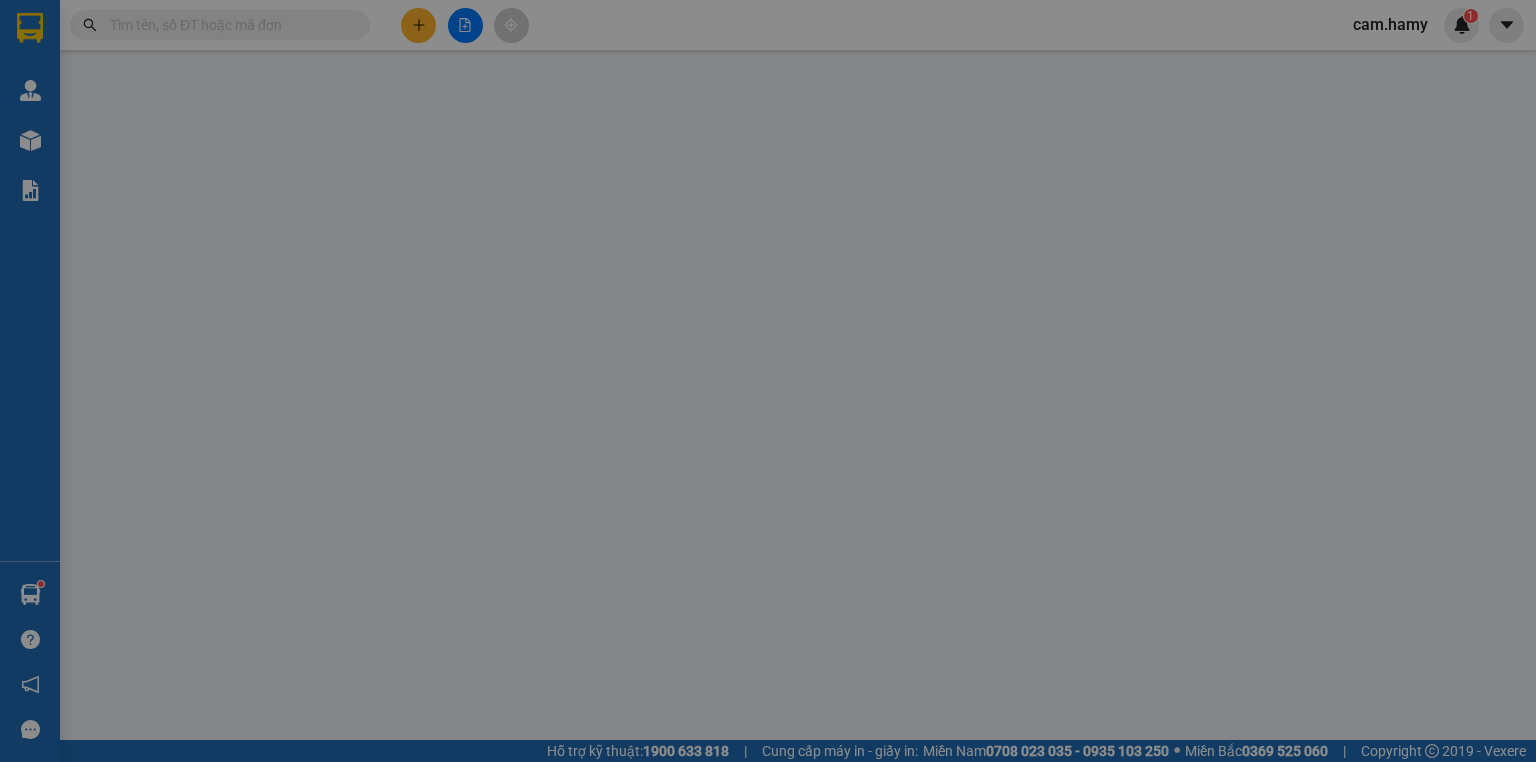 scroll, scrollTop: 0, scrollLeft: 0, axis: both 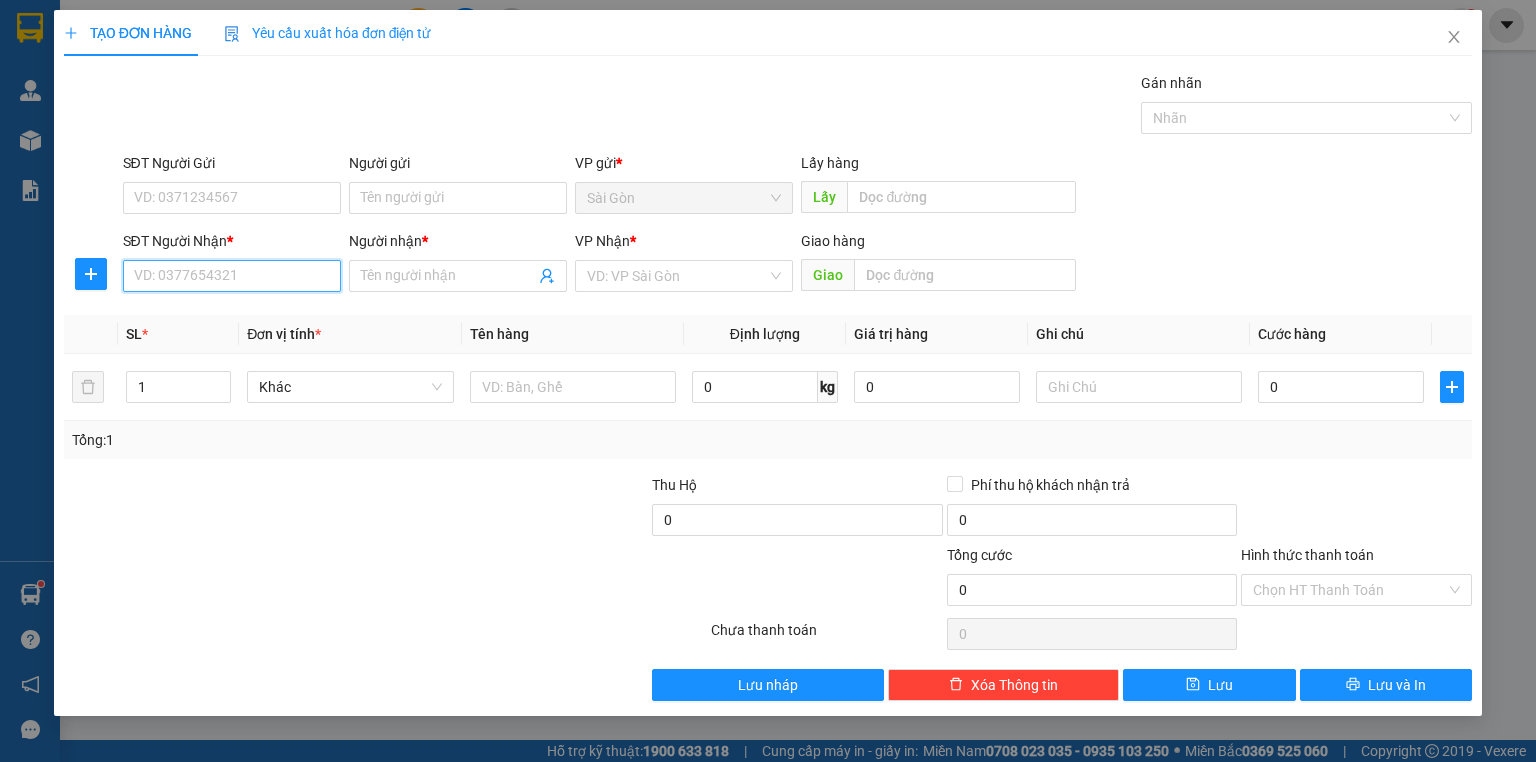 click on "SĐT Người Nhận  *" at bounding box center (232, 276) 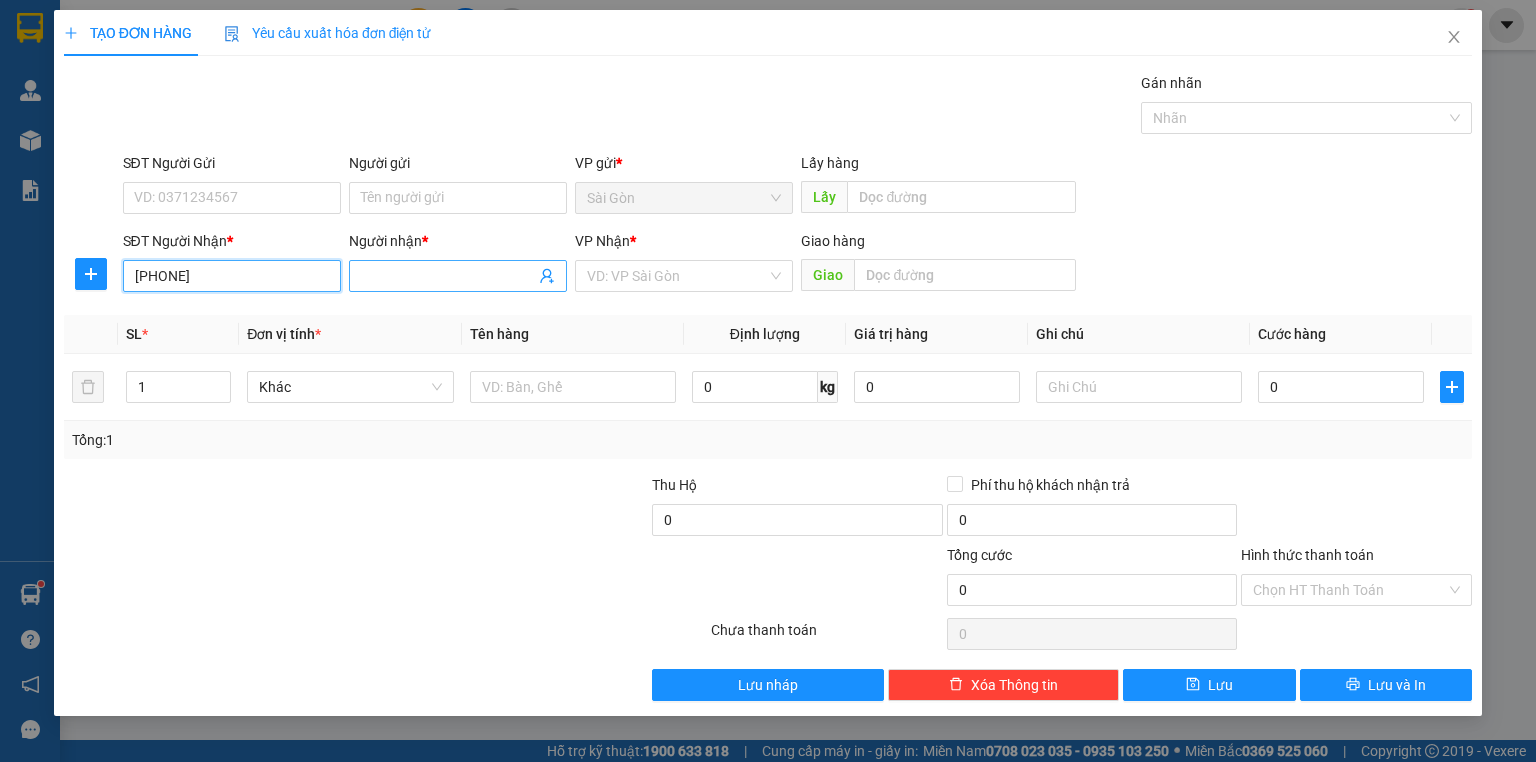type on "[PHONE]" 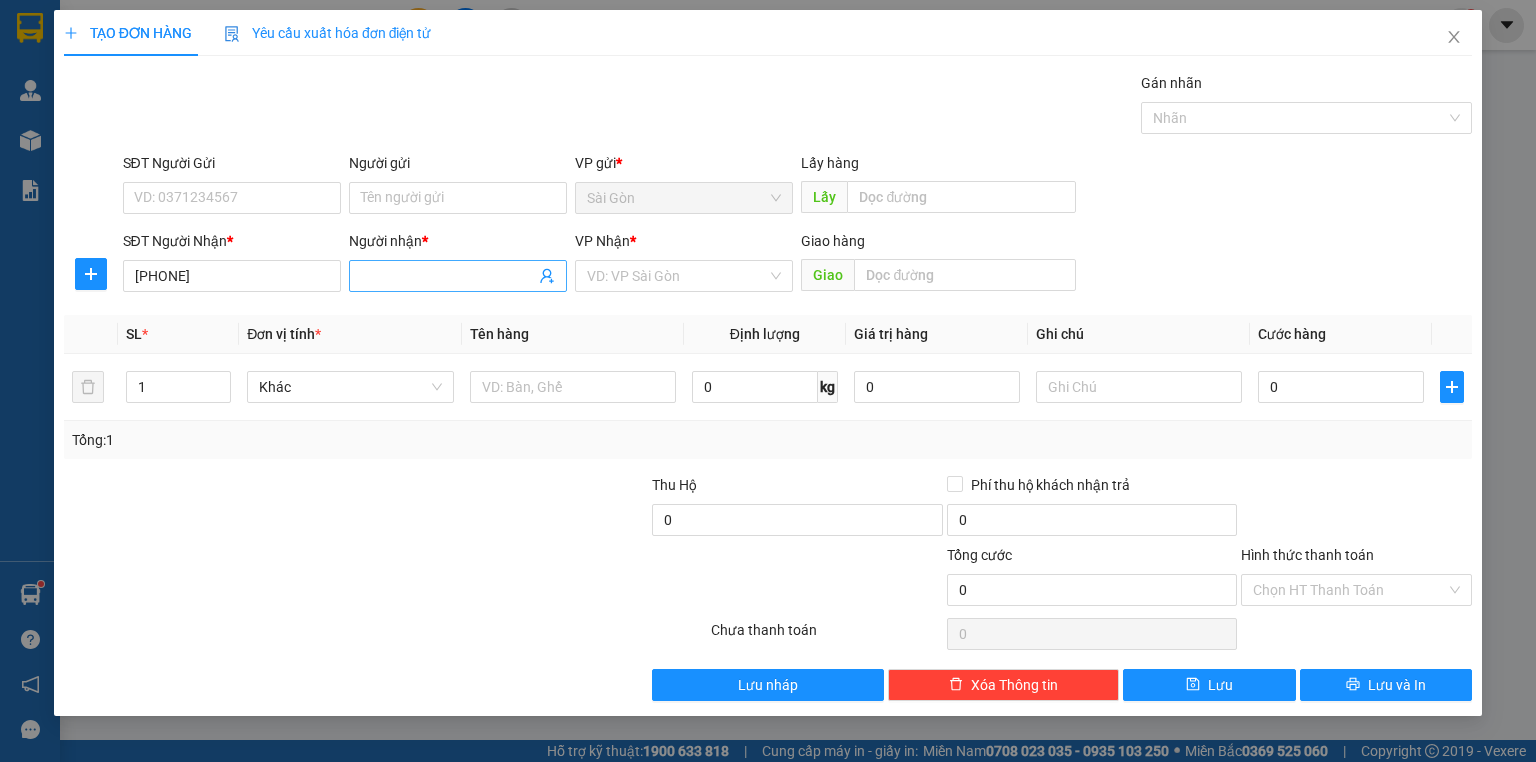 click on "Người nhận  *" at bounding box center (448, 276) 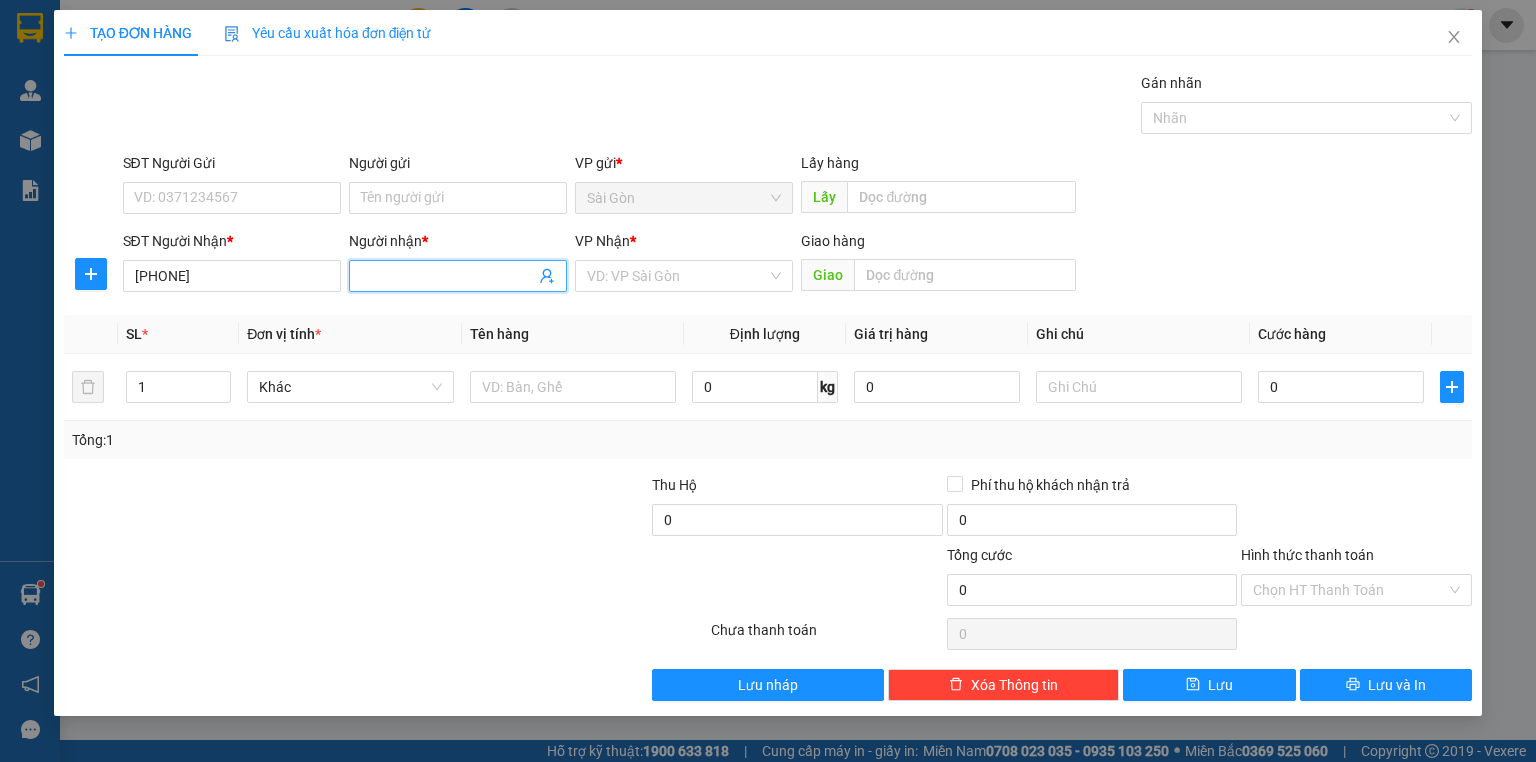 click on "Người nhận  *" at bounding box center [448, 276] 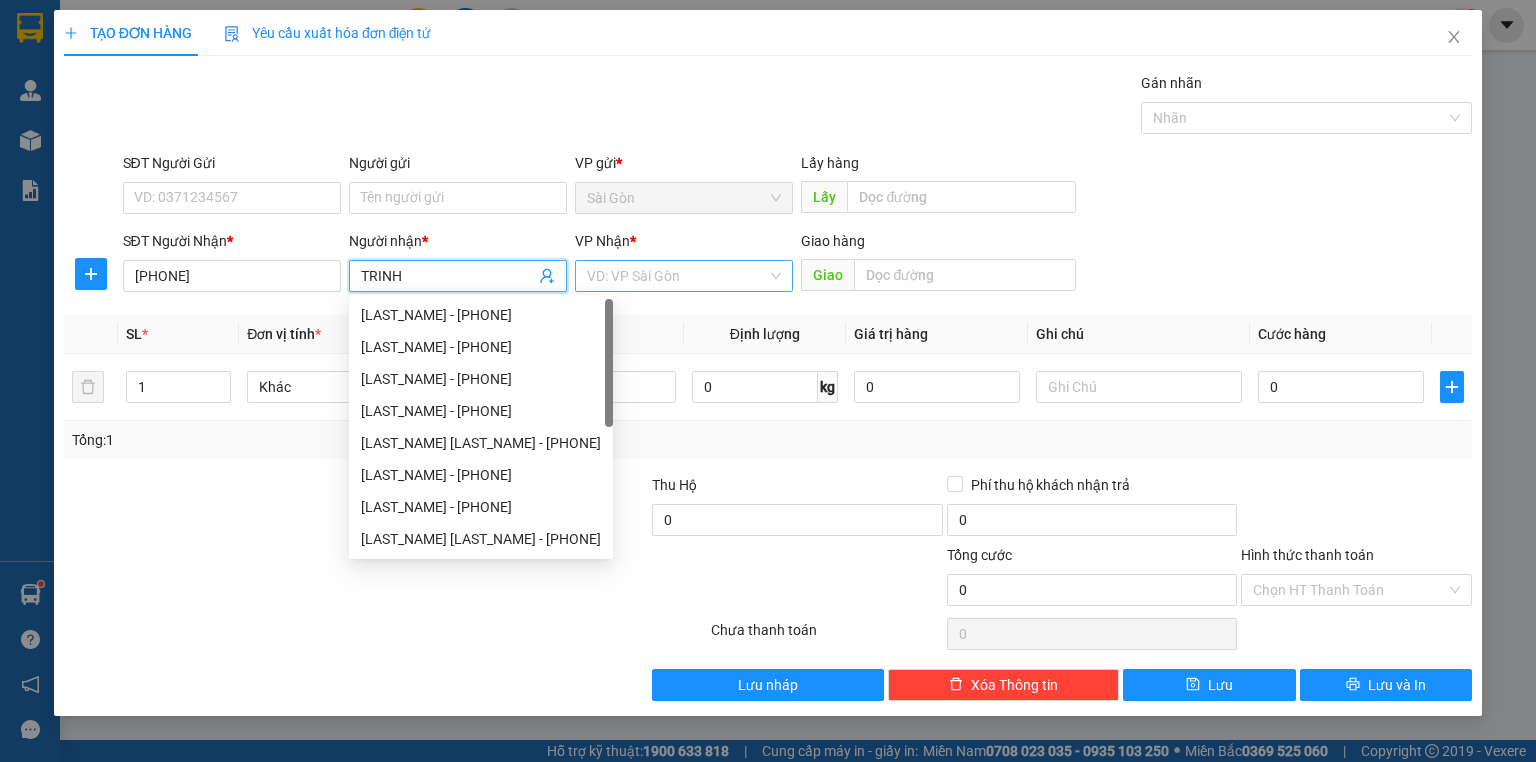 type on "TRINH" 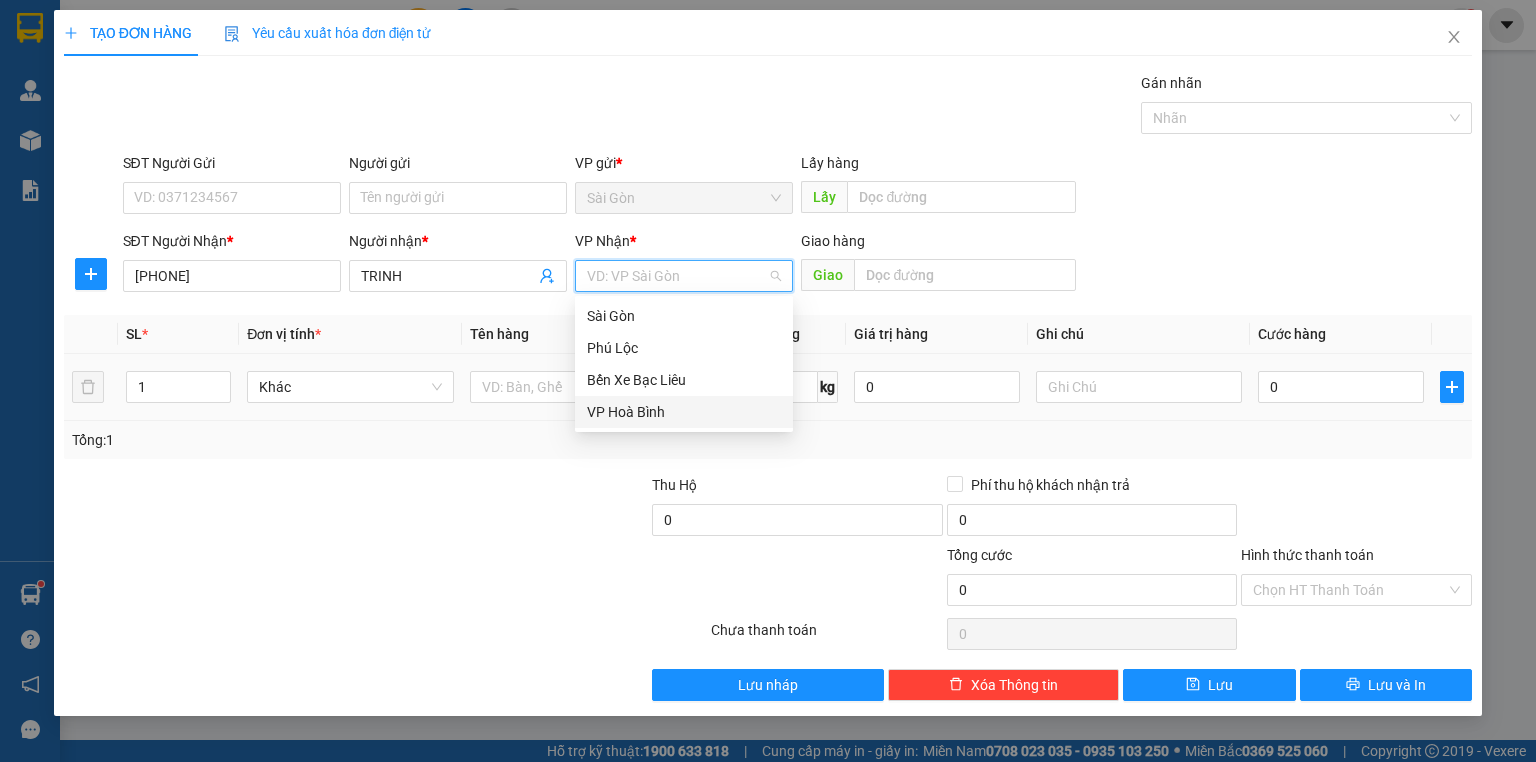 click on "VP Hoà Bình" at bounding box center [684, 412] 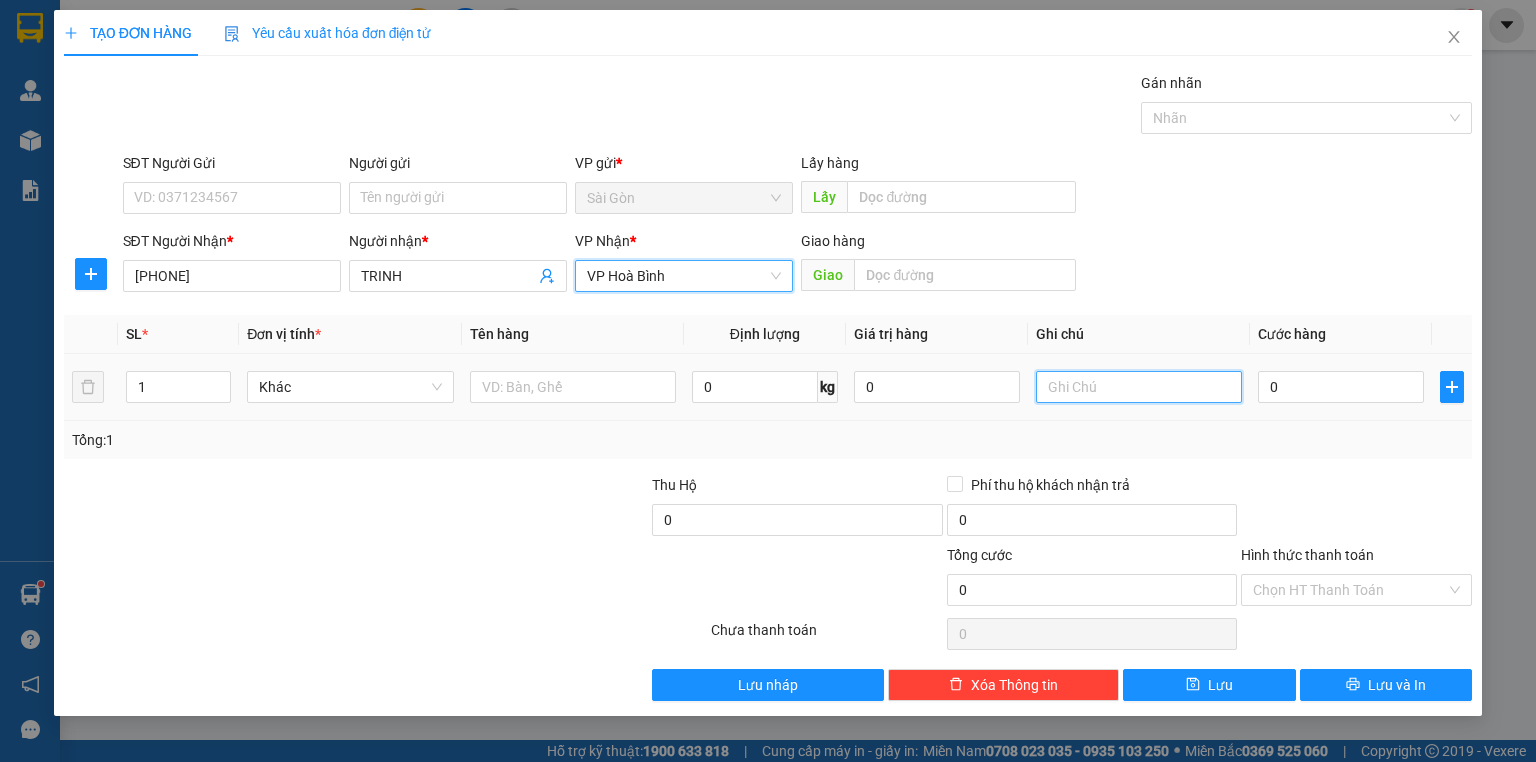 click at bounding box center (1139, 387) 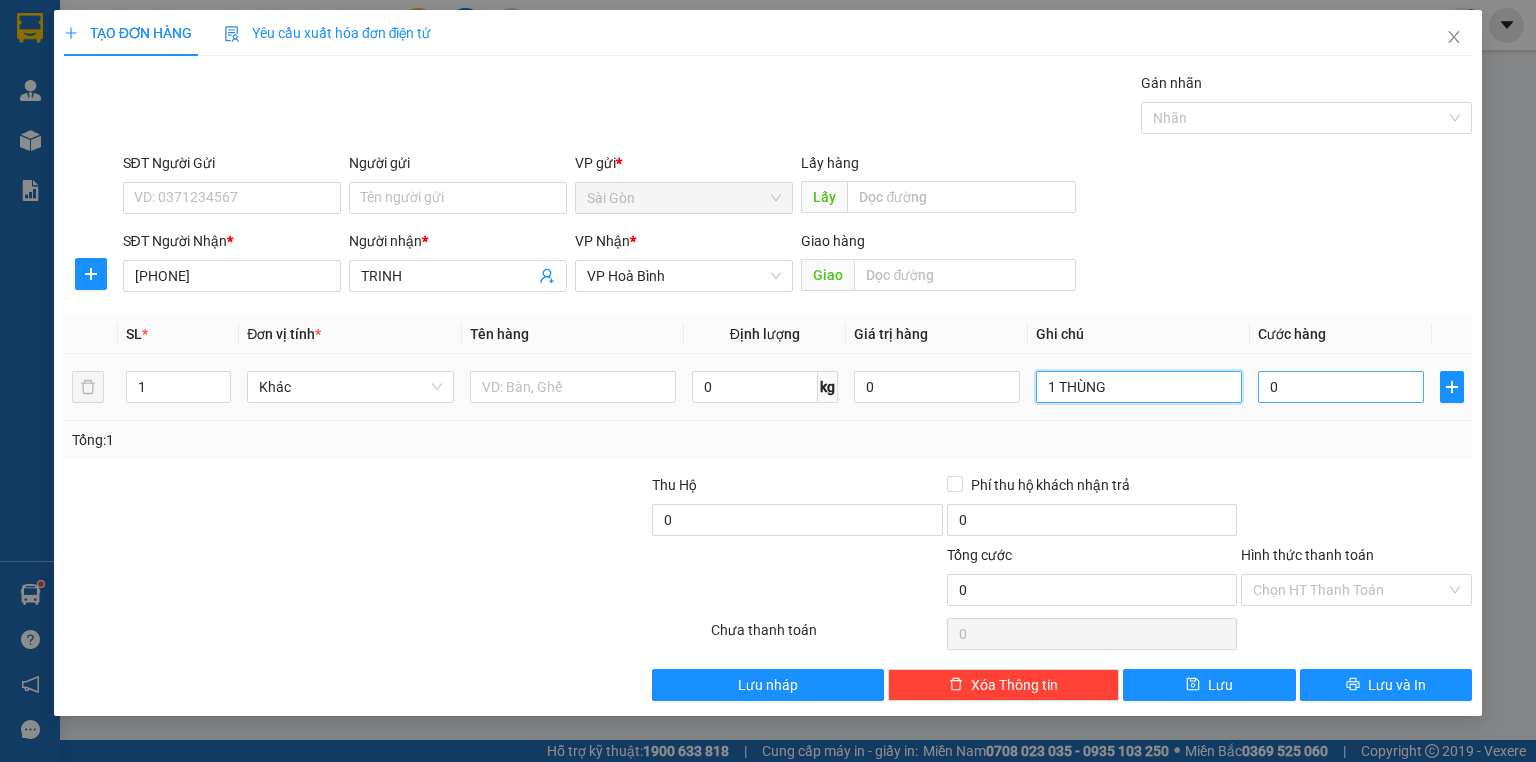 type on "1 THÙNG" 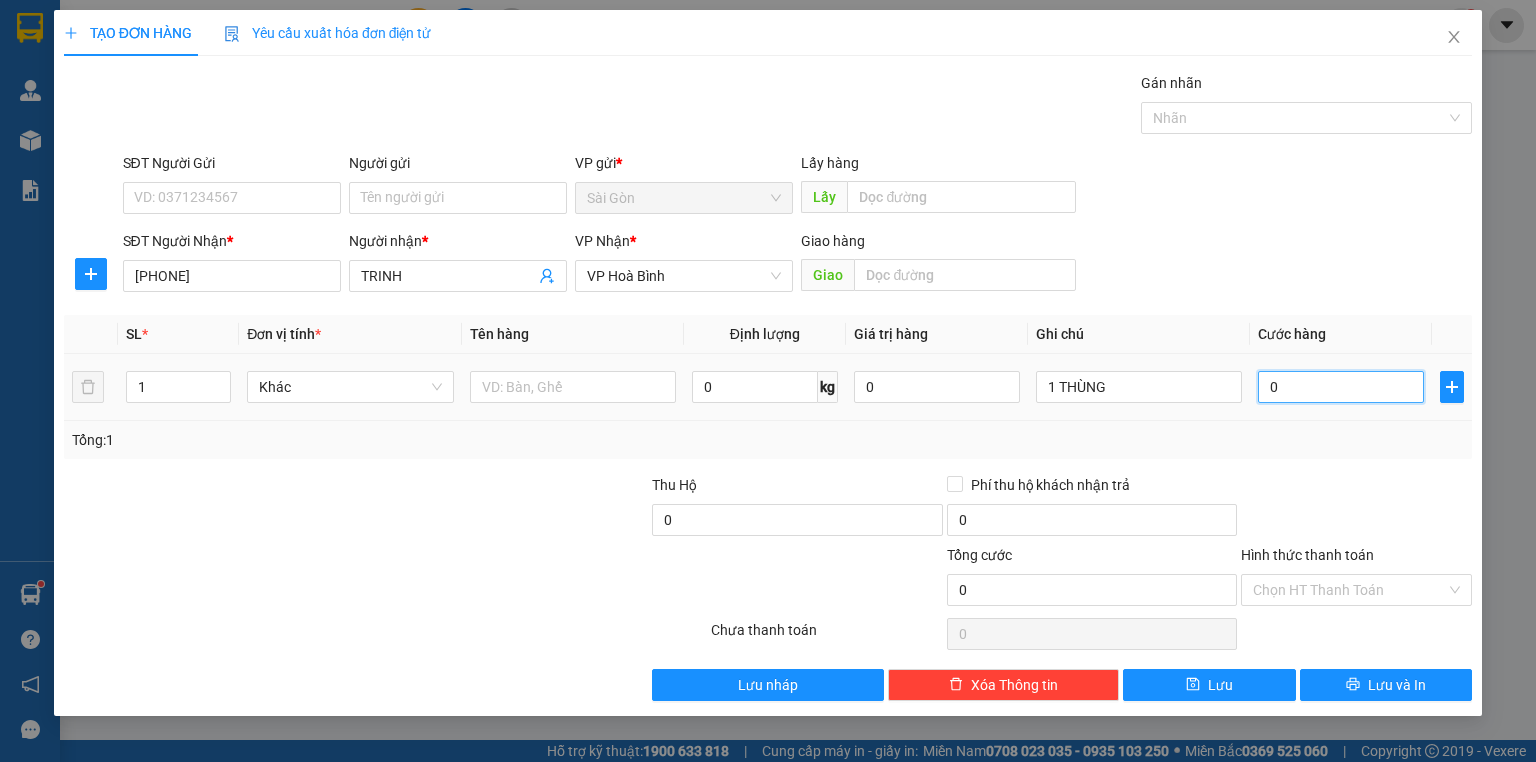 click on "0" at bounding box center (1341, 387) 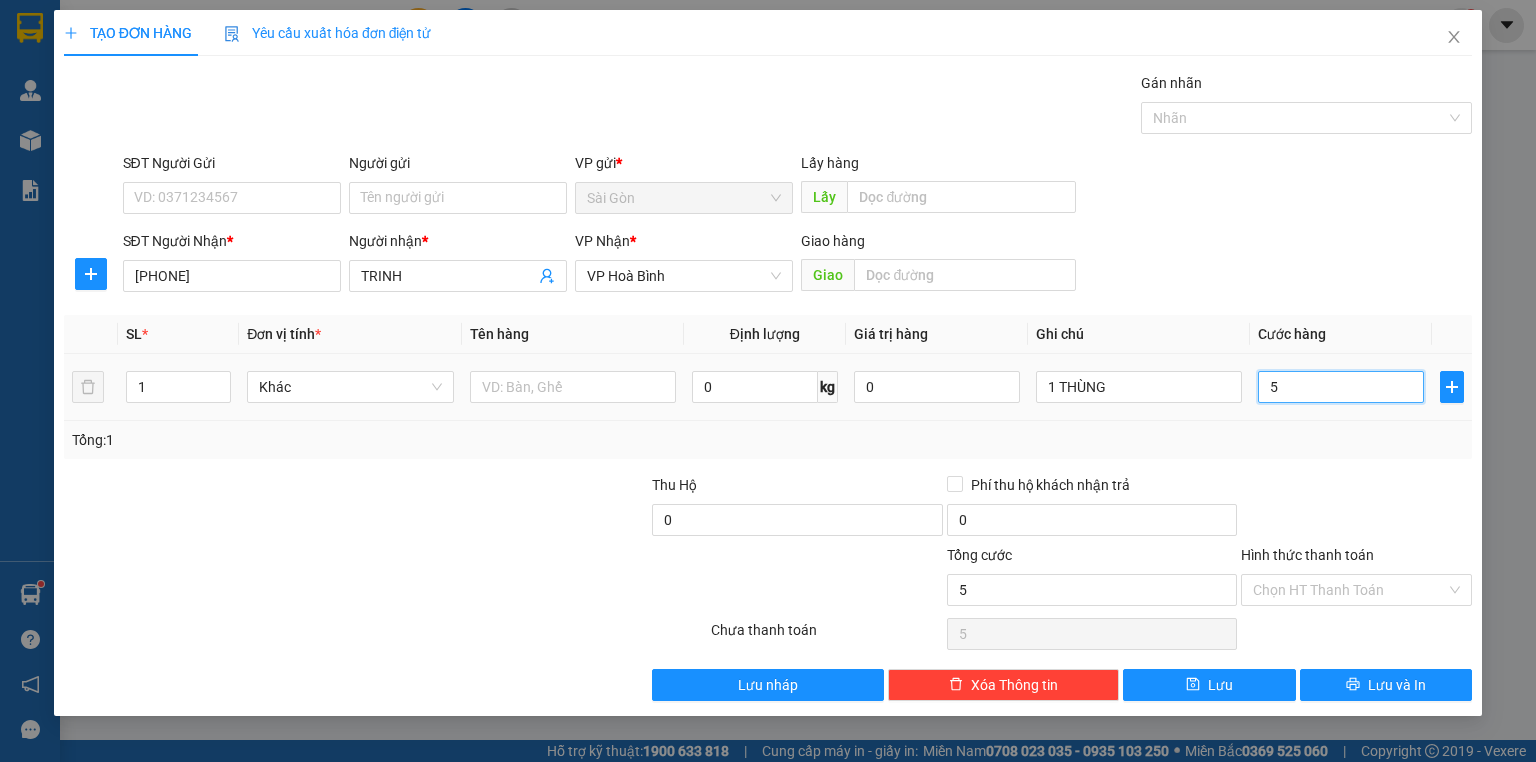 type on "50" 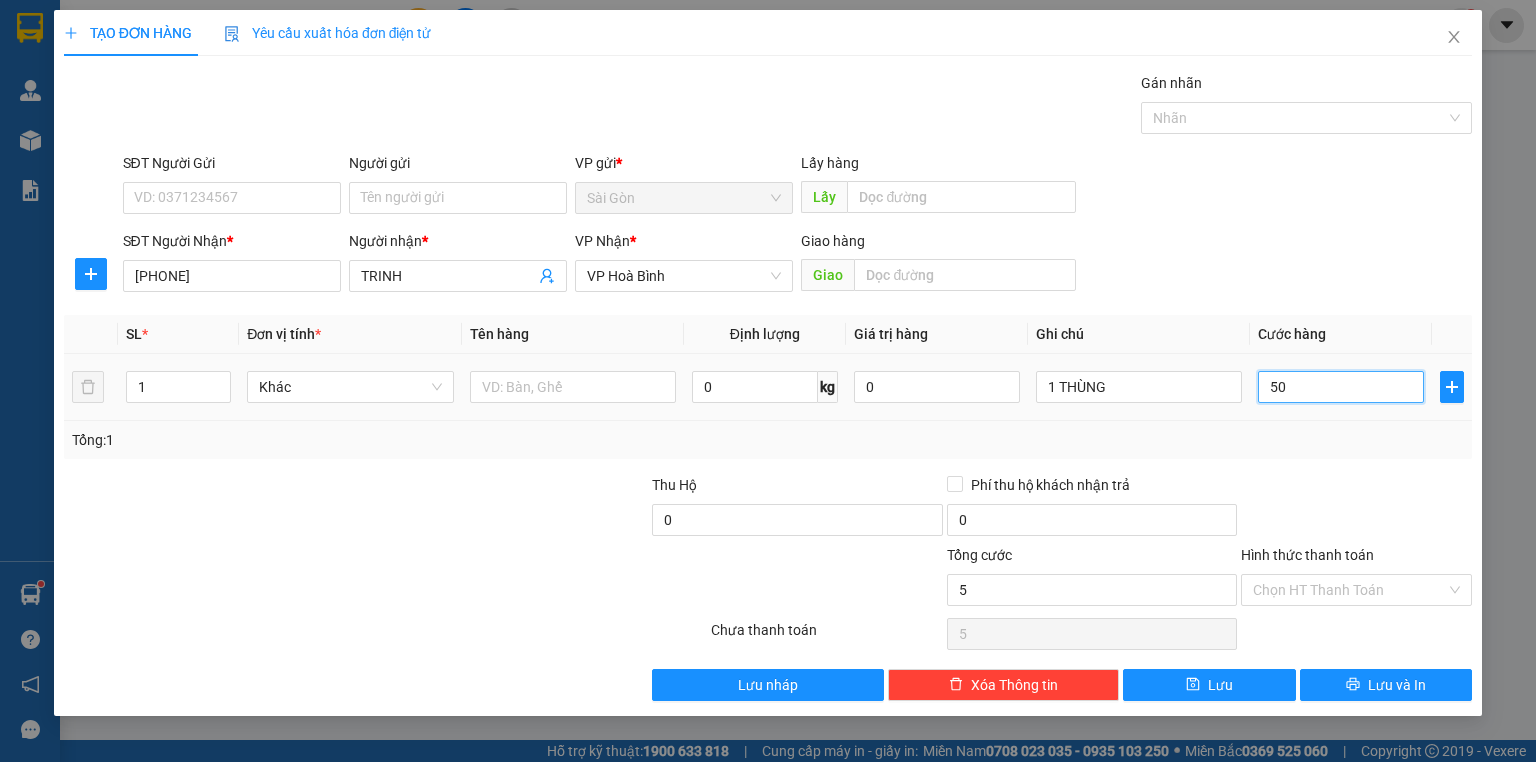 type on "50" 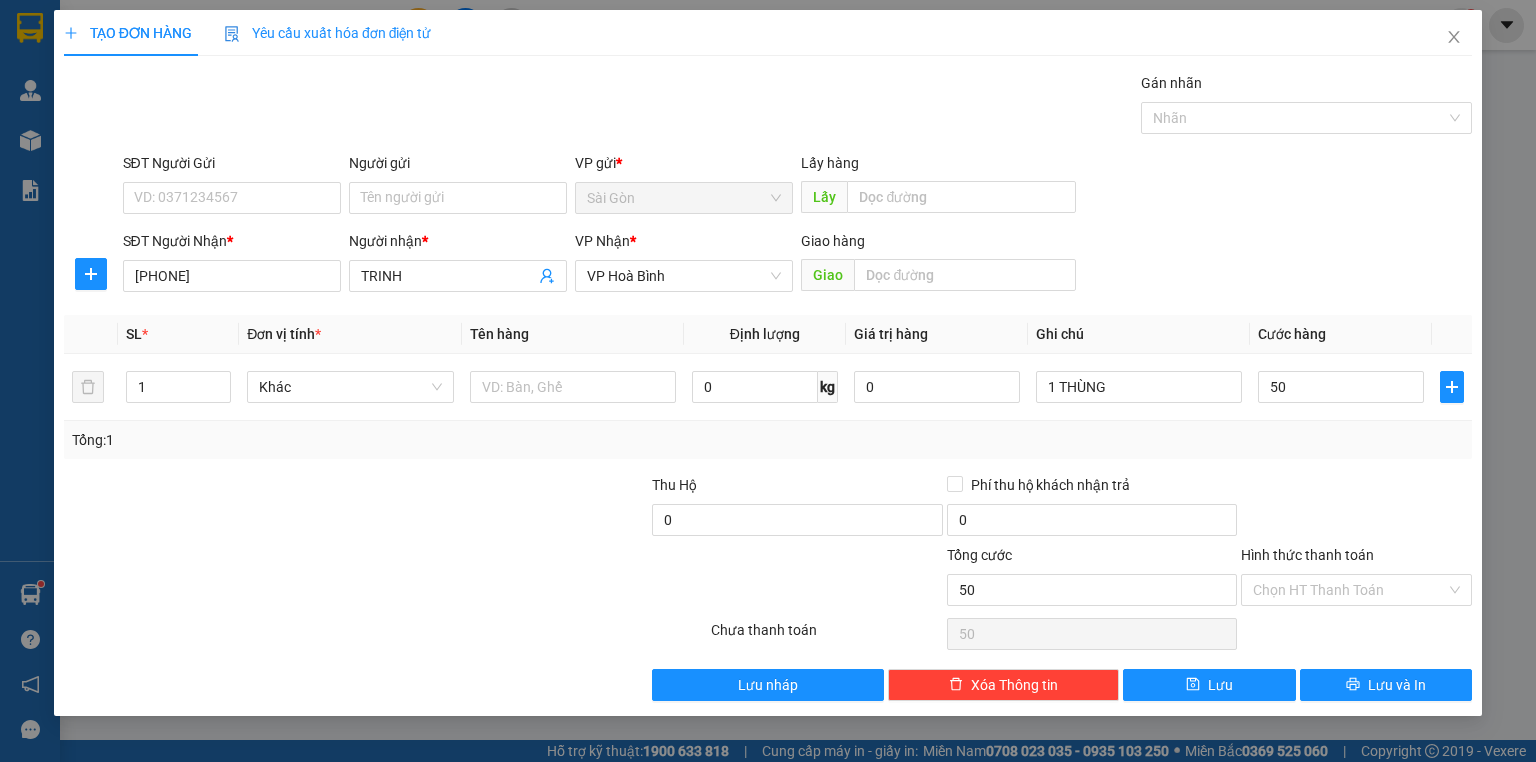 click on "Tổng:  1" at bounding box center (768, 440) 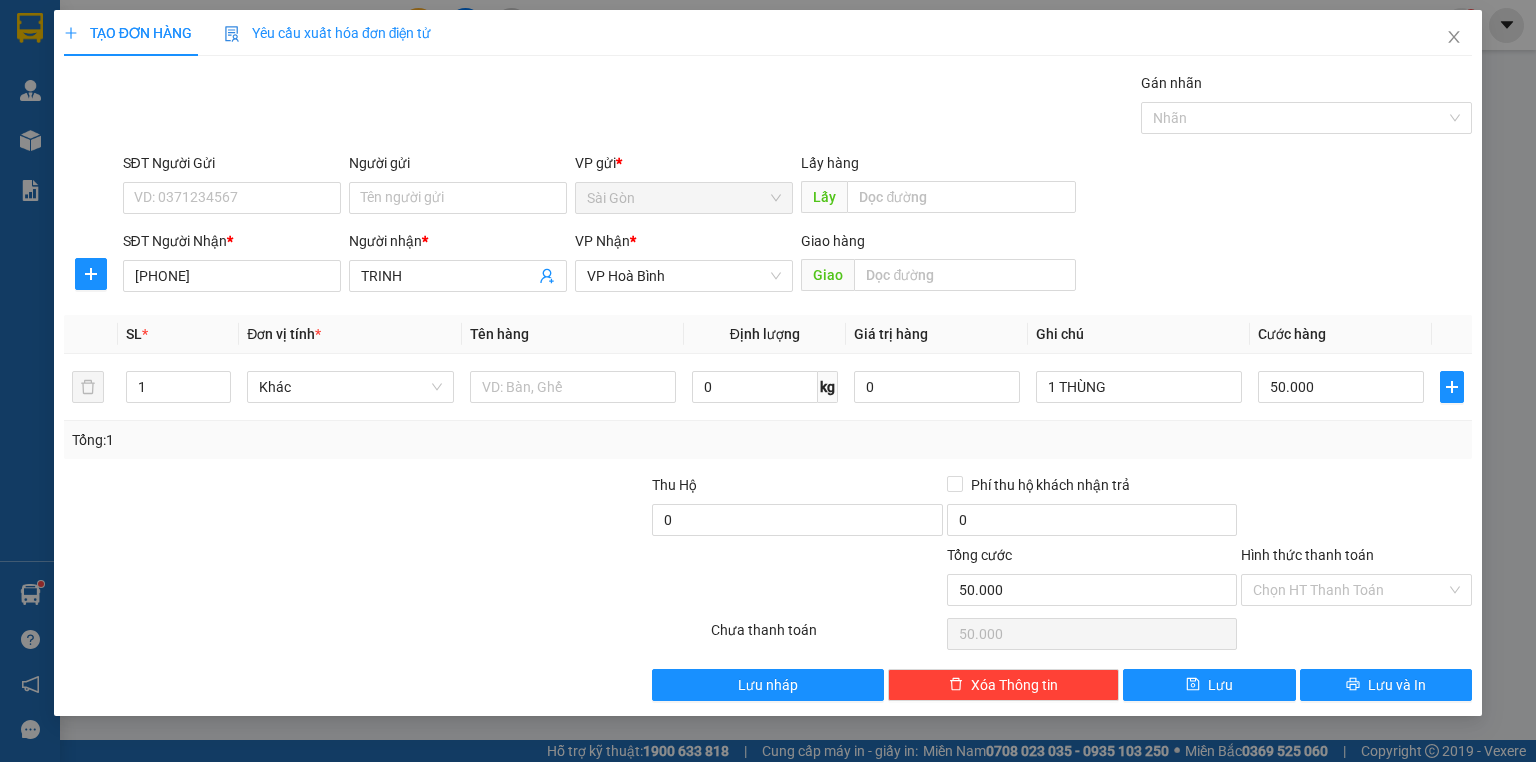 click on "Hình thức thanh toán" at bounding box center [1307, 555] 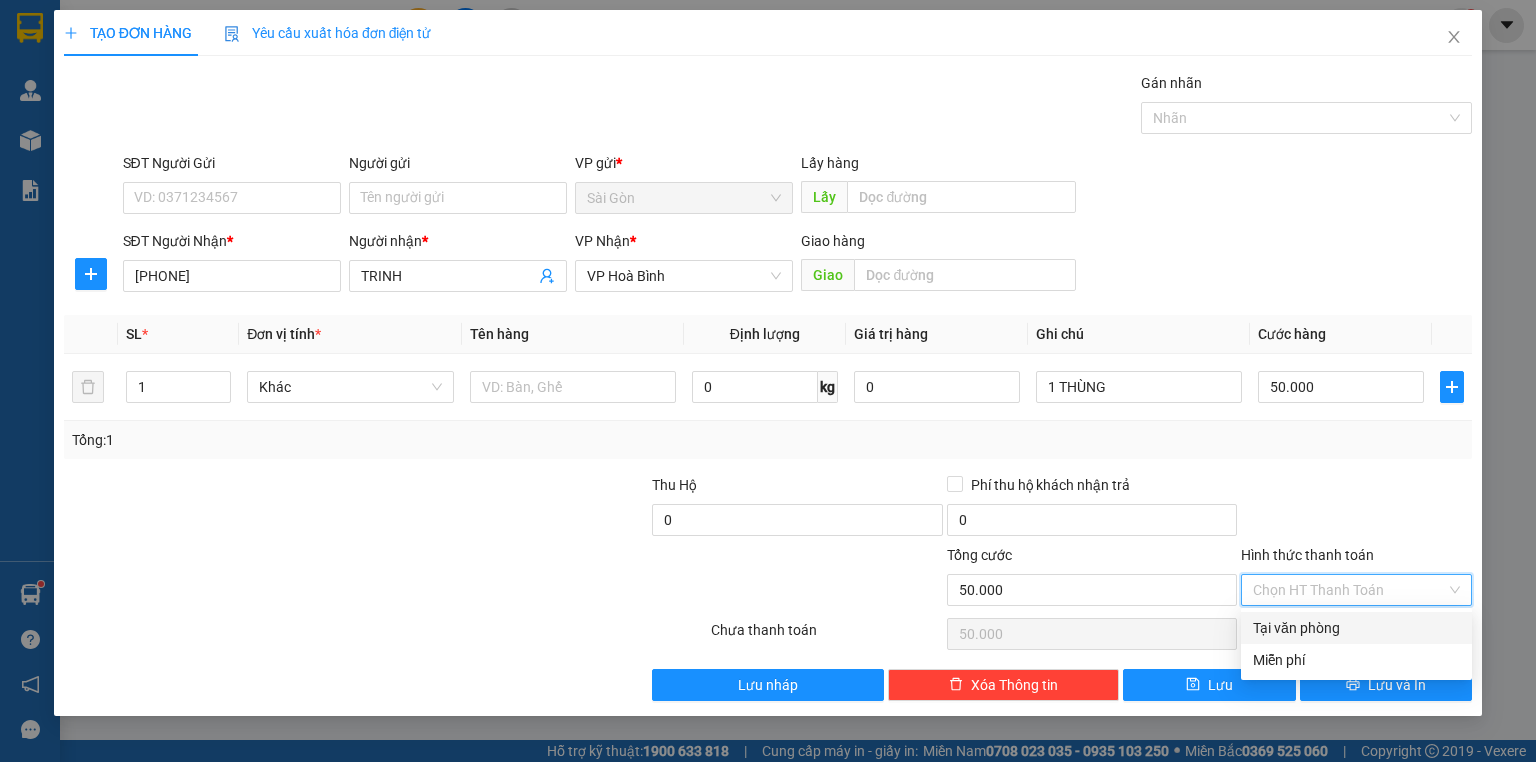 click on "Tại văn phòng" at bounding box center (1356, 628) 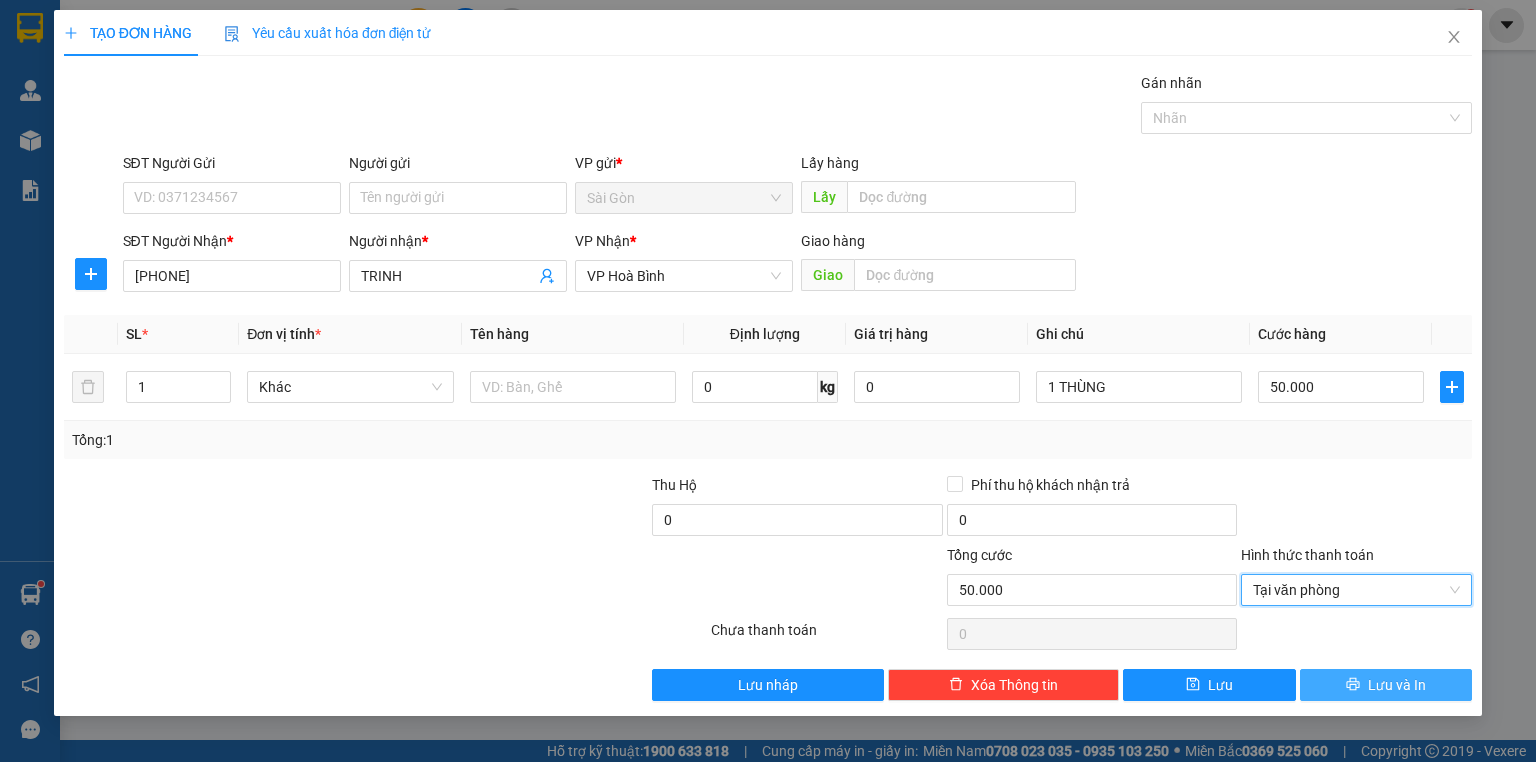 click on "Lưu và In" at bounding box center (1386, 685) 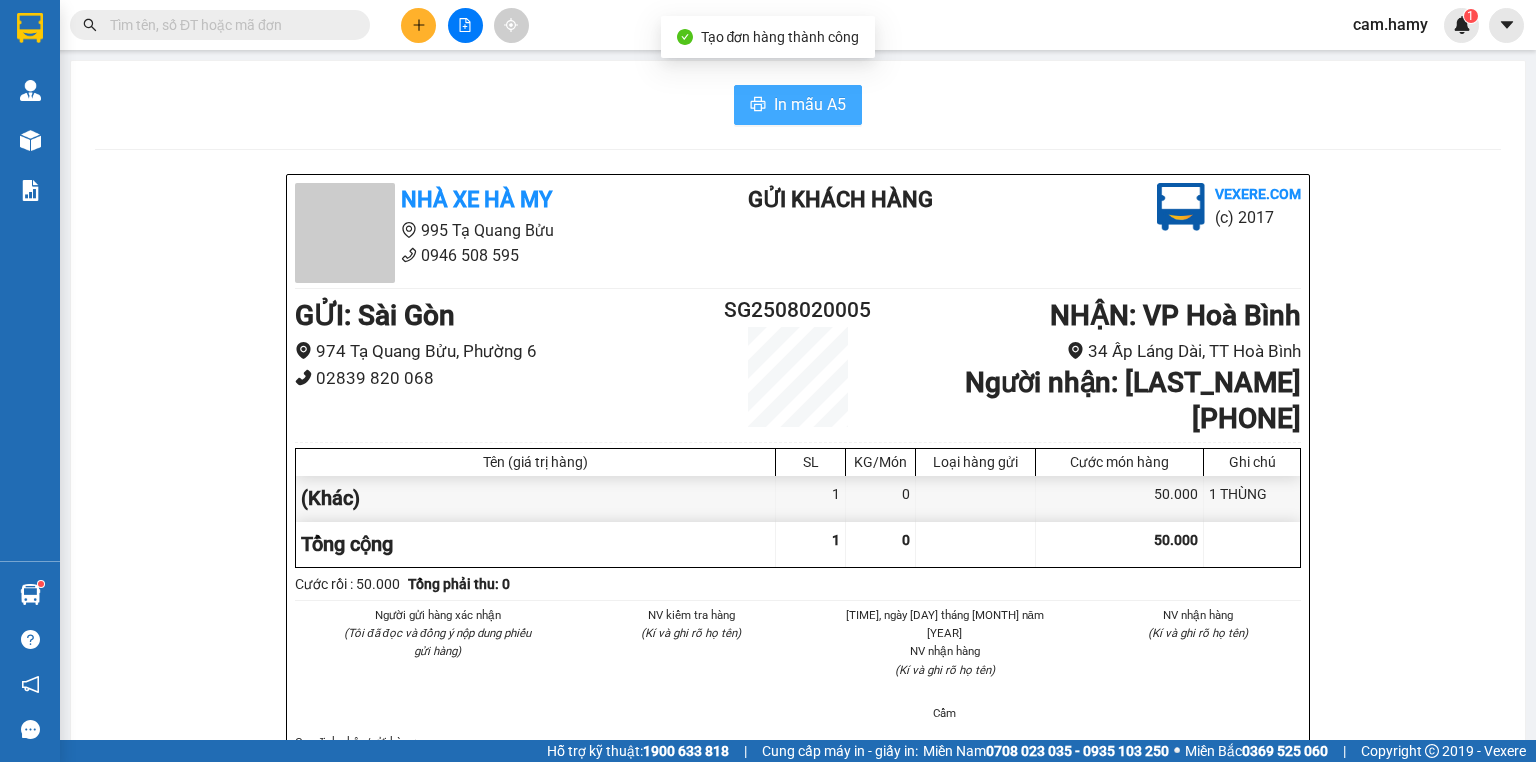 click on "In mẫu A5" at bounding box center [810, 104] 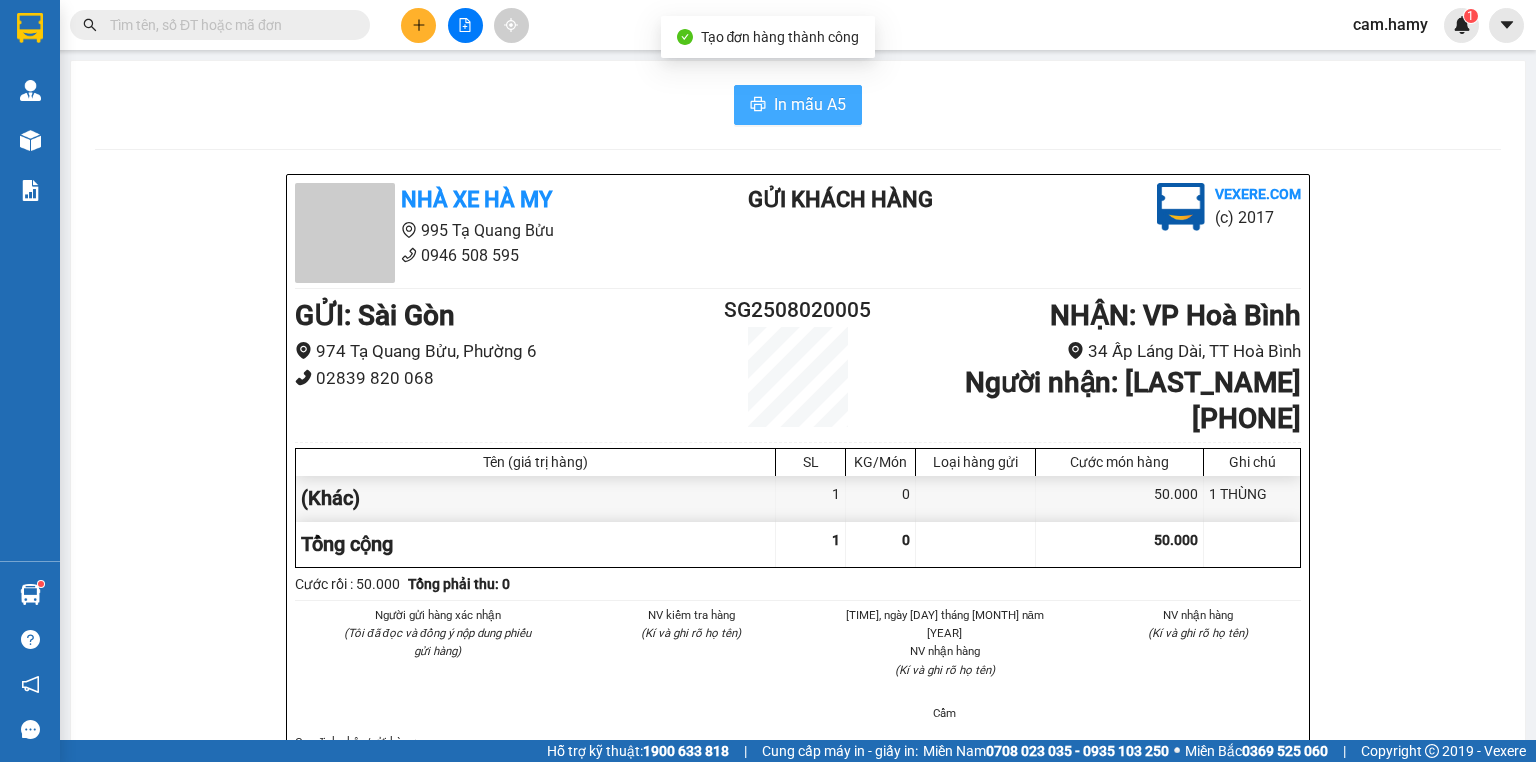 scroll, scrollTop: 0, scrollLeft: 0, axis: both 